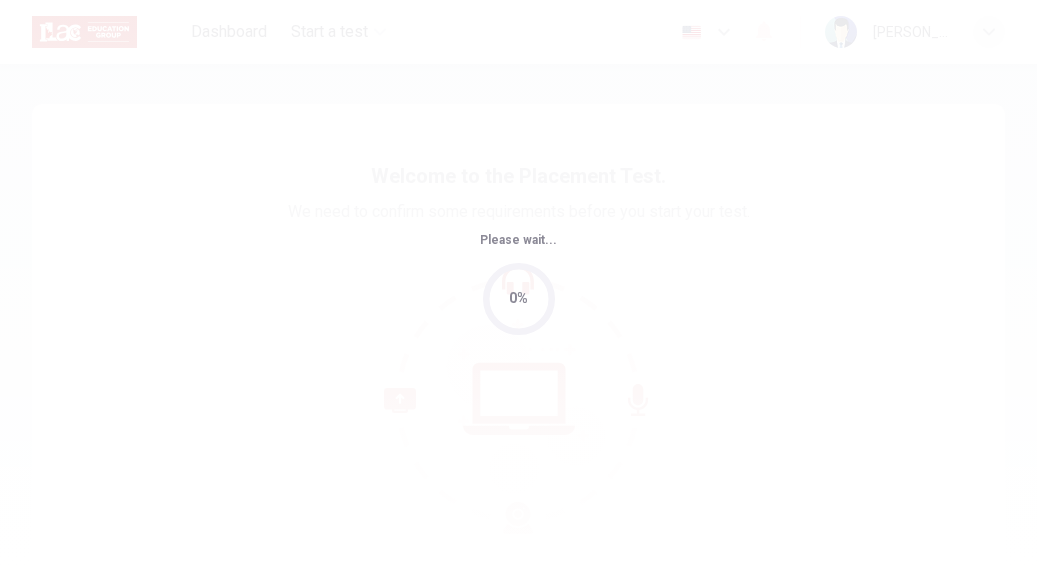 scroll, scrollTop: 0, scrollLeft: 0, axis: both 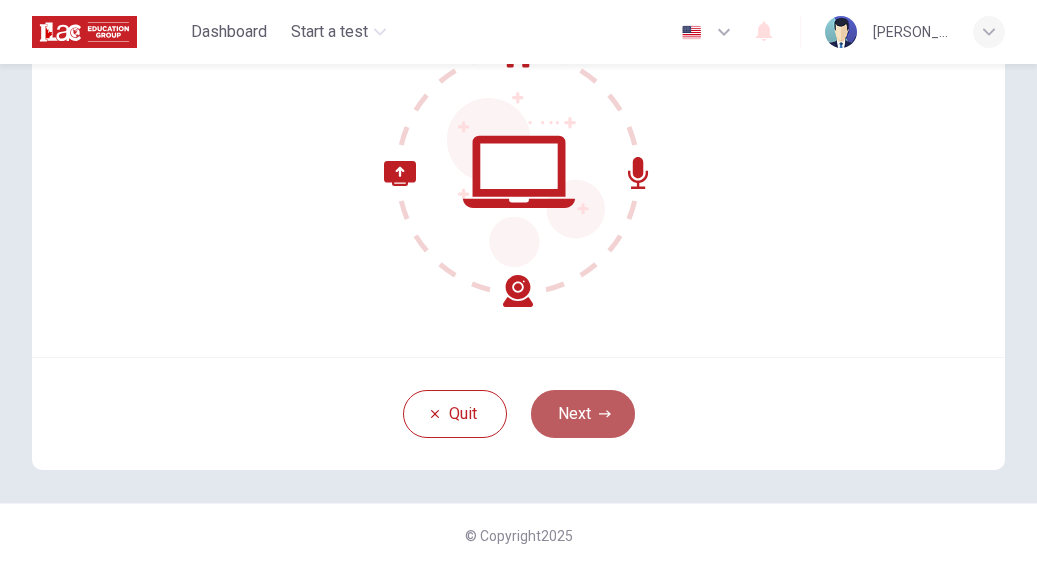 click on "Next" at bounding box center (583, 414) 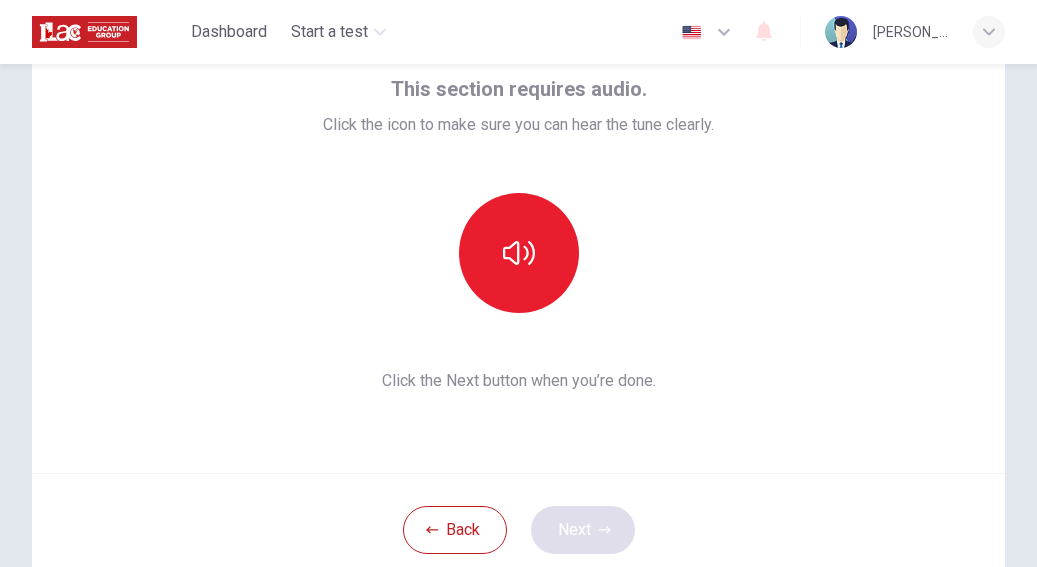 scroll, scrollTop: 107, scrollLeft: 0, axis: vertical 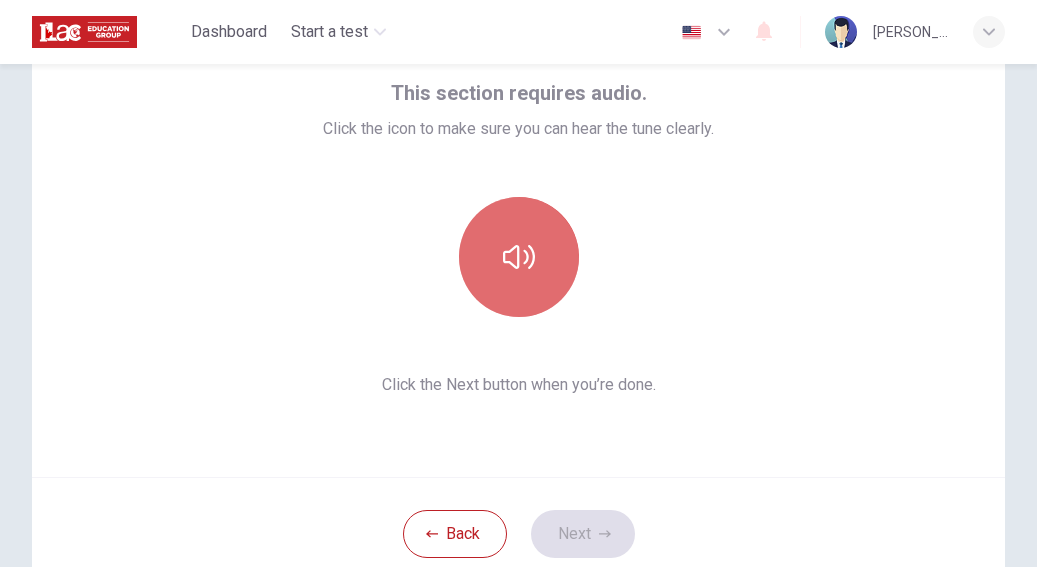 click 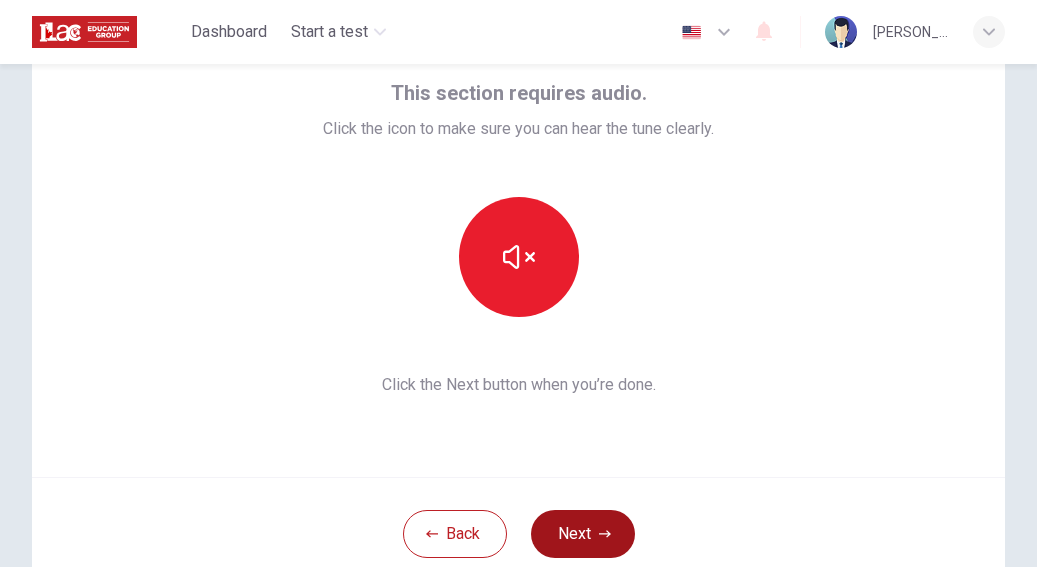 click on "Next" at bounding box center (583, 534) 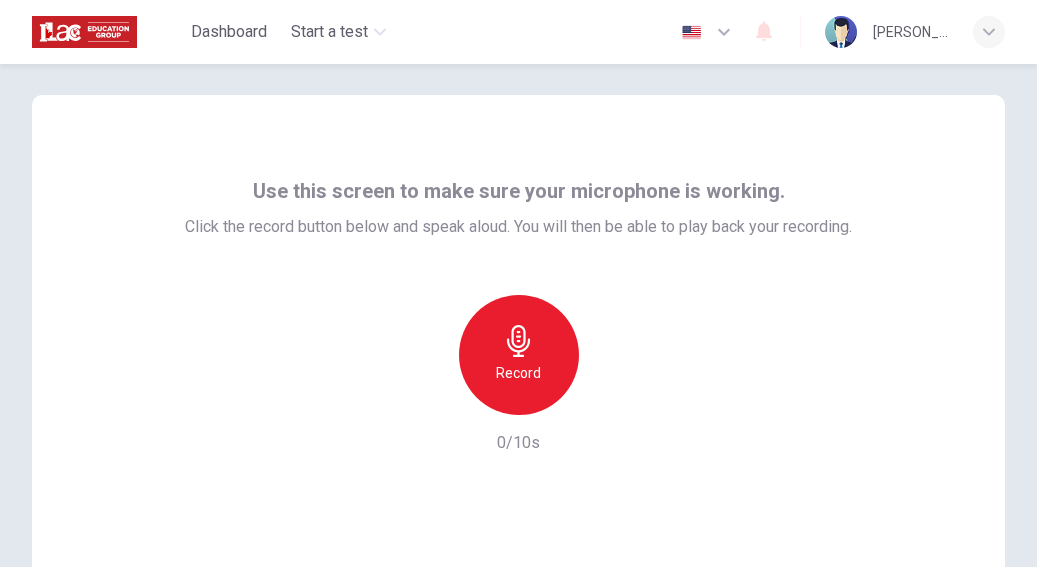 scroll, scrollTop: 0, scrollLeft: 0, axis: both 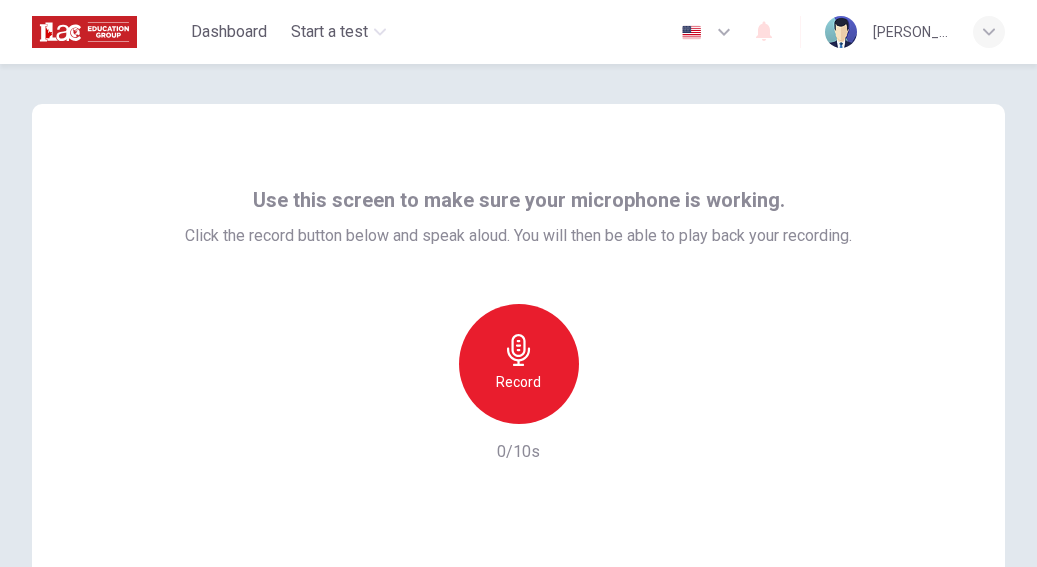 click at bounding box center (707, 32) 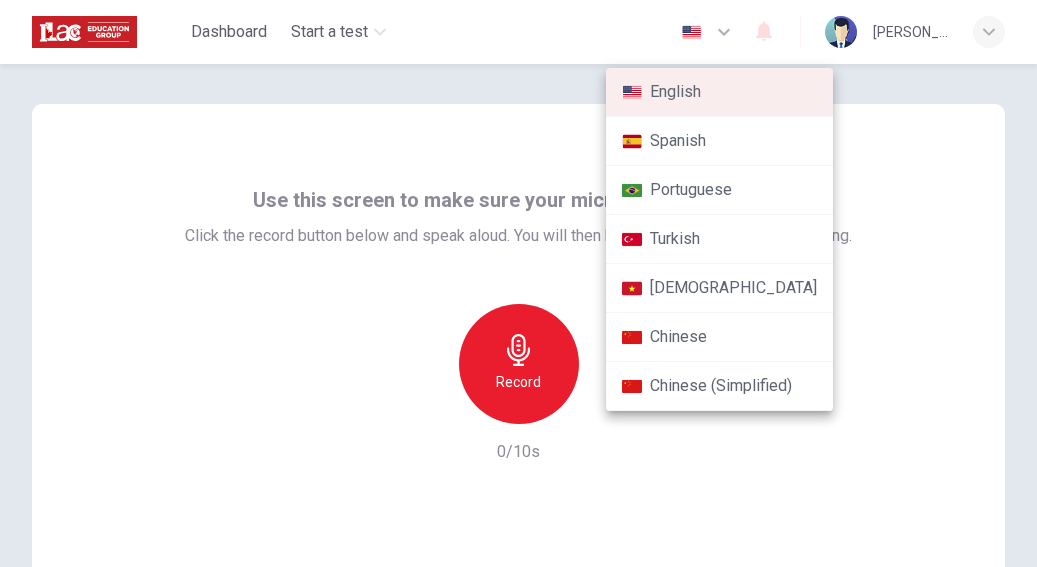click at bounding box center (518, 283) 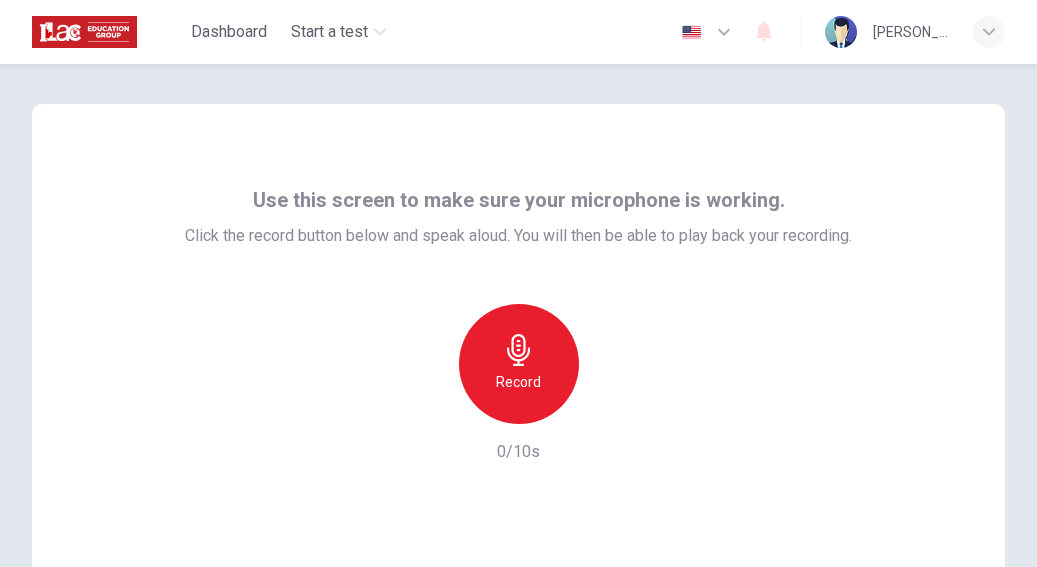 click 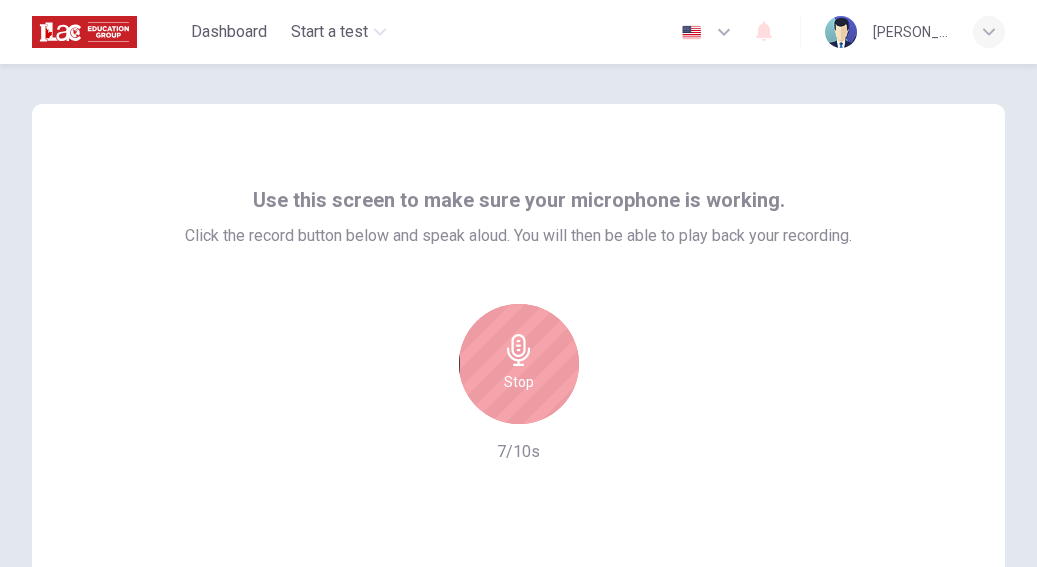 click 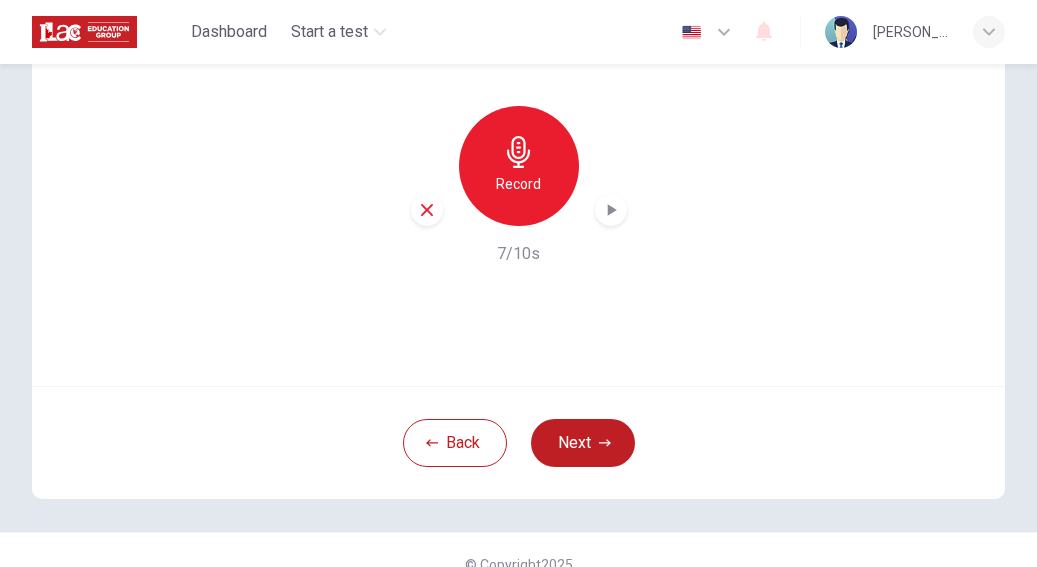 scroll, scrollTop: 200, scrollLeft: 0, axis: vertical 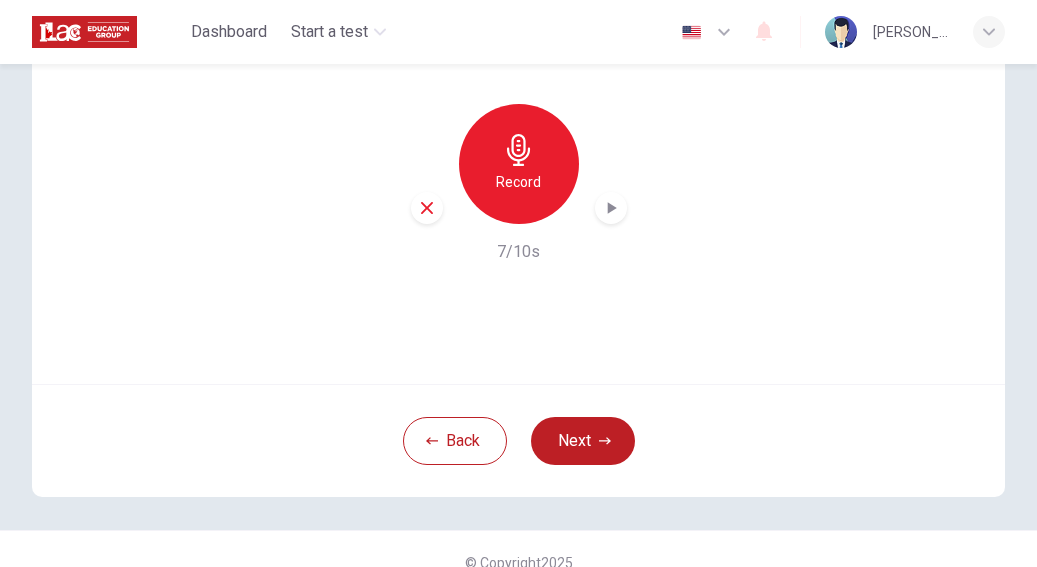 click 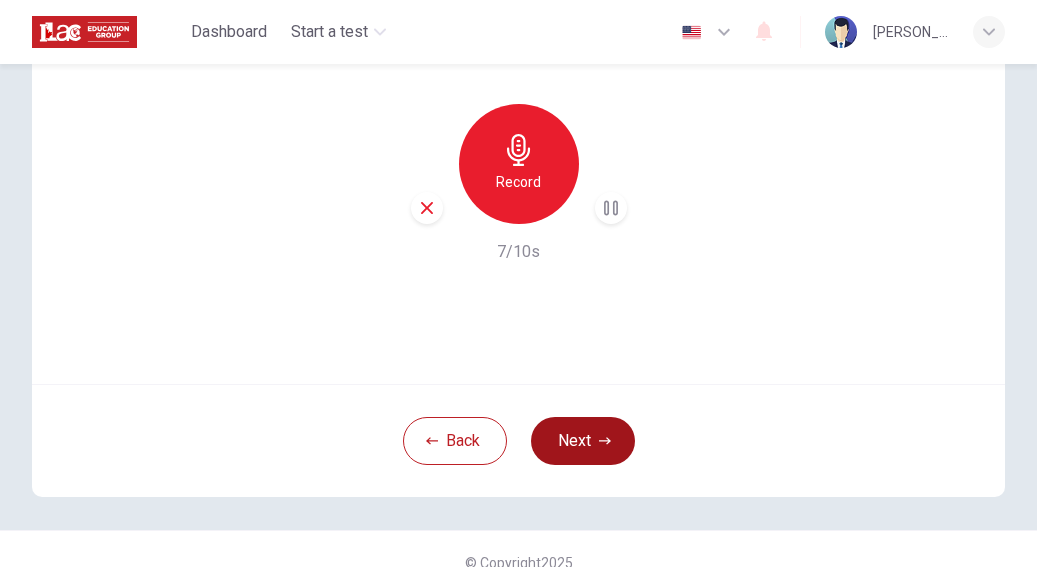 click on "Next" at bounding box center [583, 441] 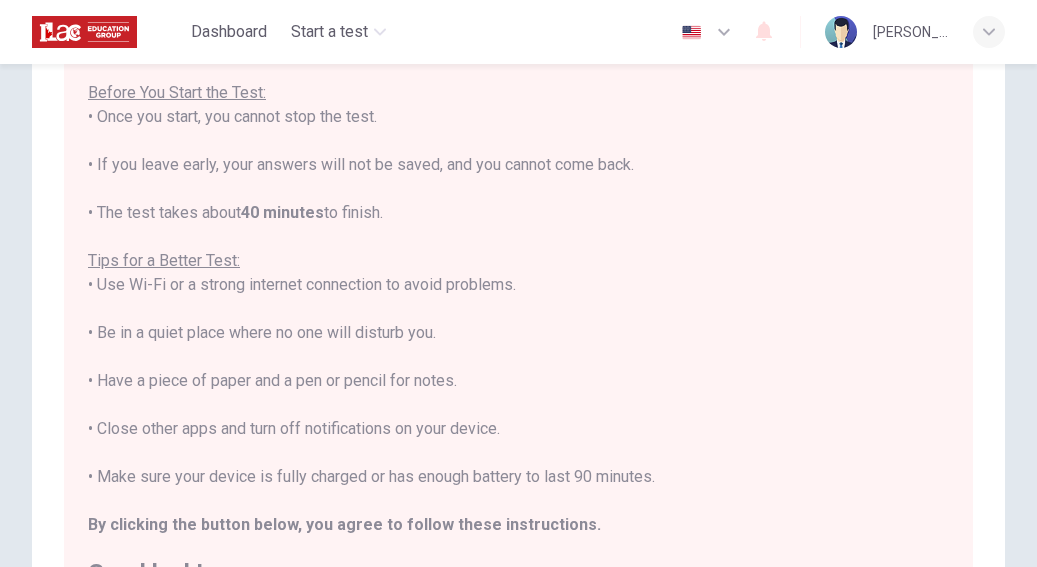 scroll, scrollTop: 0, scrollLeft: 0, axis: both 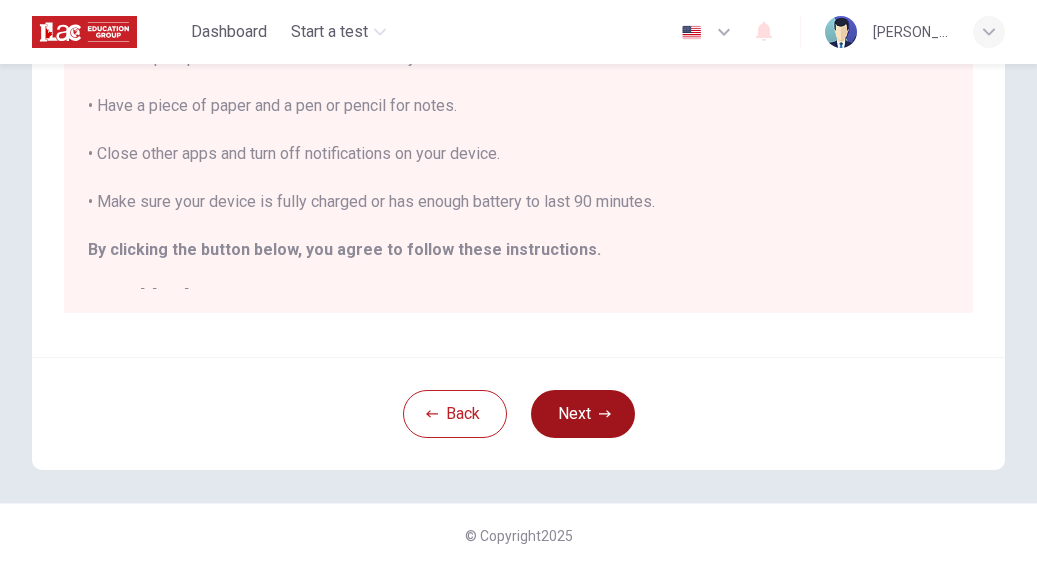 click on "Next" at bounding box center [583, 414] 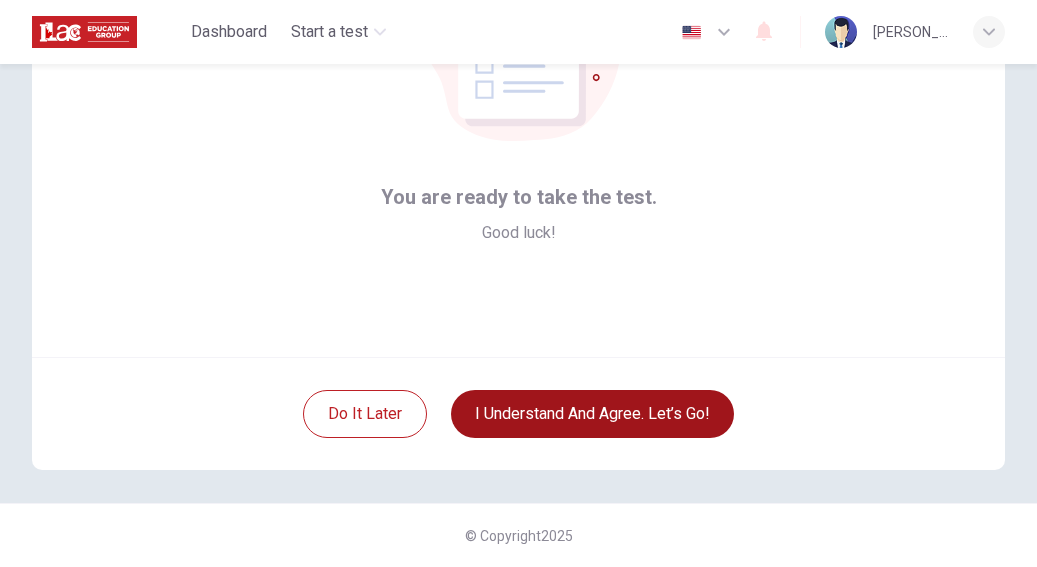 scroll, scrollTop: 227, scrollLeft: 0, axis: vertical 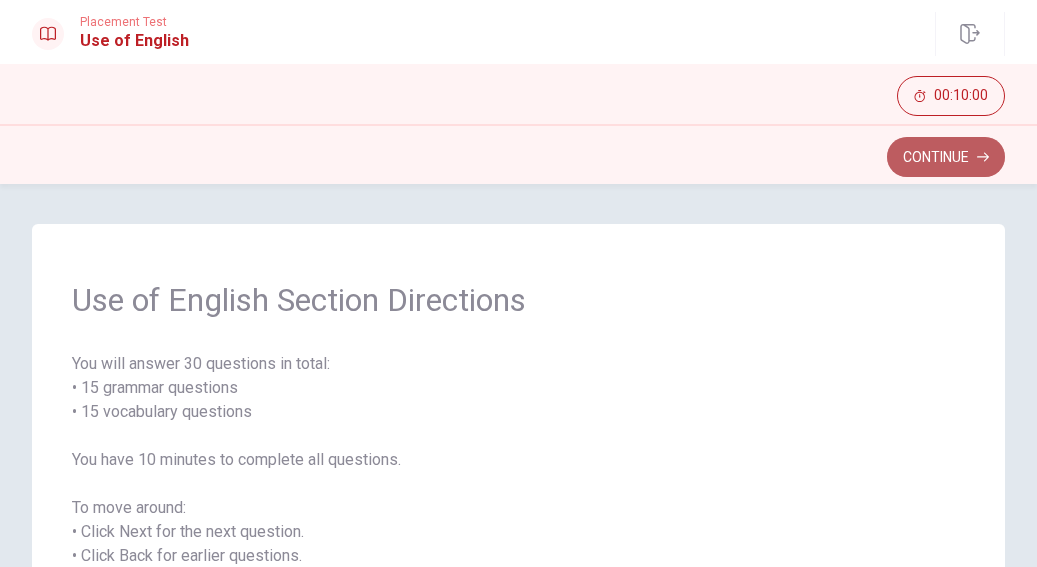 click on "Continue" at bounding box center [946, 157] 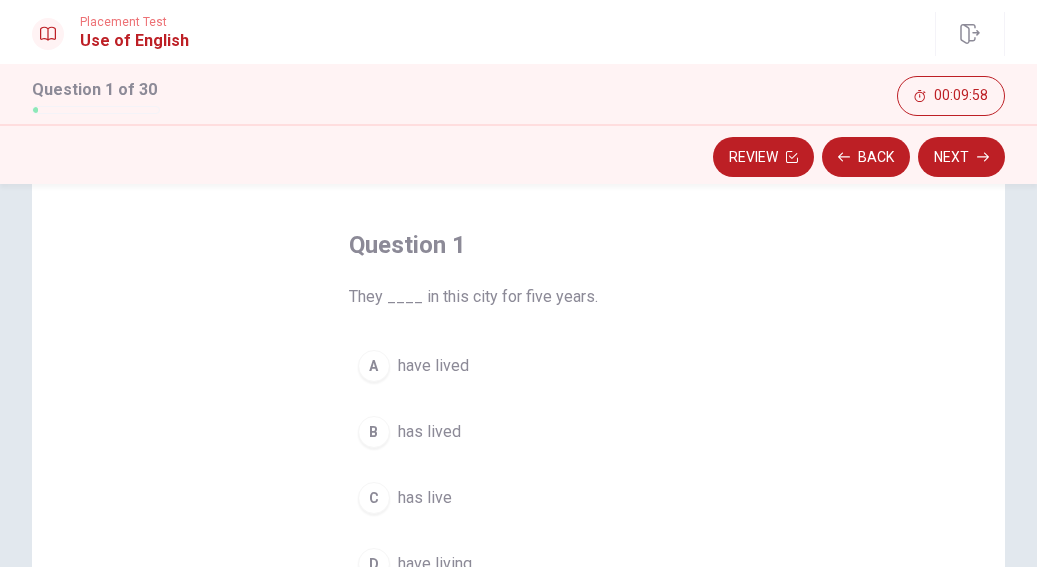 scroll, scrollTop: 100, scrollLeft: 0, axis: vertical 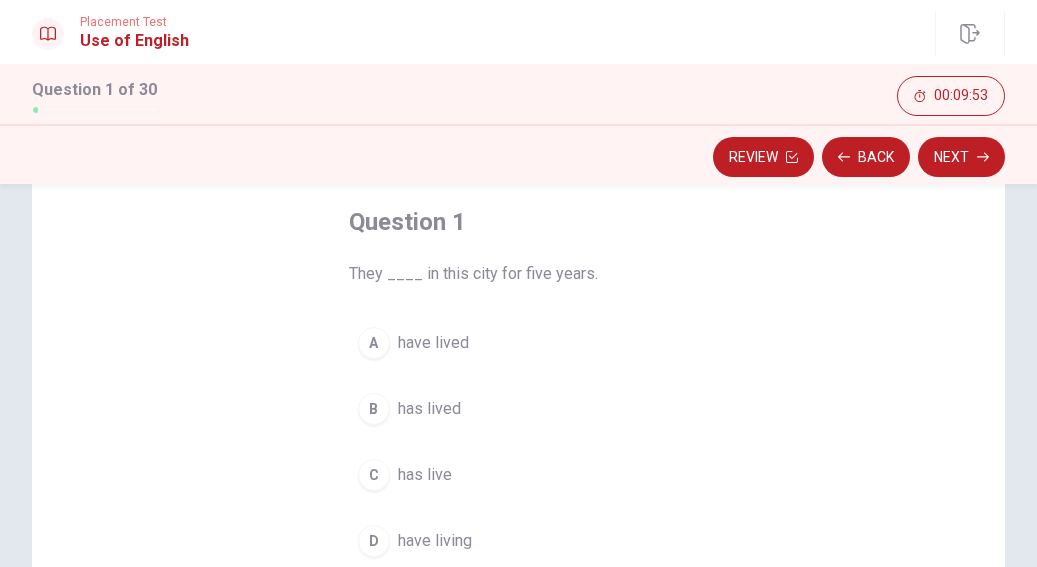 click on "A" at bounding box center (374, 343) 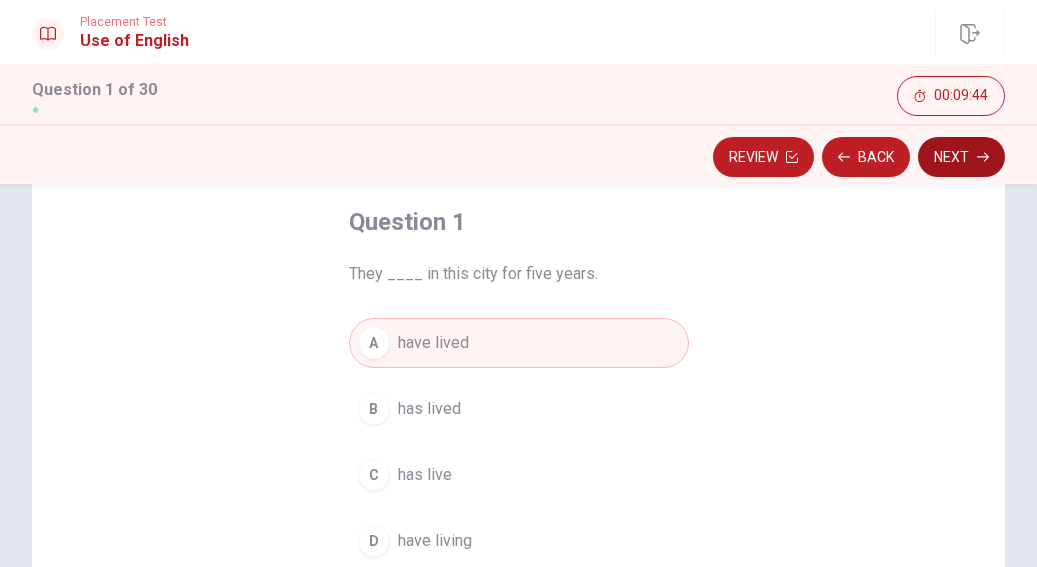 click on "Next" at bounding box center [961, 157] 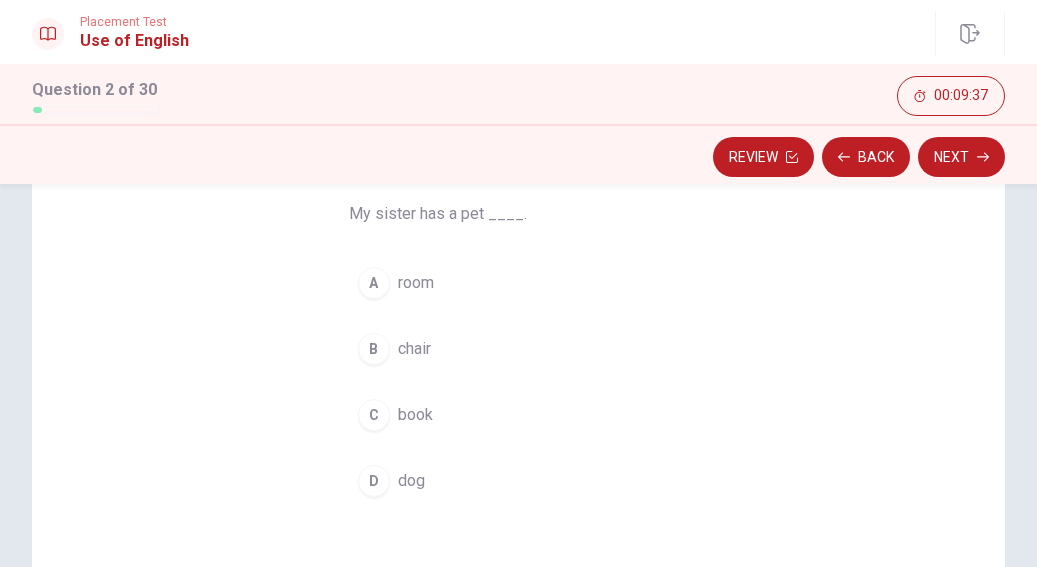 scroll, scrollTop: 153, scrollLeft: 0, axis: vertical 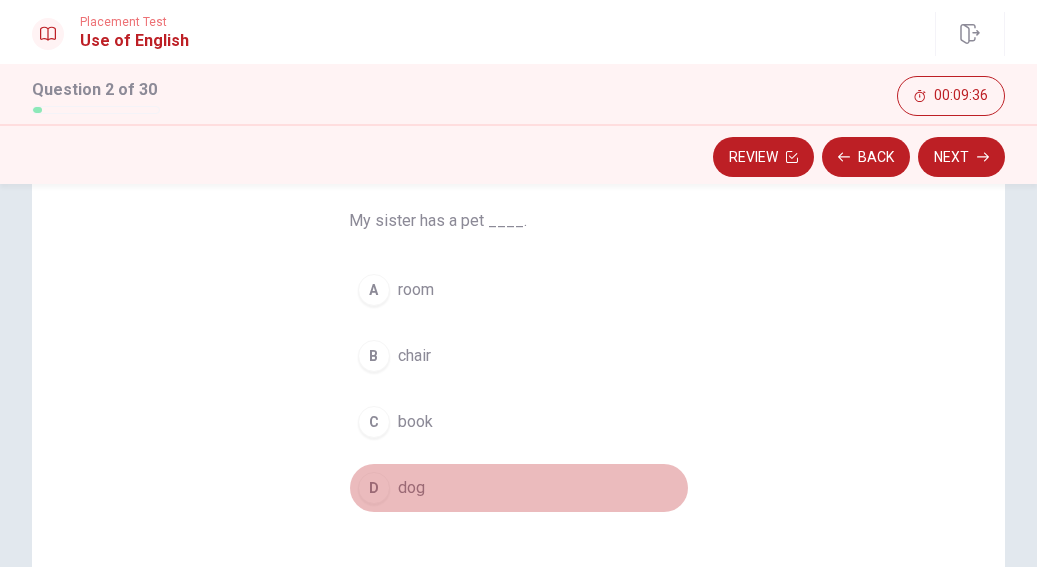 click on "dog" at bounding box center (411, 488) 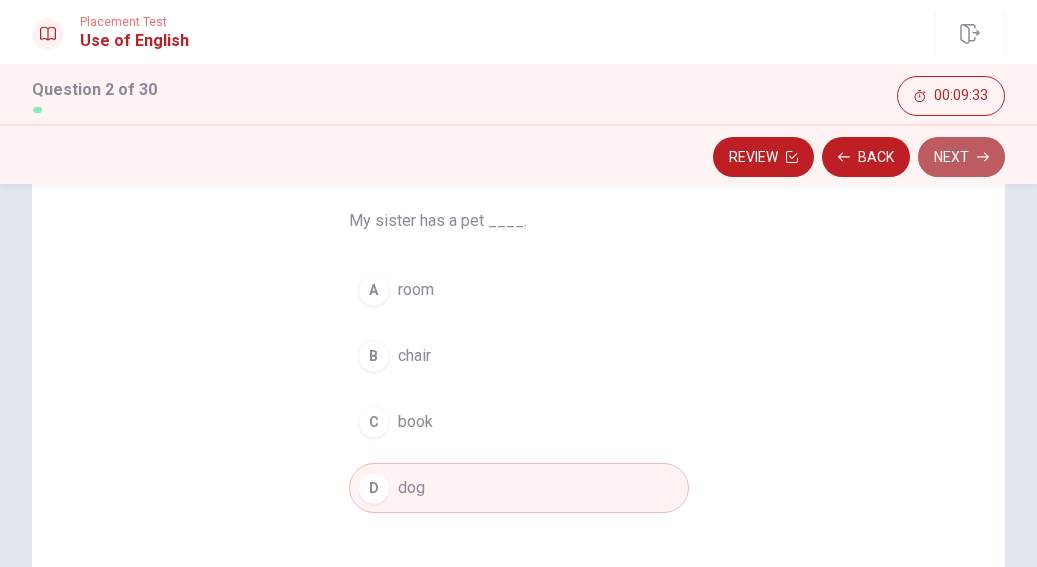 click on "Next" at bounding box center [961, 157] 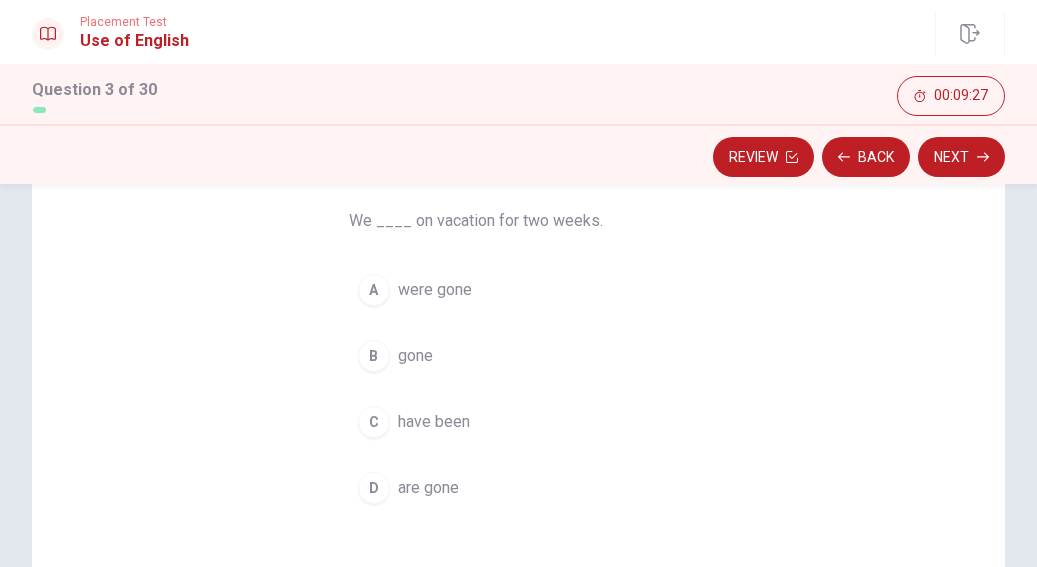 click on "C" at bounding box center [374, 422] 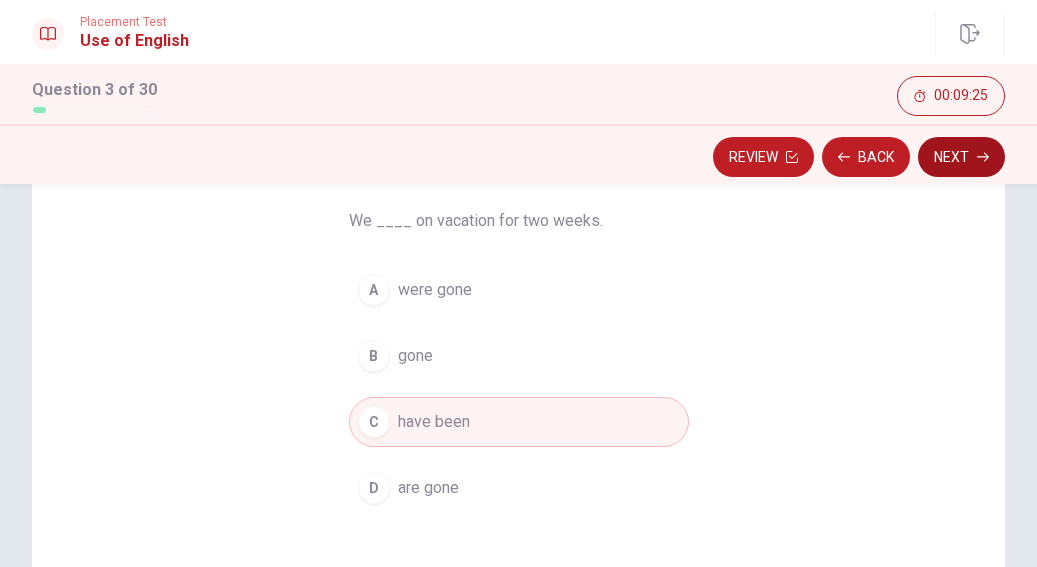 click on "Next" at bounding box center [961, 157] 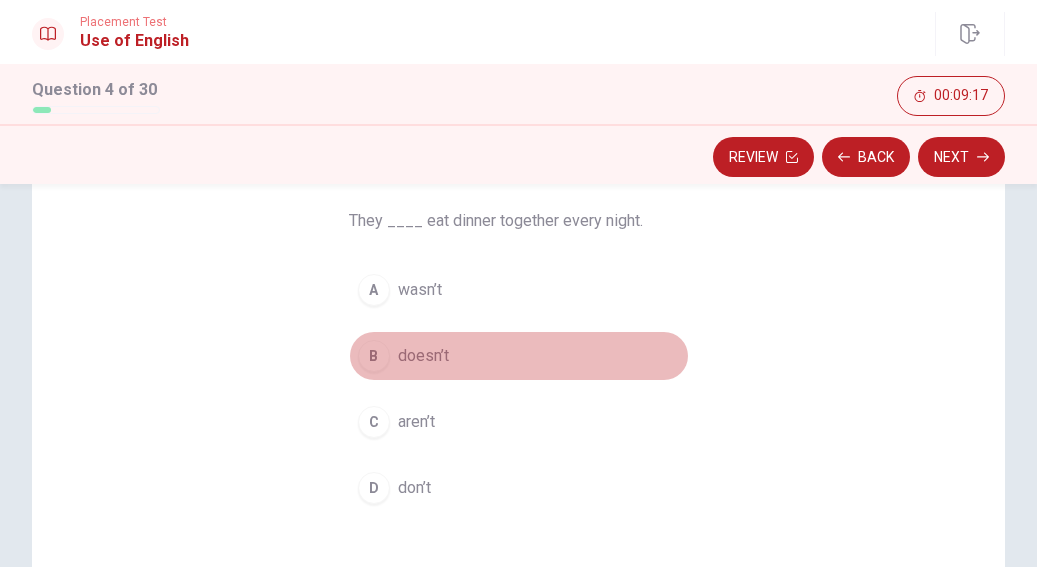 click on "doesn’t" at bounding box center (423, 356) 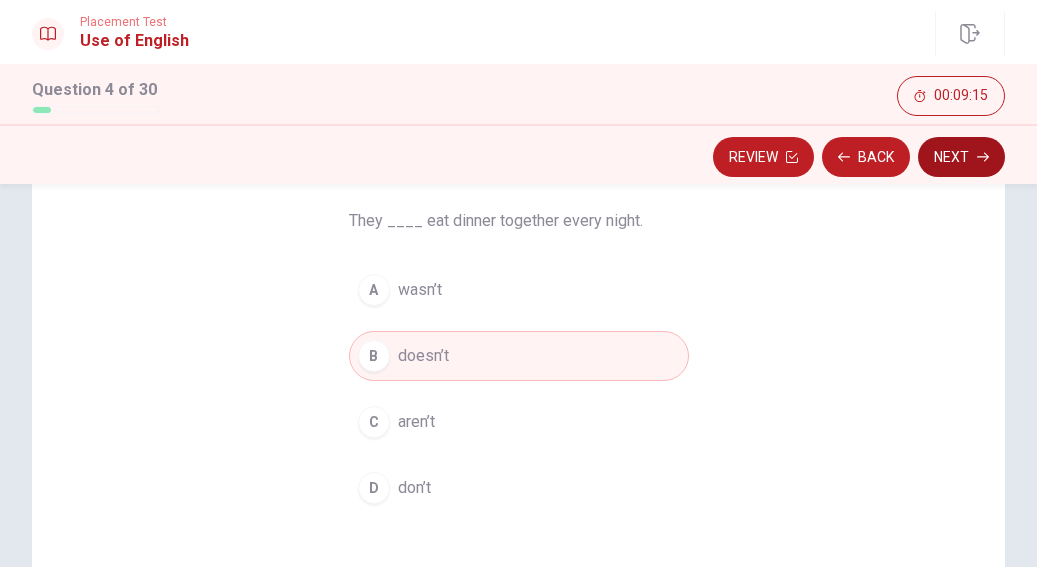 click on "Next" at bounding box center [961, 157] 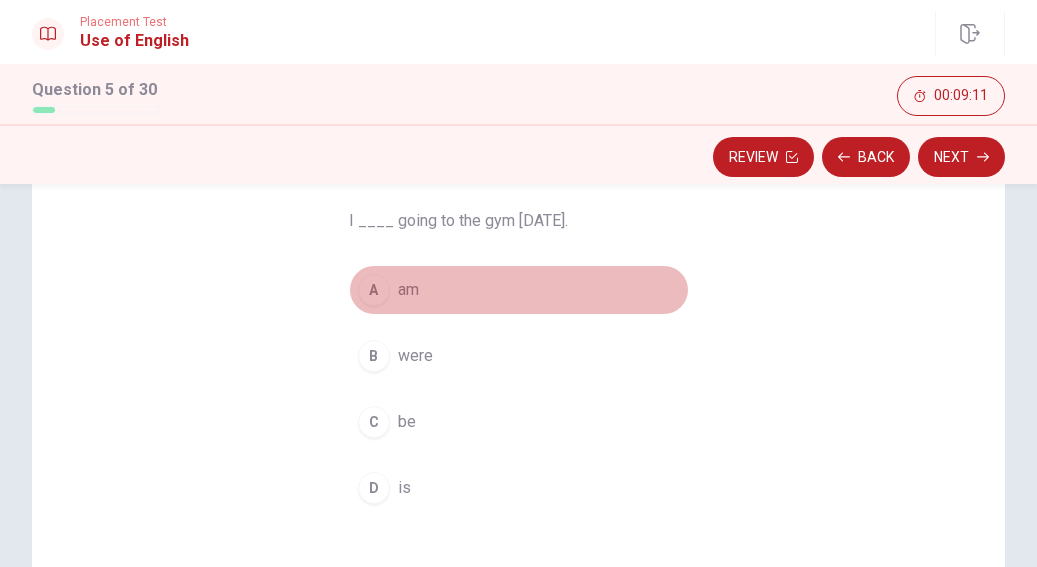 click on "am" at bounding box center [408, 290] 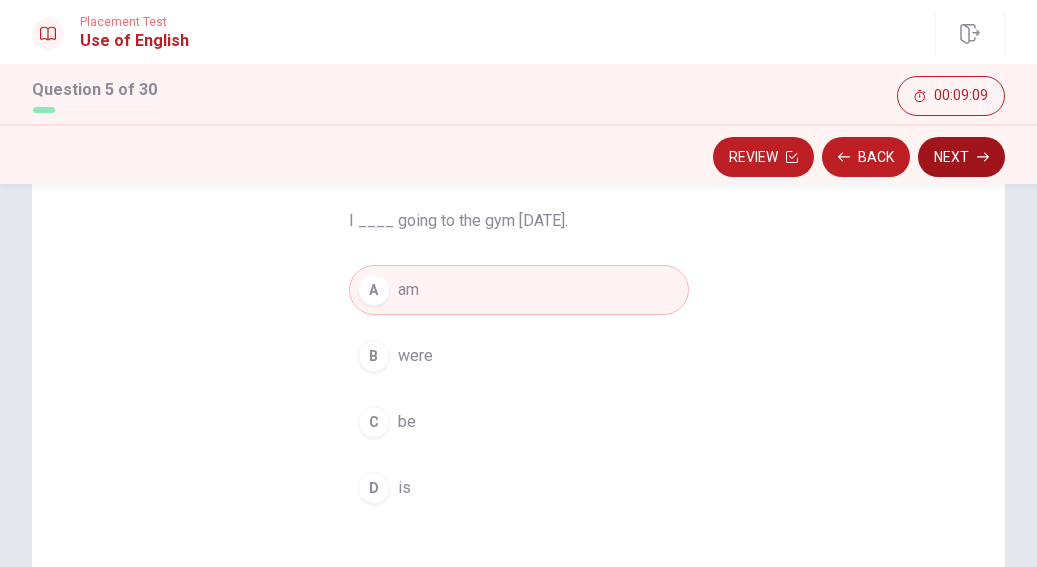 click on "Next" at bounding box center [961, 157] 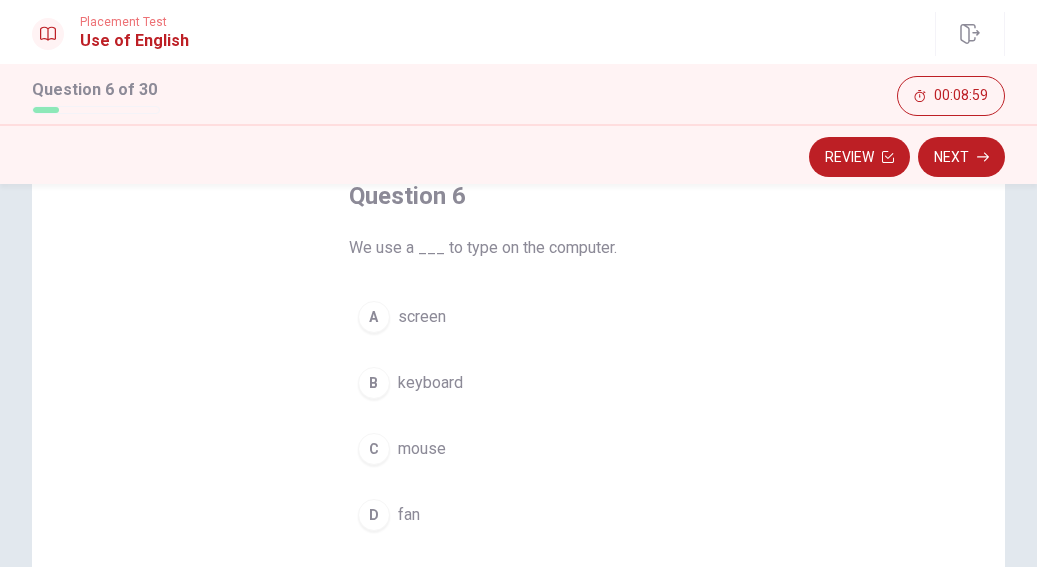 scroll, scrollTop: 133, scrollLeft: 0, axis: vertical 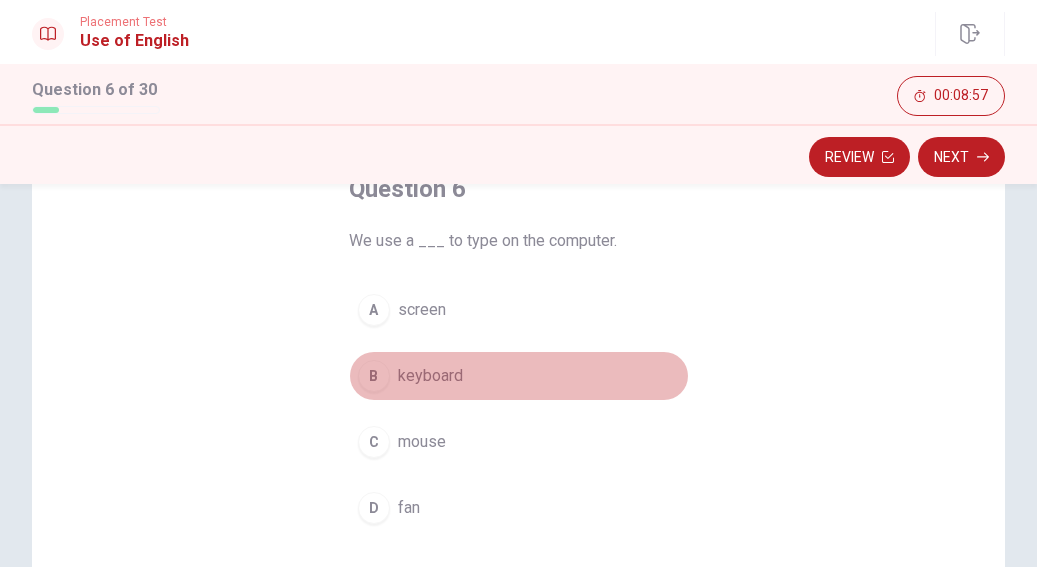 click on "B keyboard" at bounding box center [519, 376] 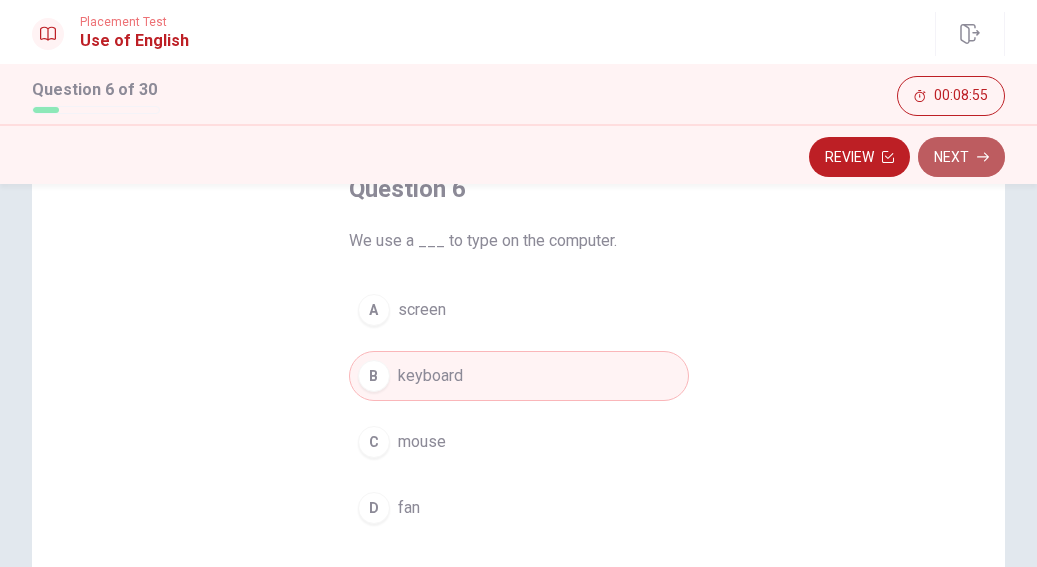 click on "Next" at bounding box center [961, 157] 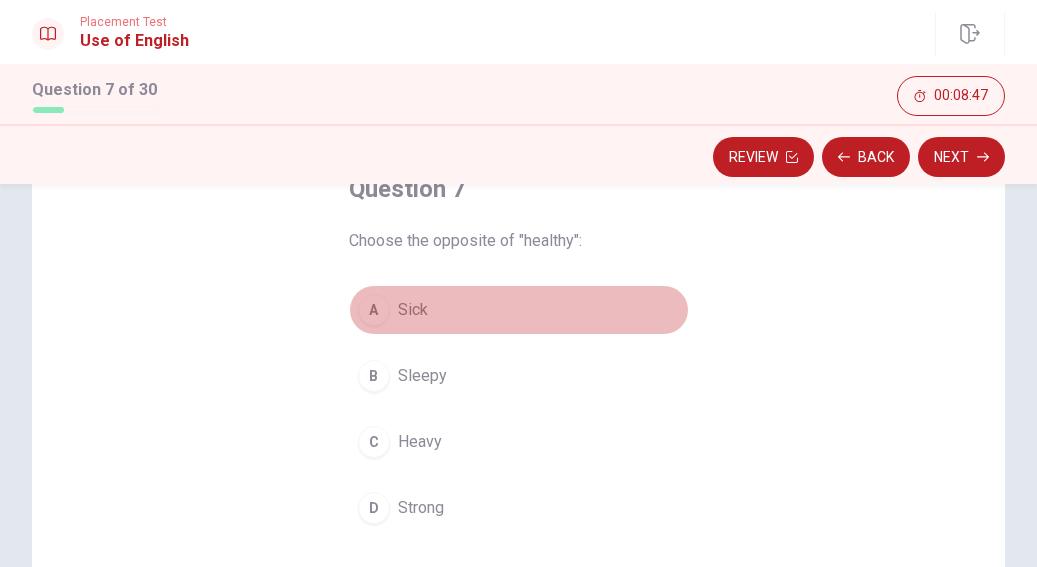 click on "Sick" at bounding box center [413, 310] 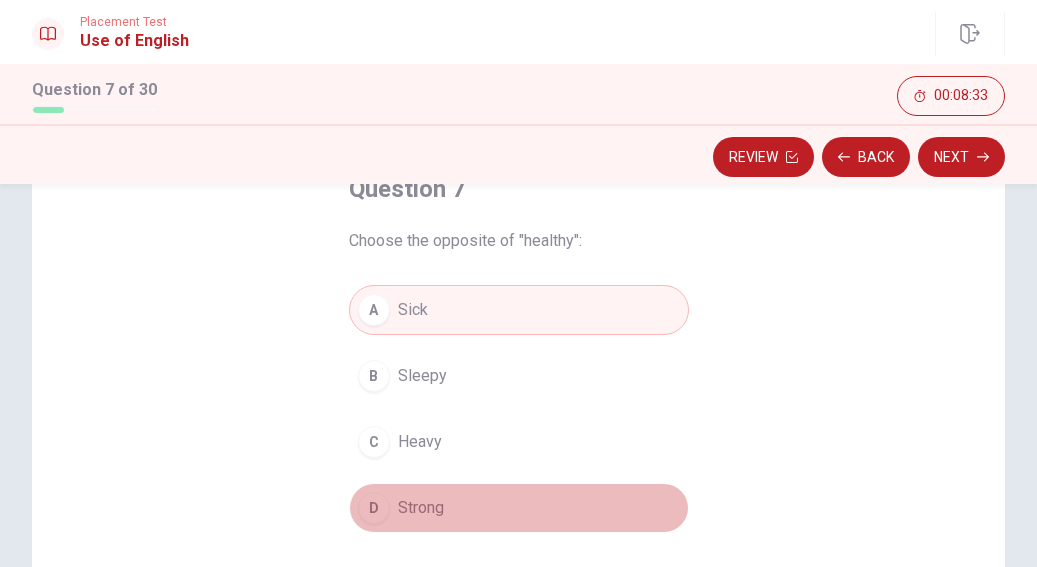click on "D Strong" at bounding box center [519, 508] 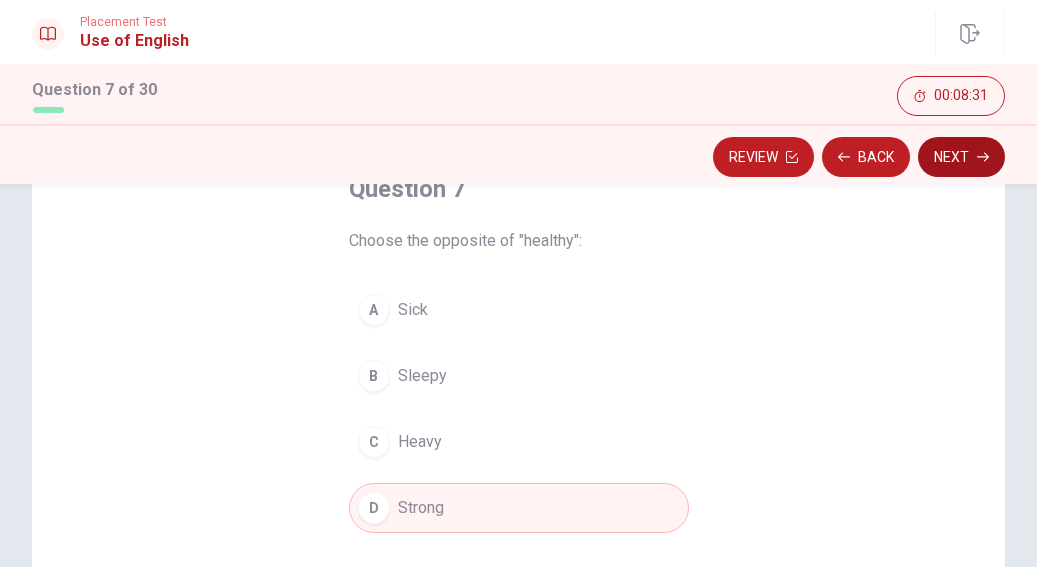 click on "Next" at bounding box center (961, 157) 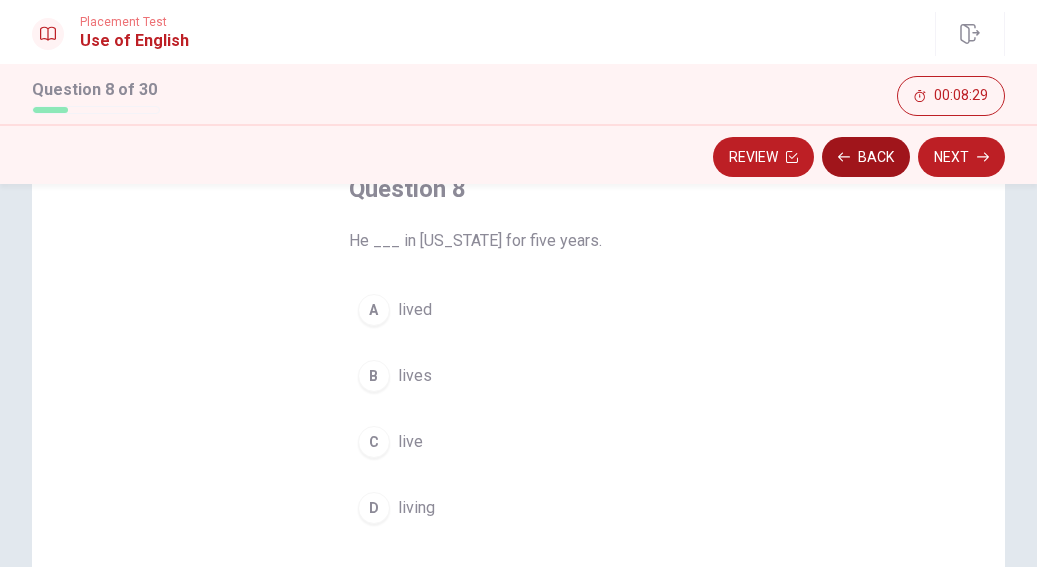 click on "Back" at bounding box center [866, 157] 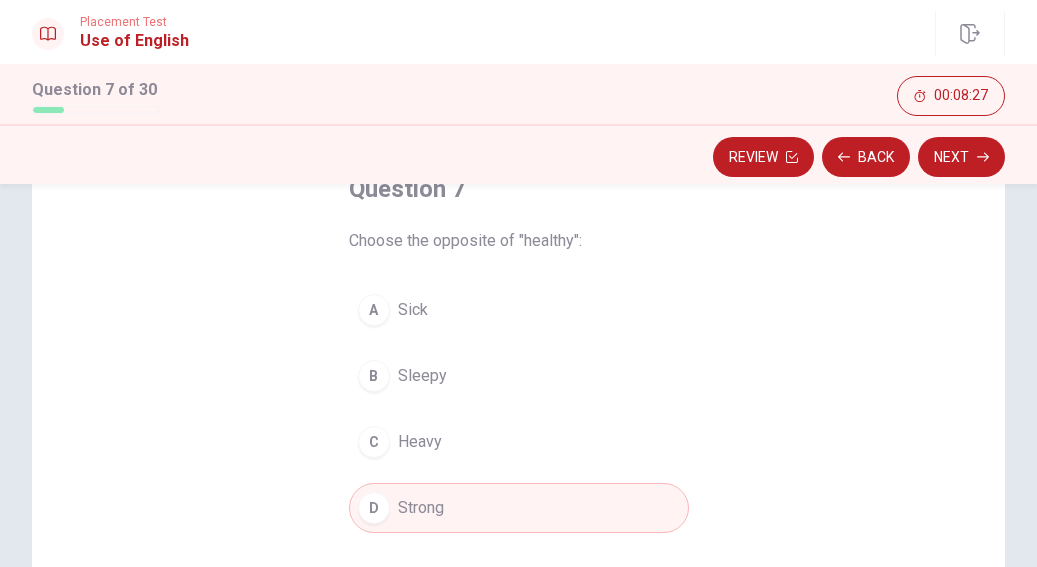 click on "Sick" at bounding box center (413, 310) 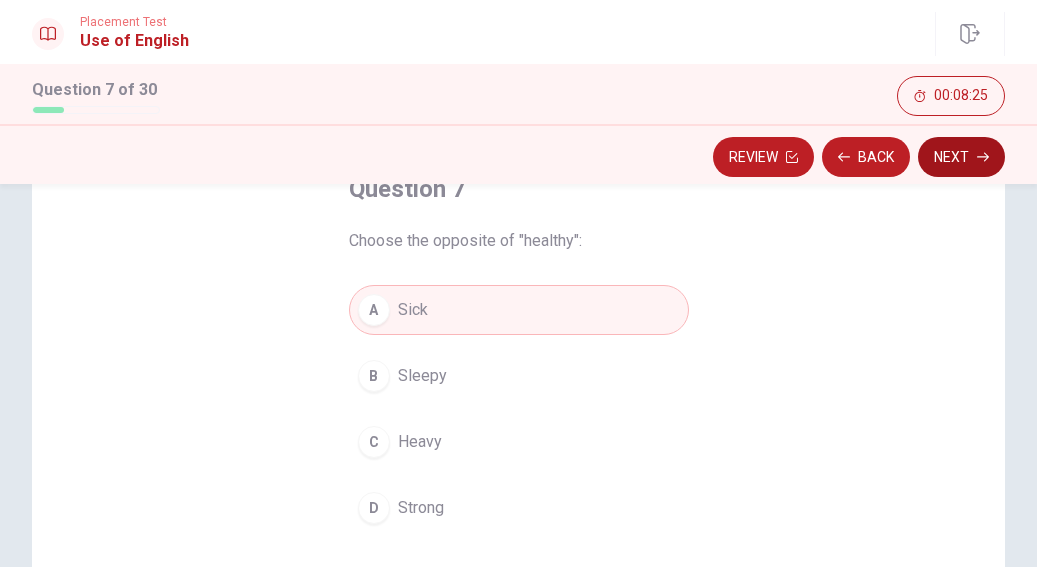 click on "Next" at bounding box center (961, 157) 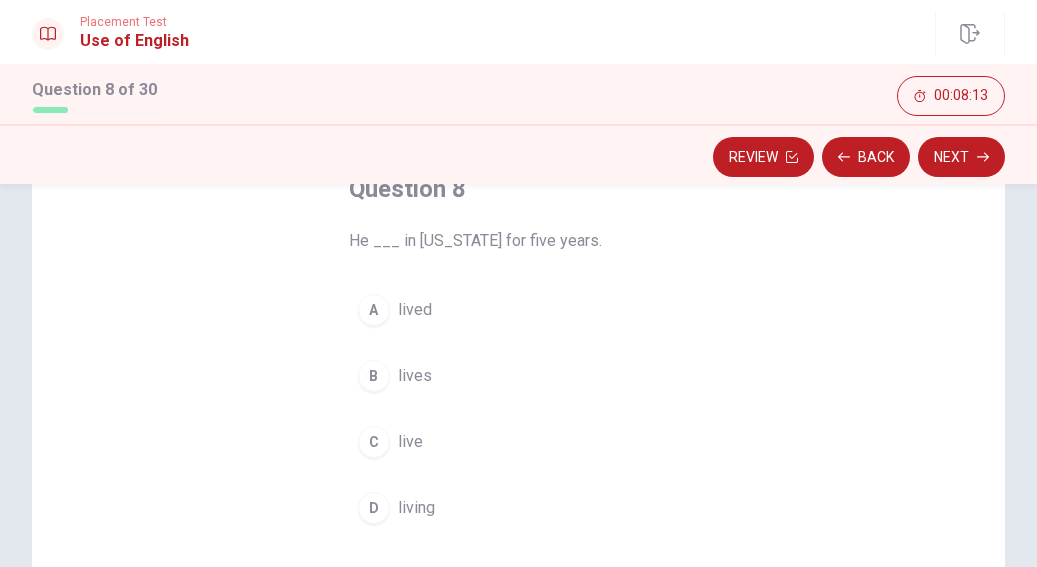 click on "lives" at bounding box center (415, 376) 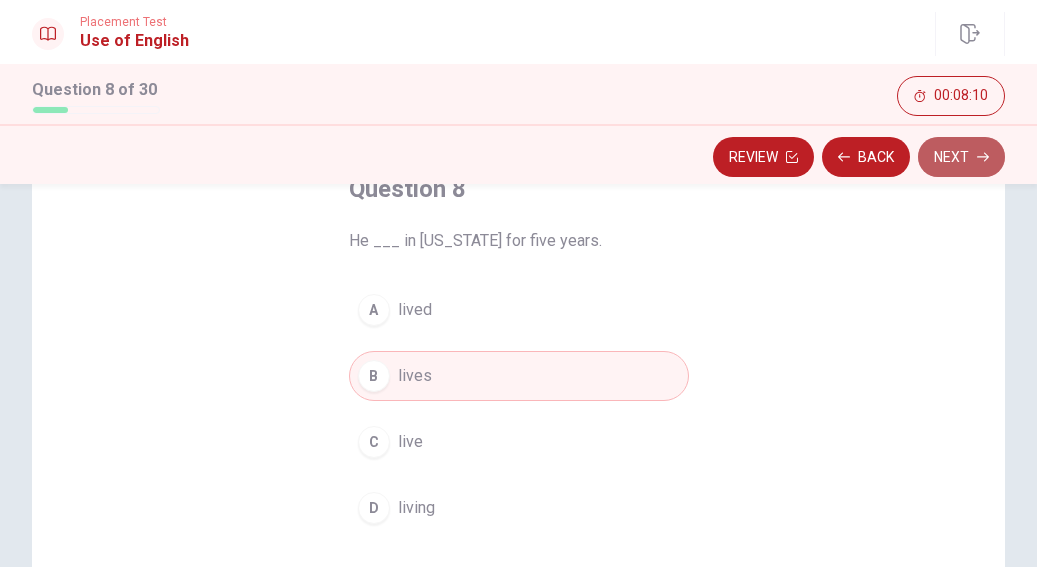 click on "Next" at bounding box center (961, 157) 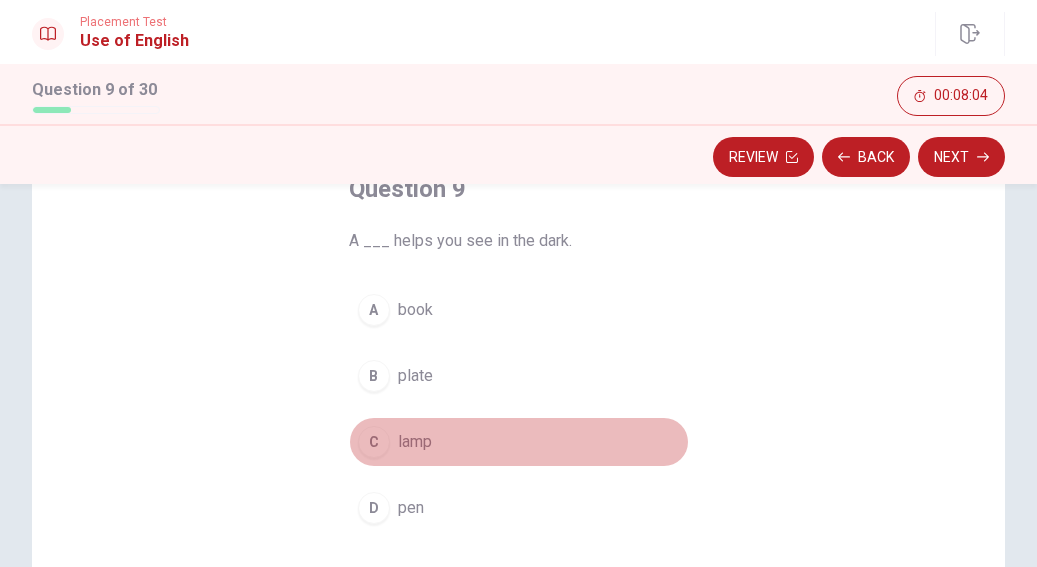 click on "lamp" at bounding box center (415, 442) 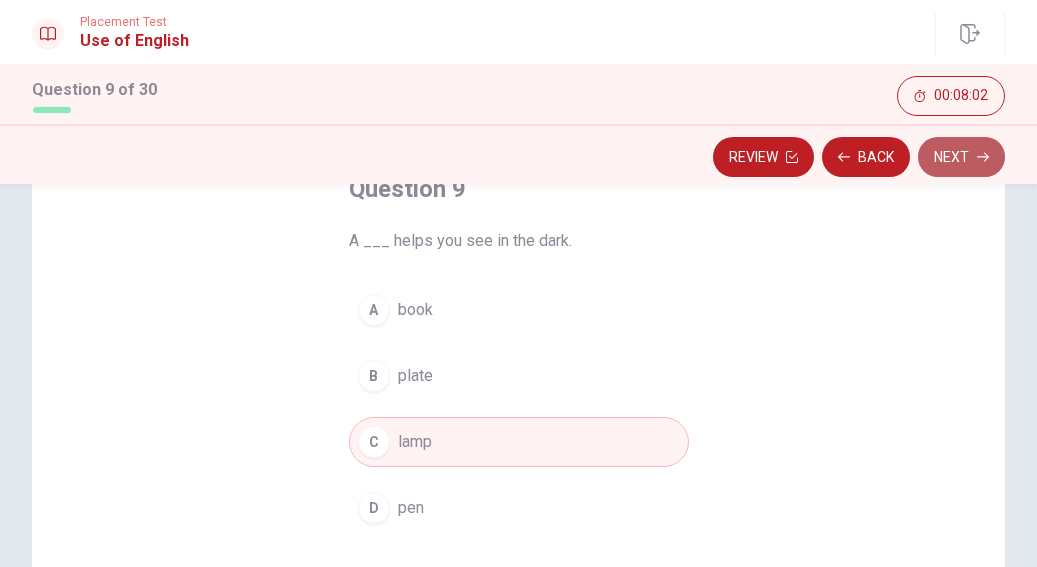 click on "Next" at bounding box center [961, 157] 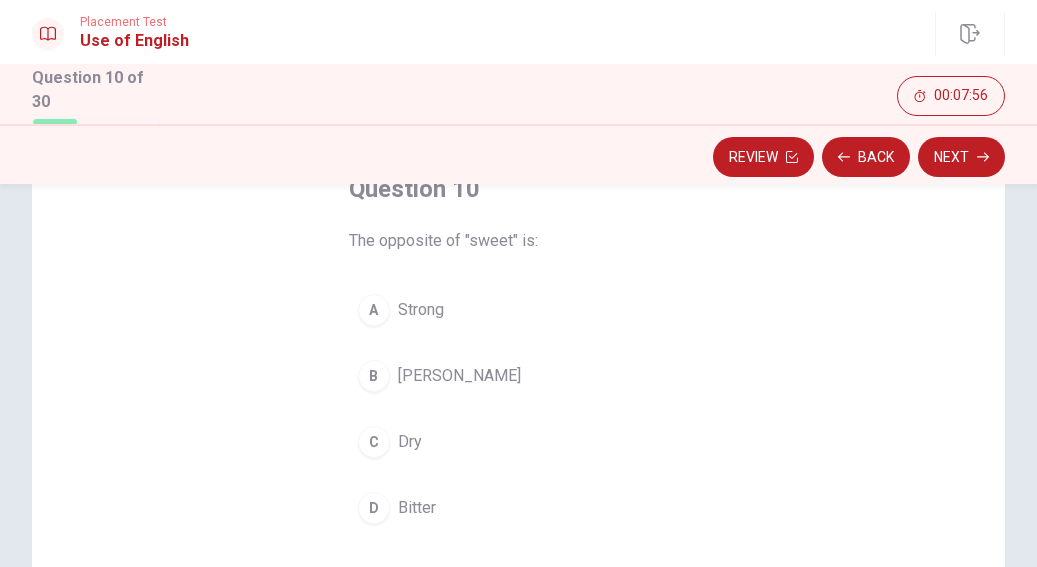 click on "Bitter" at bounding box center (417, 508) 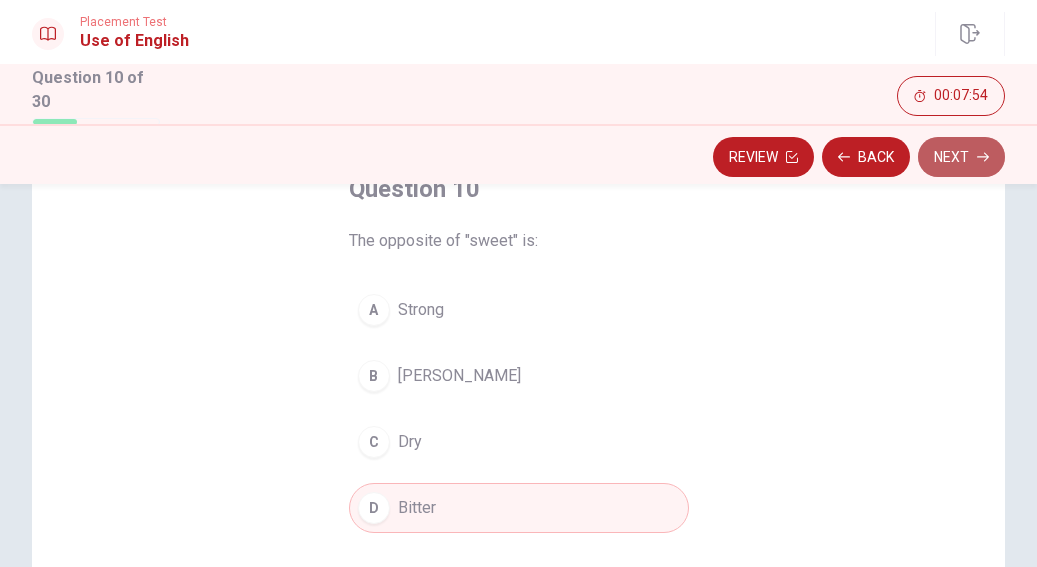 click on "Next" at bounding box center [961, 157] 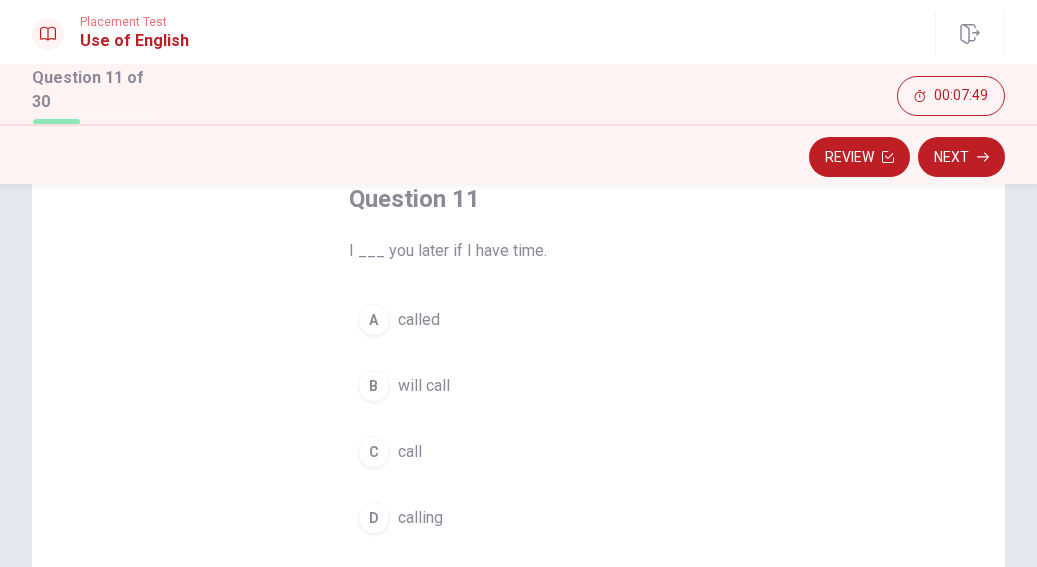 scroll, scrollTop: 140, scrollLeft: 0, axis: vertical 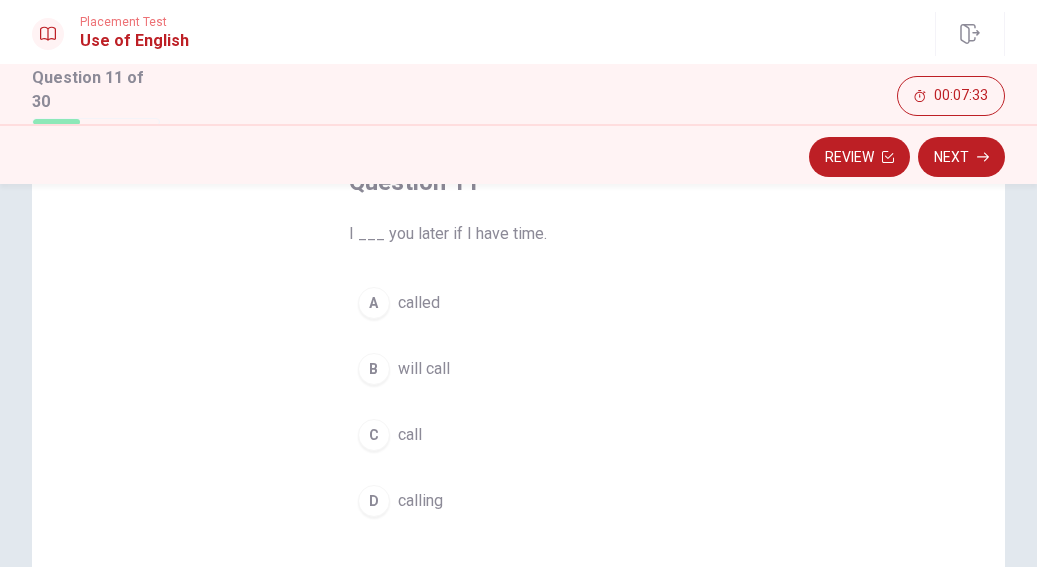 click on "will call" at bounding box center [424, 369] 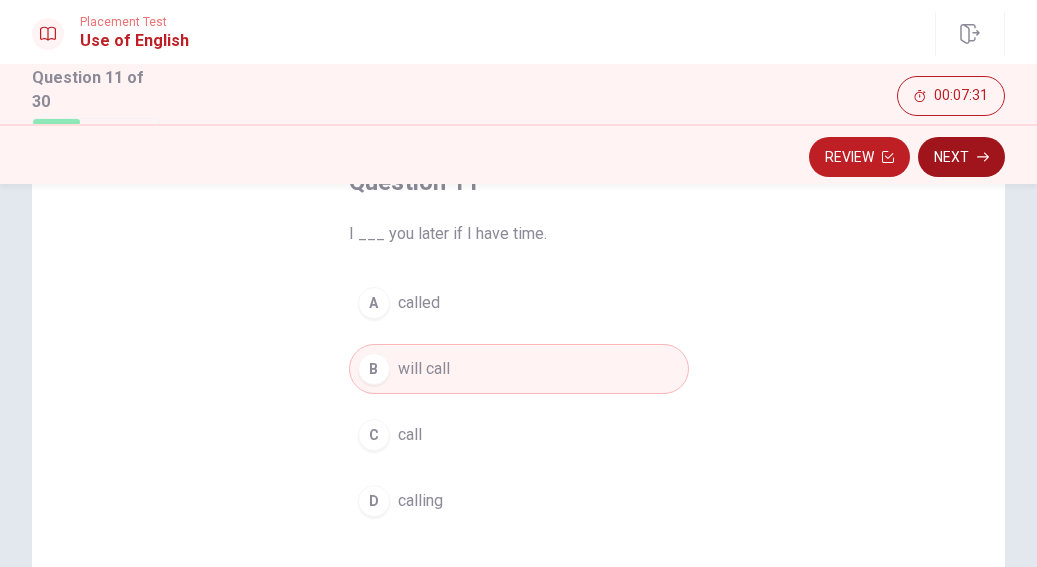 click on "Next" at bounding box center [961, 157] 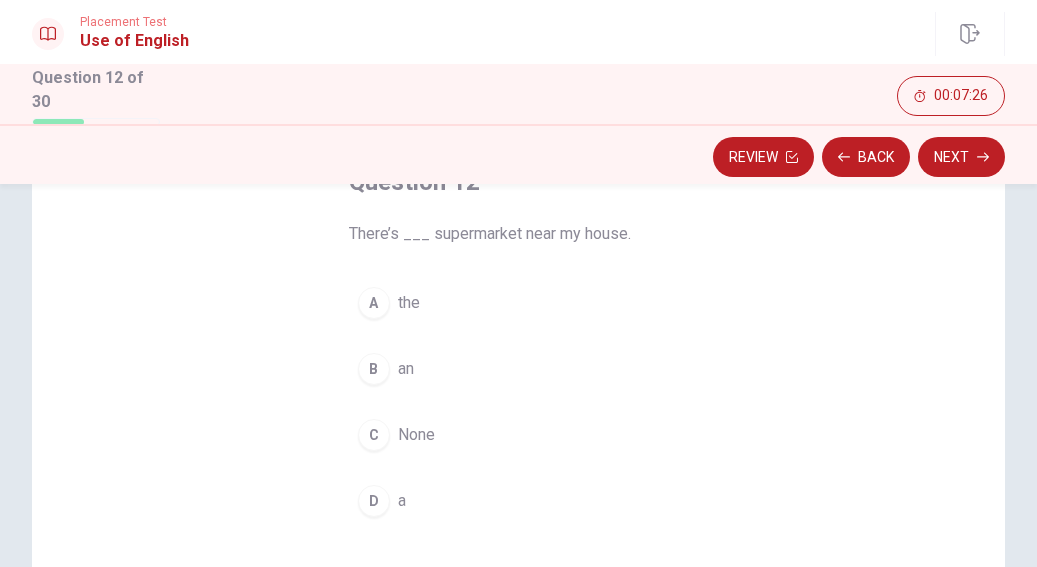 drag, startPoint x: 383, startPoint y: 500, endPoint x: 935, endPoint y: 256, distance: 603.523 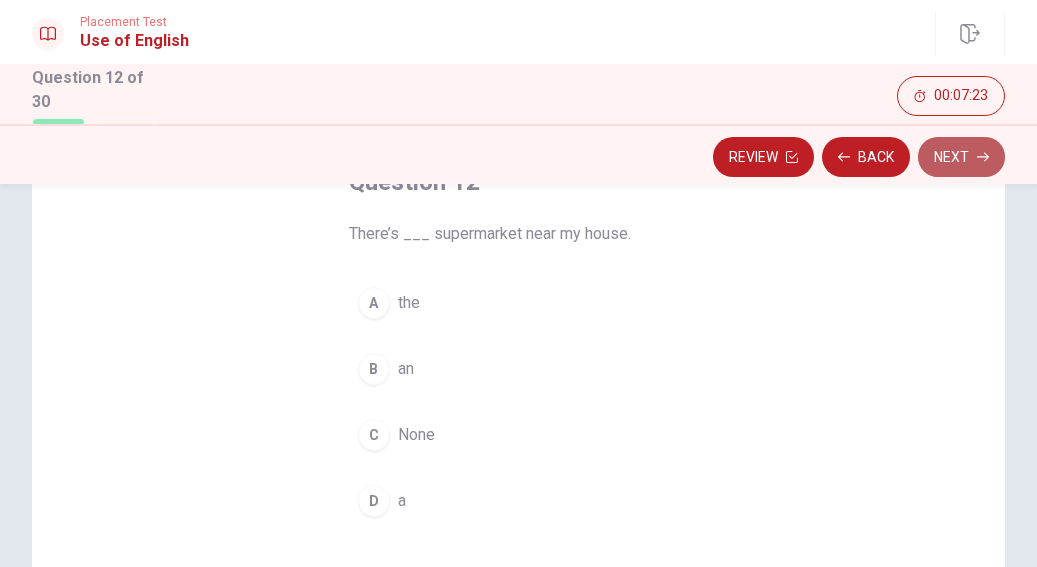 click on "Next" at bounding box center (961, 157) 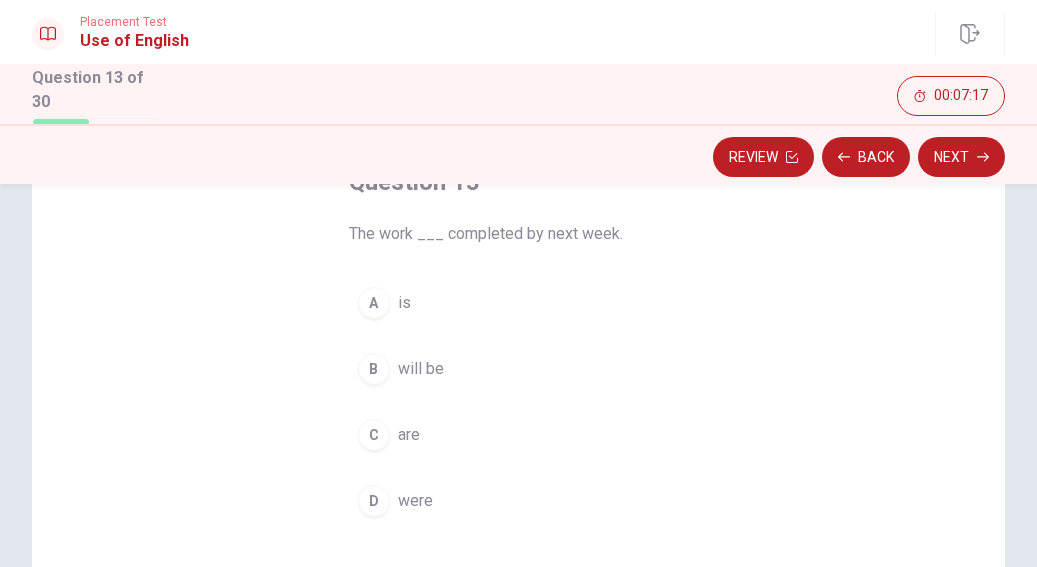 click on "B" at bounding box center (374, 369) 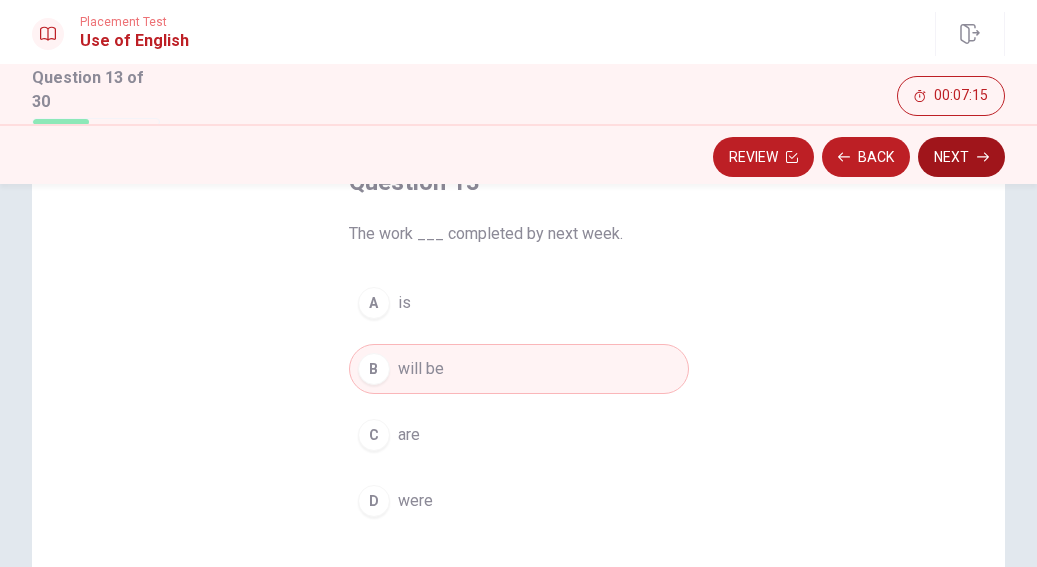 click on "Next" at bounding box center [961, 157] 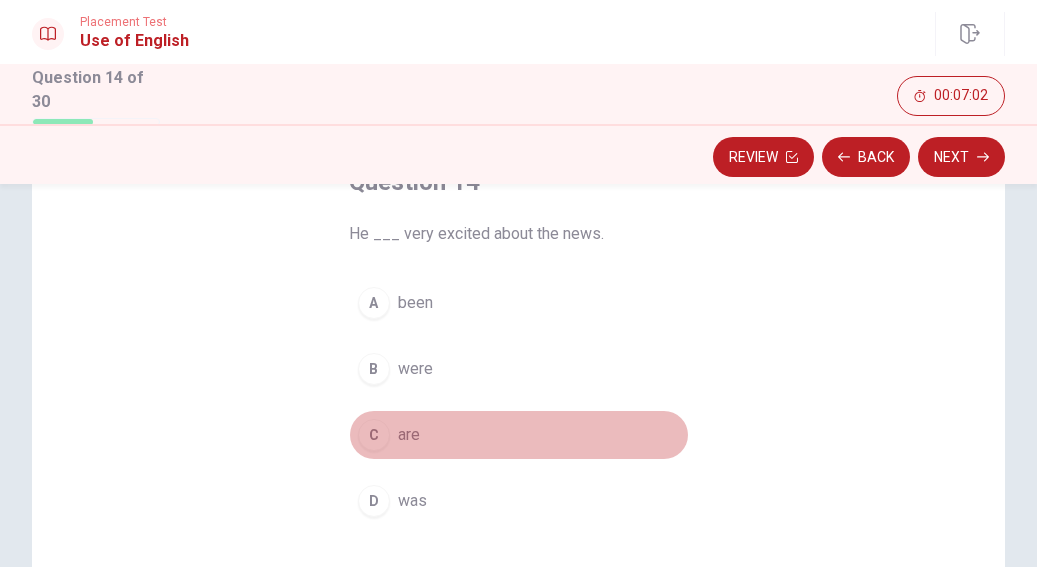 click on "C" at bounding box center [374, 435] 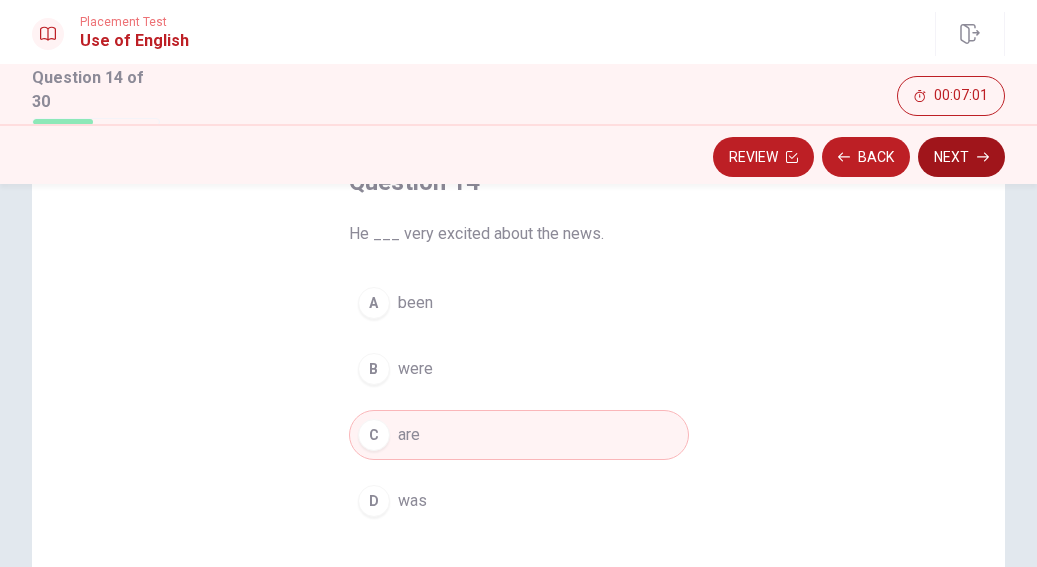 click on "Next" at bounding box center (961, 157) 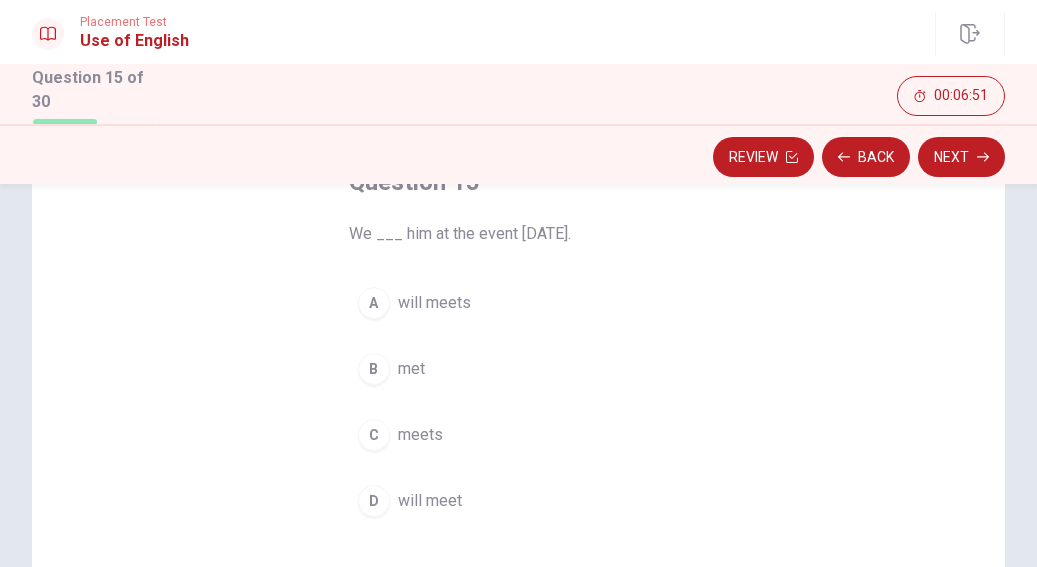 click on "will meets" at bounding box center [434, 303] 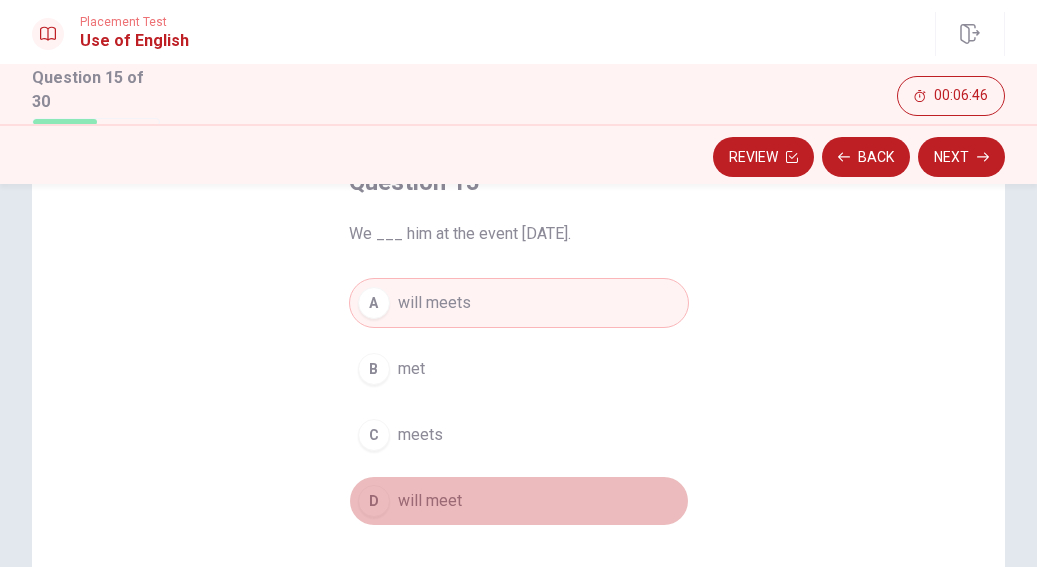click on "will meet" at bounding box center (430, 501) 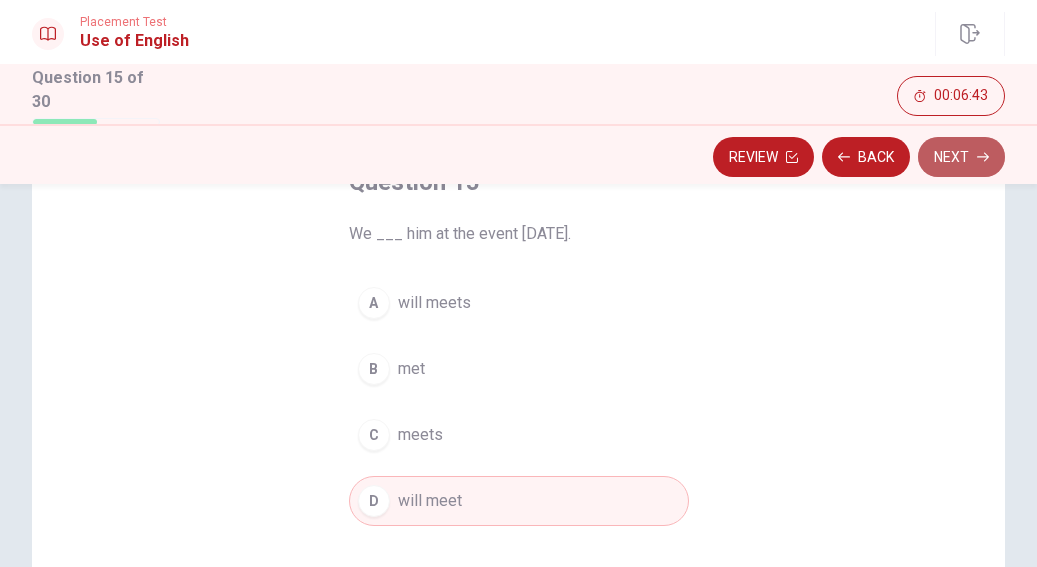 click on "Next" at bounding box center (961, 157) 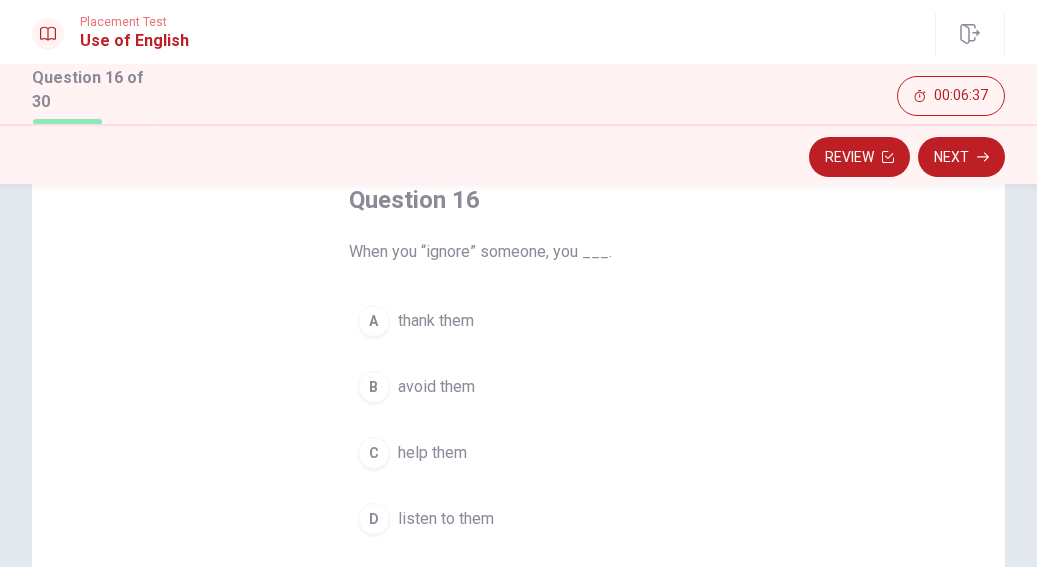 scroll, scrollTop: 126, scrollLeft: 0, axis: vertical 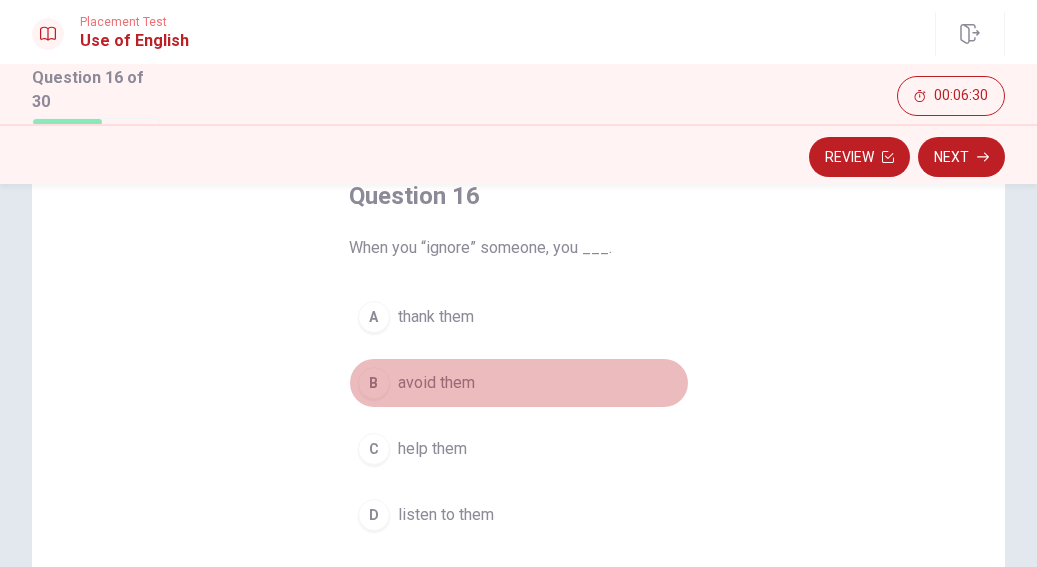 click on "avoid them" at bounding box center (436, 383) 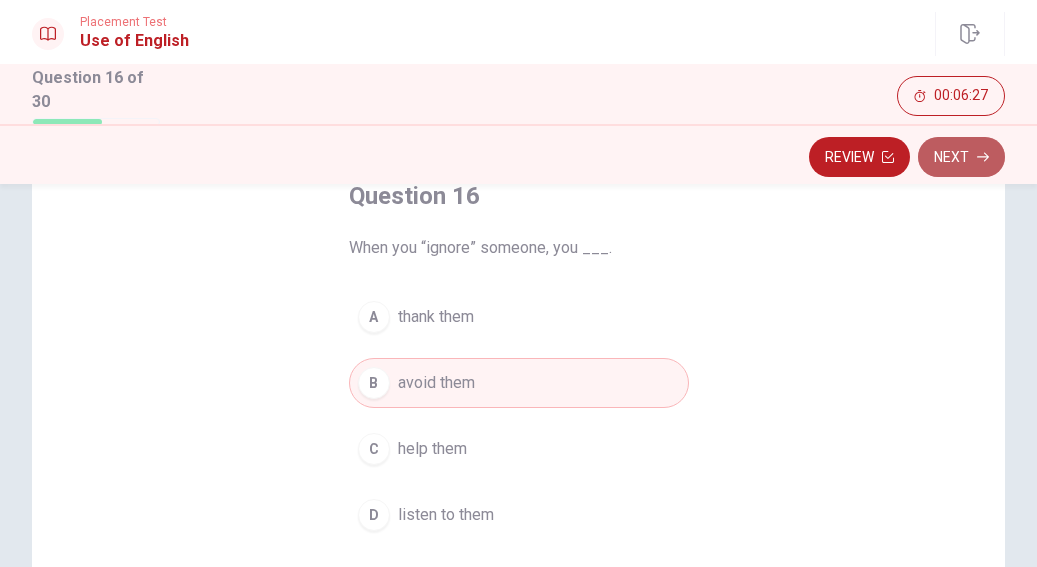 click on "Next" at bounding box center (961, 157) 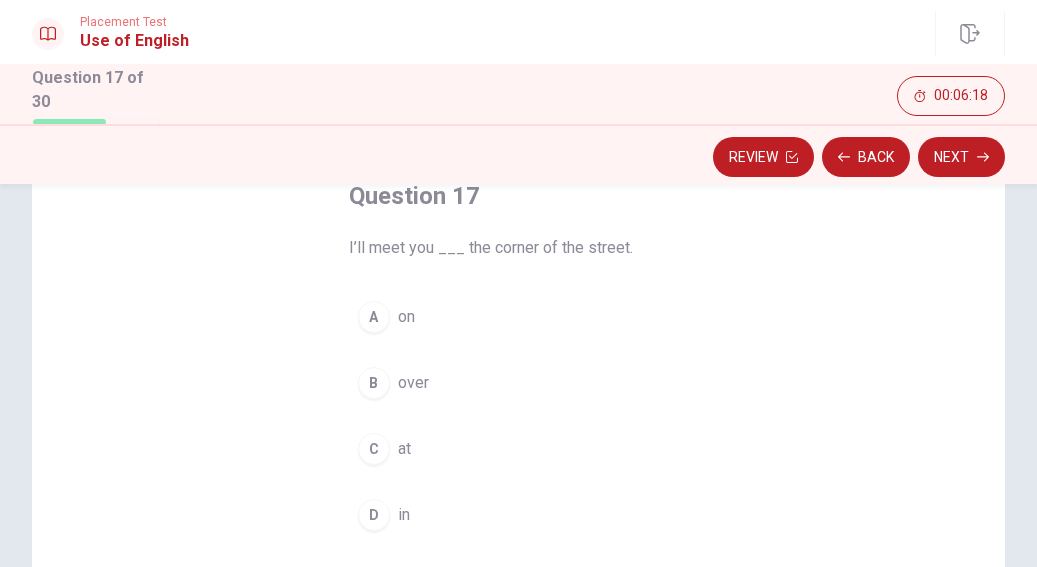 click on "at" at bounding box center [404, 449] 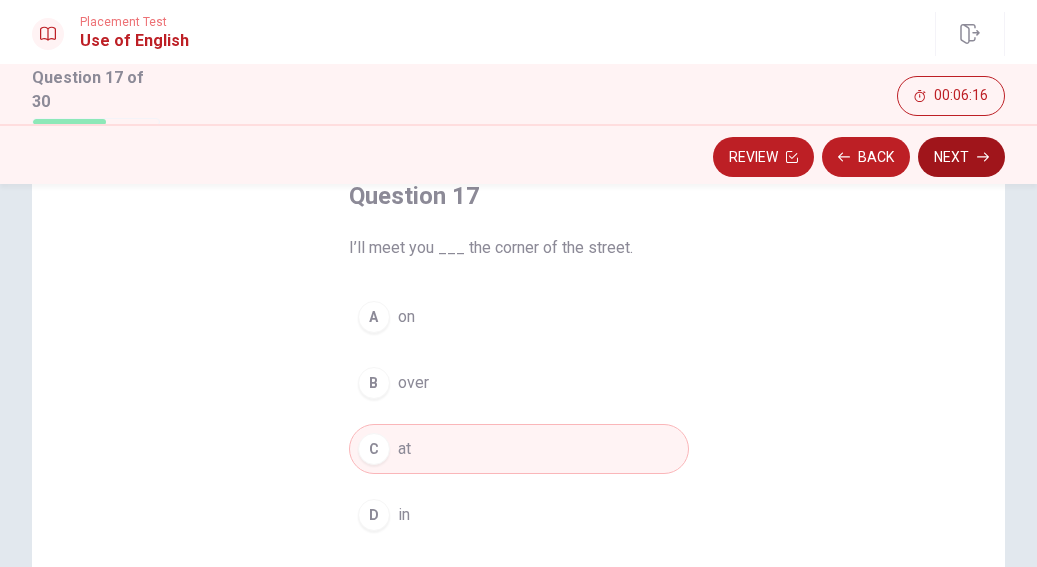 click on "Next" at bounding box center (961, 157) 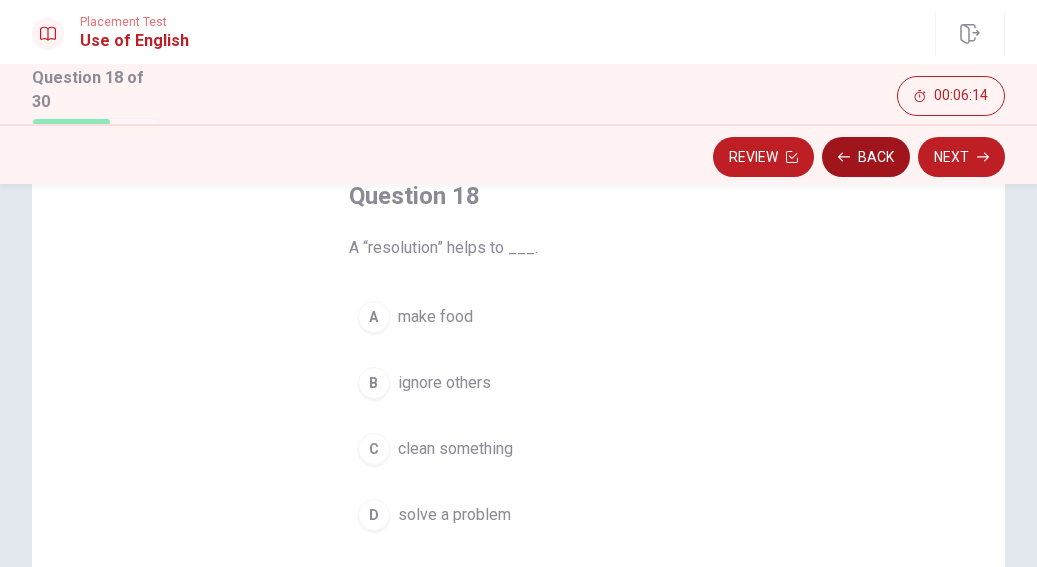 click on "Back" at bounding box center [866, 157] 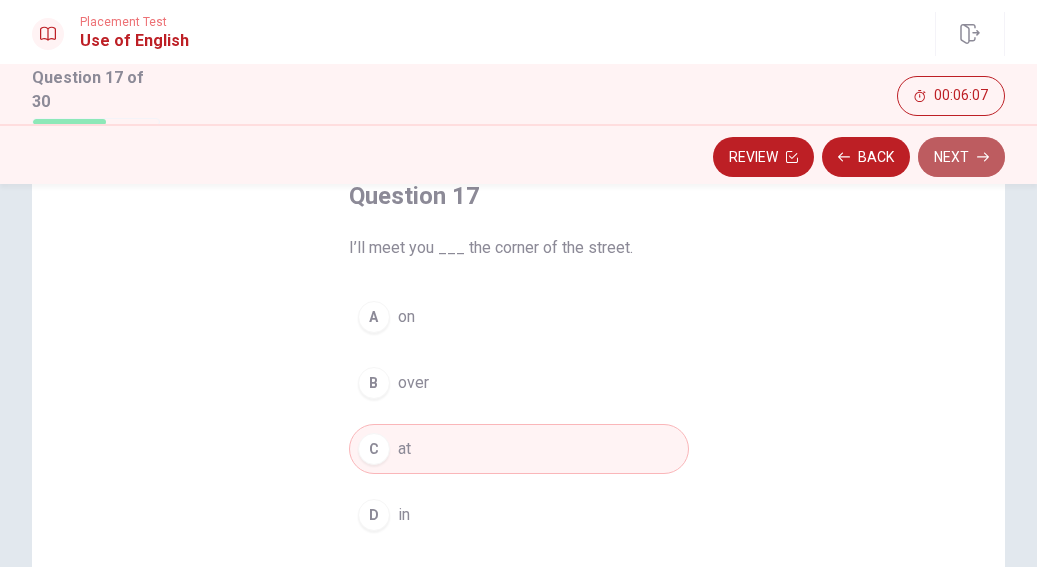 click on "Next" at bounding box center (961, 157) 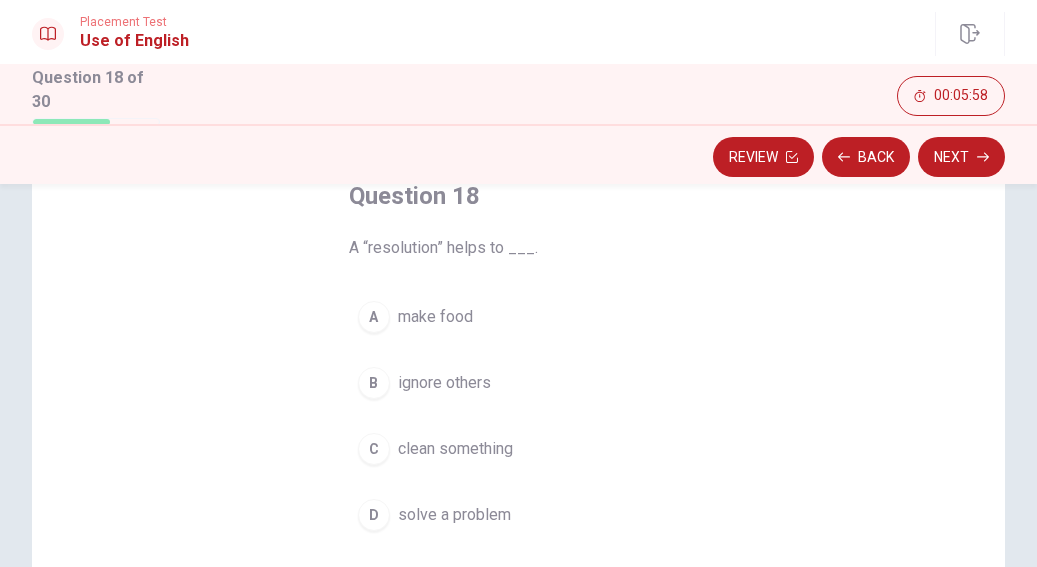 click on "solve a problem" at bounding box center (454, 515) 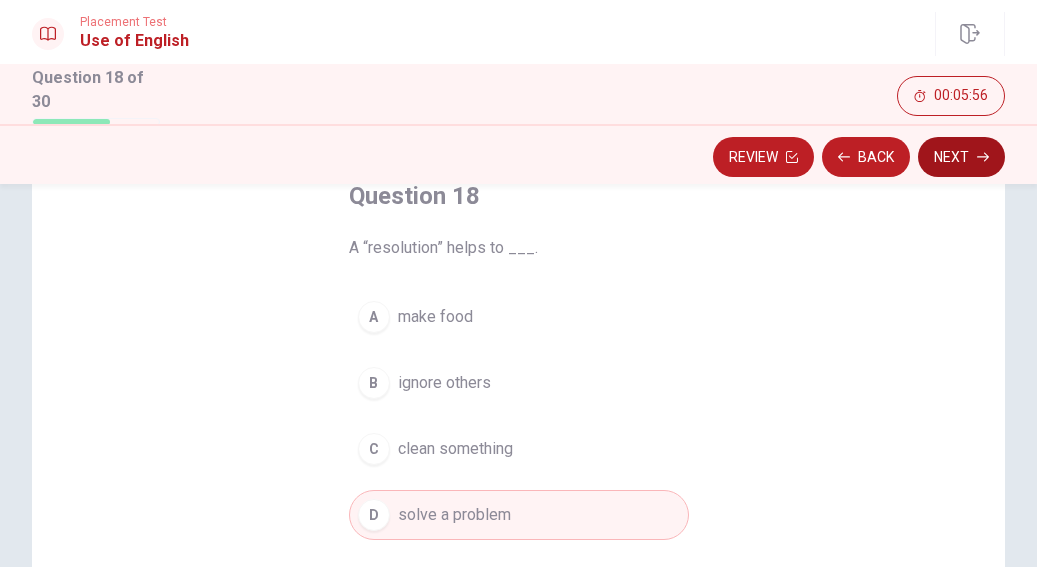 click on "Next" at bounding box center (961, 157) 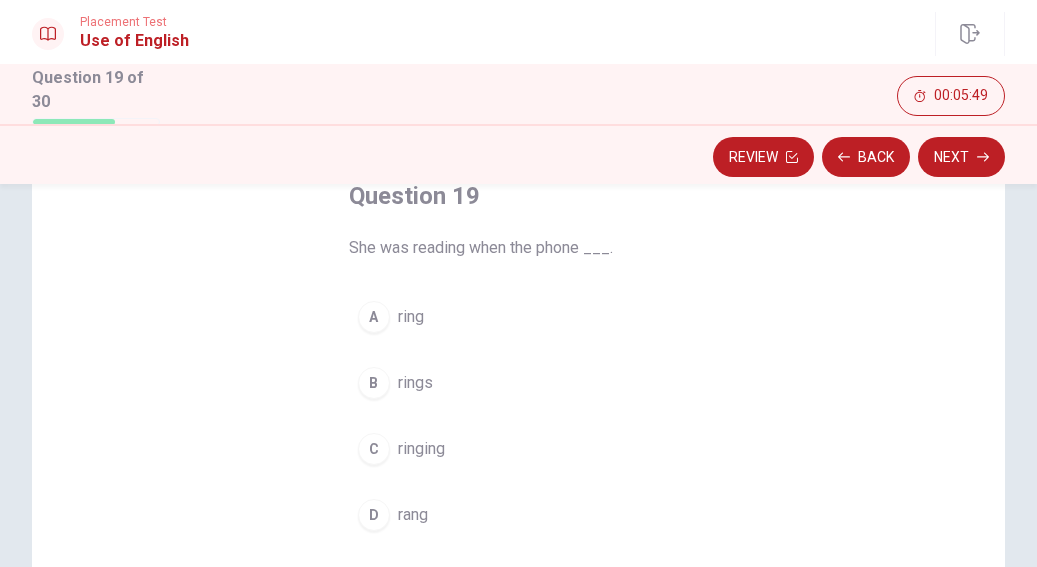 click on "A ring" at bounding box center [519, 317] 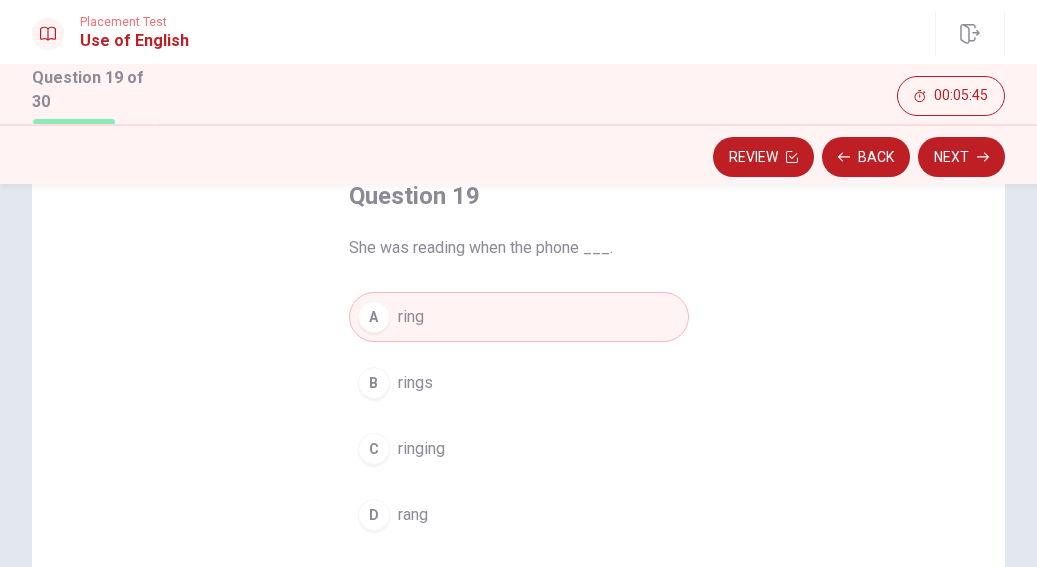 click on "D rang" at bounding box center [519, 515] 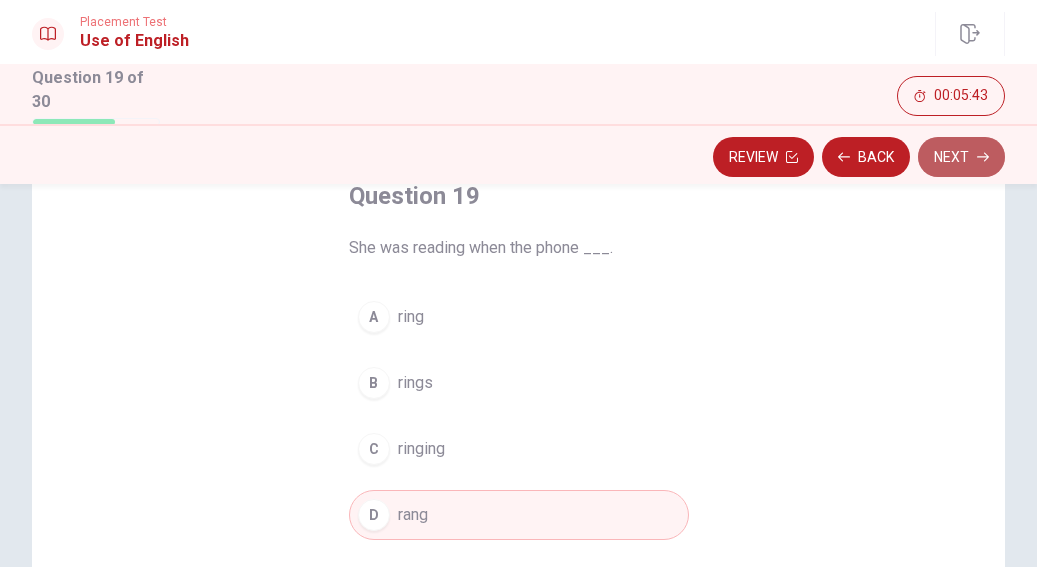 click on "Next" at bounding box center (961, 157) 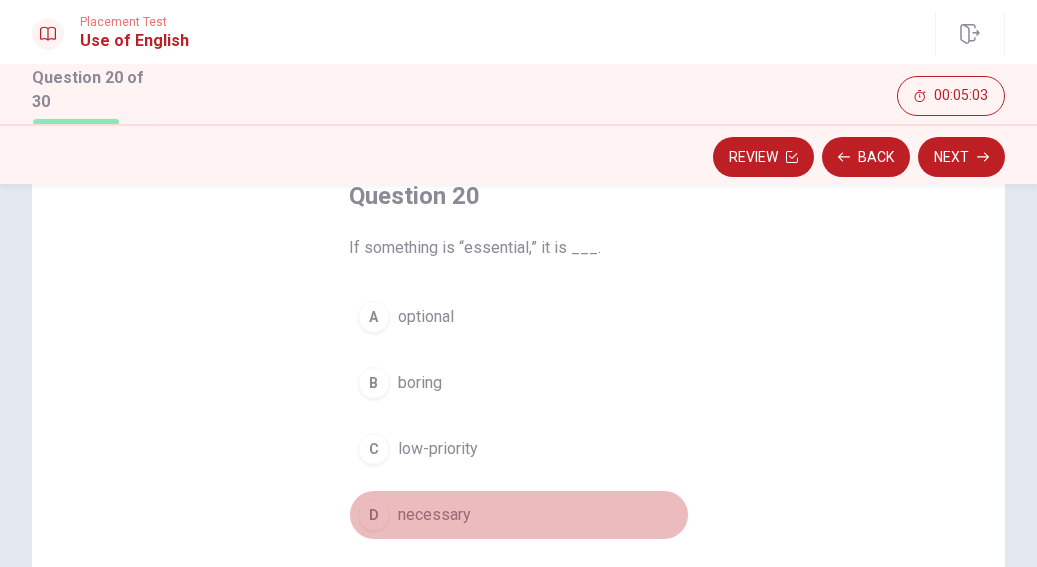 click on "D necessary" at bounding box center (519, 515) 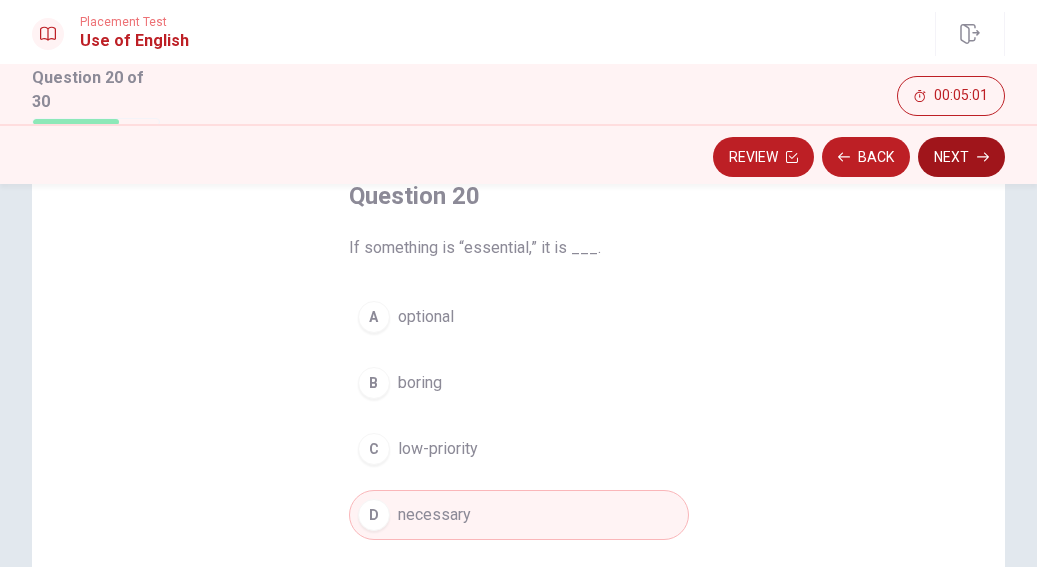 click on "Next" at bounding box center [961, 157] 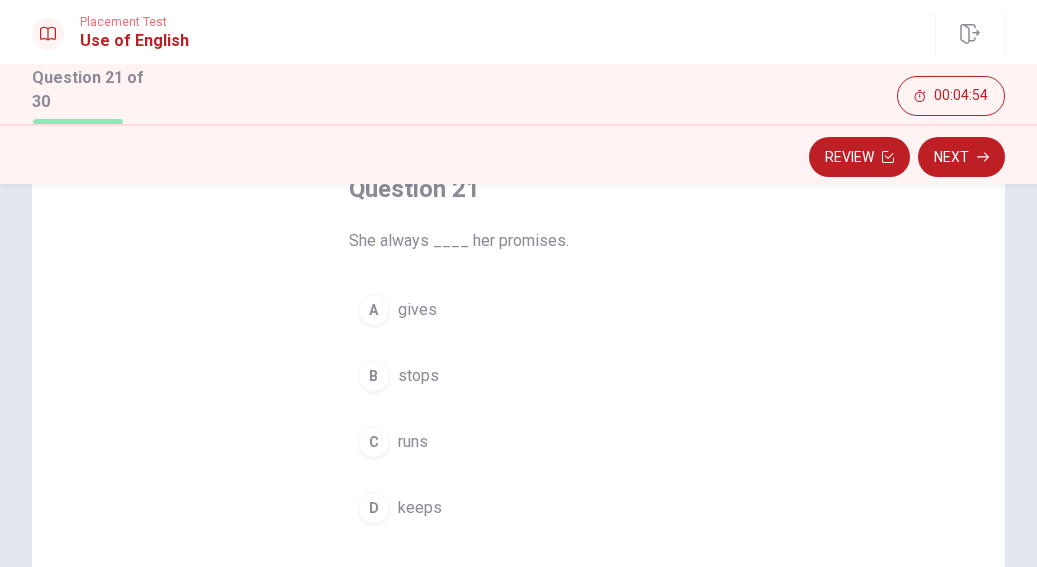 scroll, scrollTop: 133, scrollLeft: 0, axis: vertical 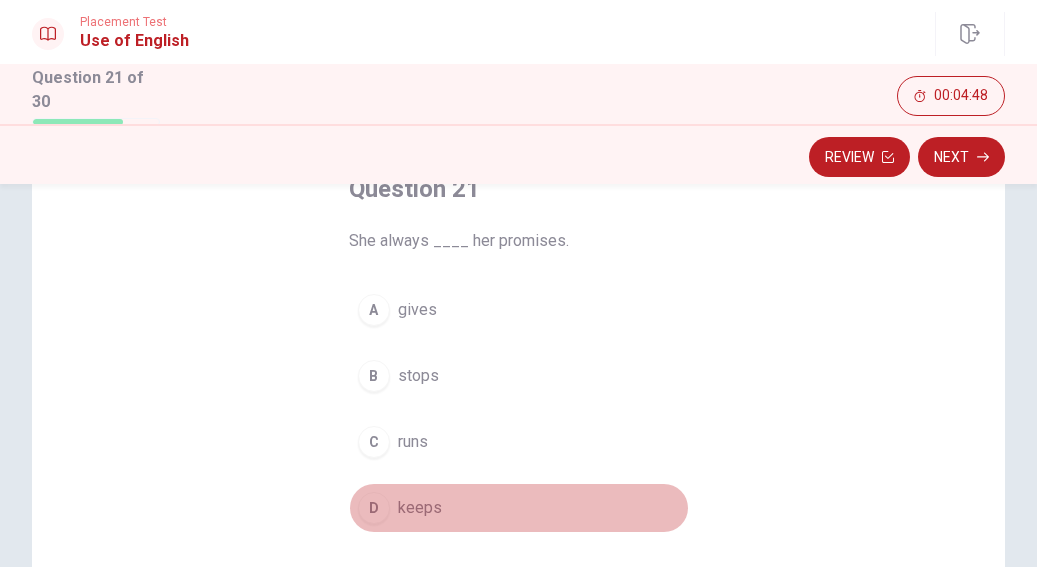 click on "D" at bounding box center (374, 508) 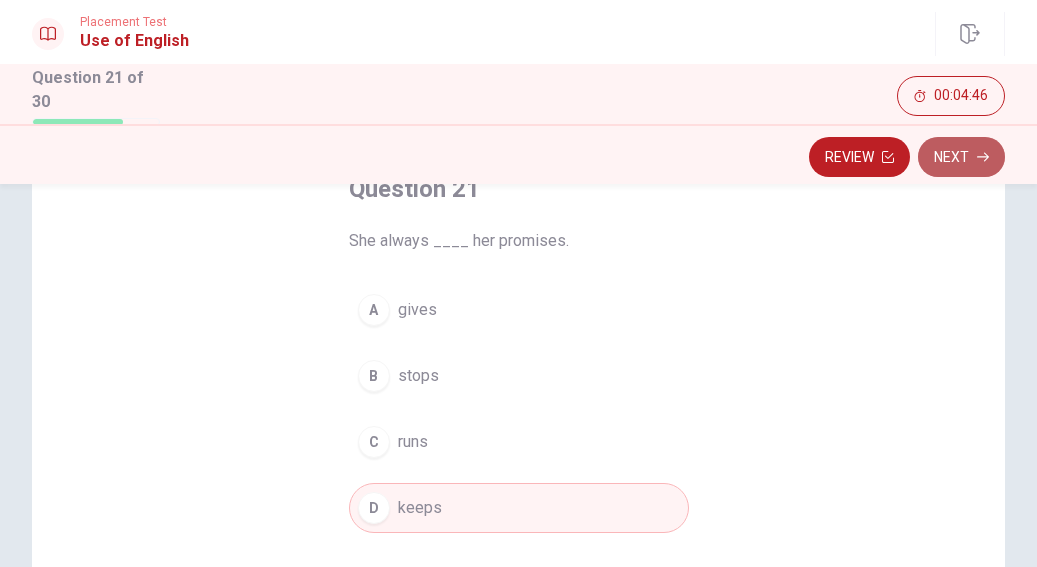 click on "Next" at bounding box center (961, 157) 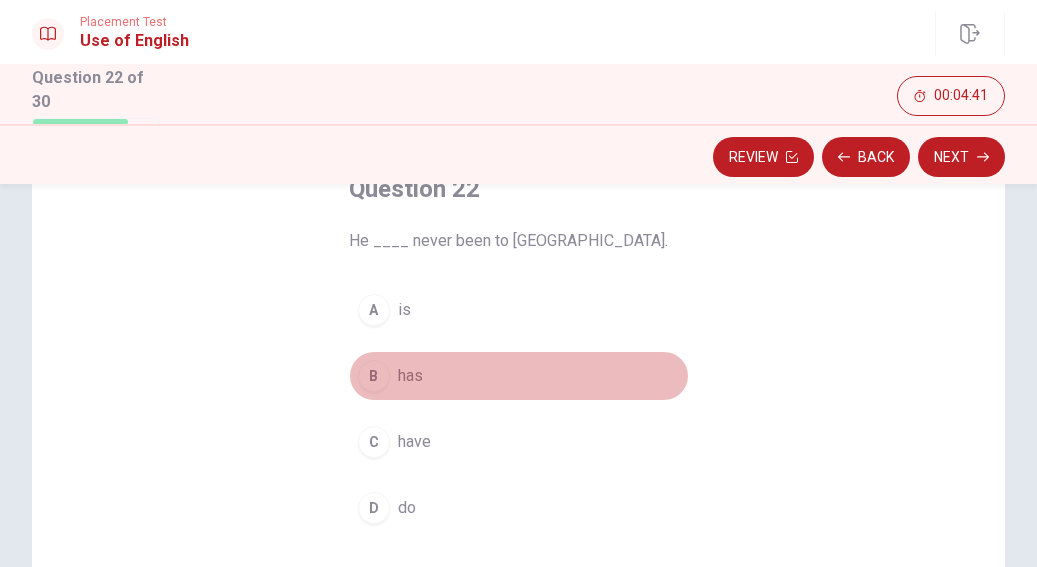 click on "has" at bounding box center [410, 376] 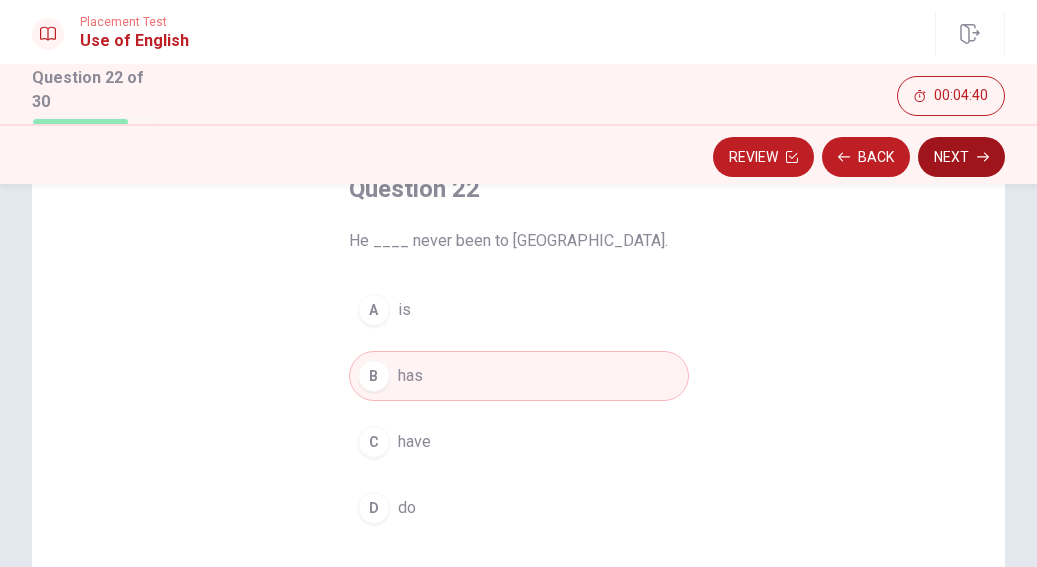 click on "Next" at bounding box center [961, 157] 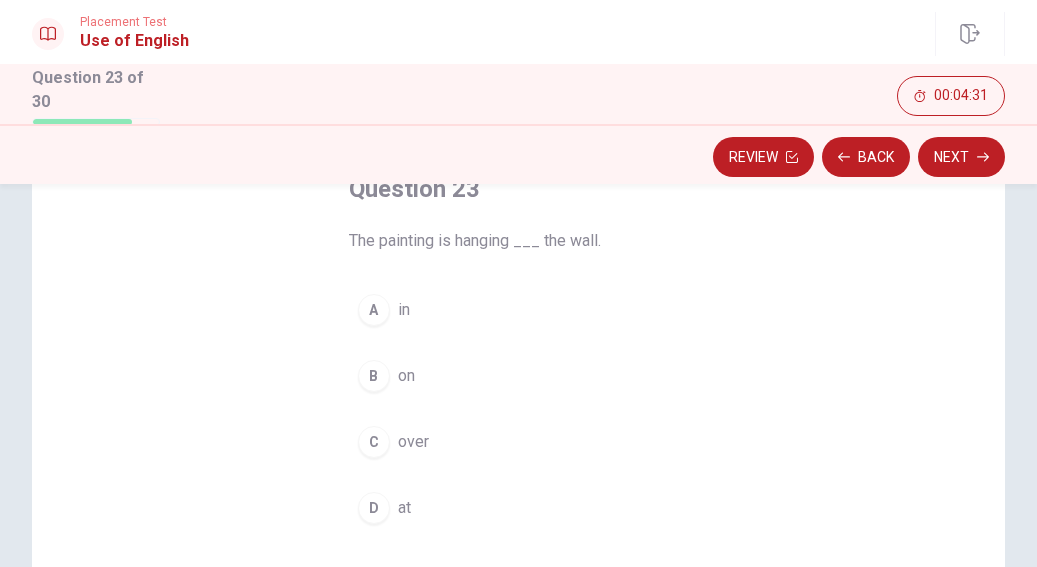 click on "on" at bounding box center (406, 376) 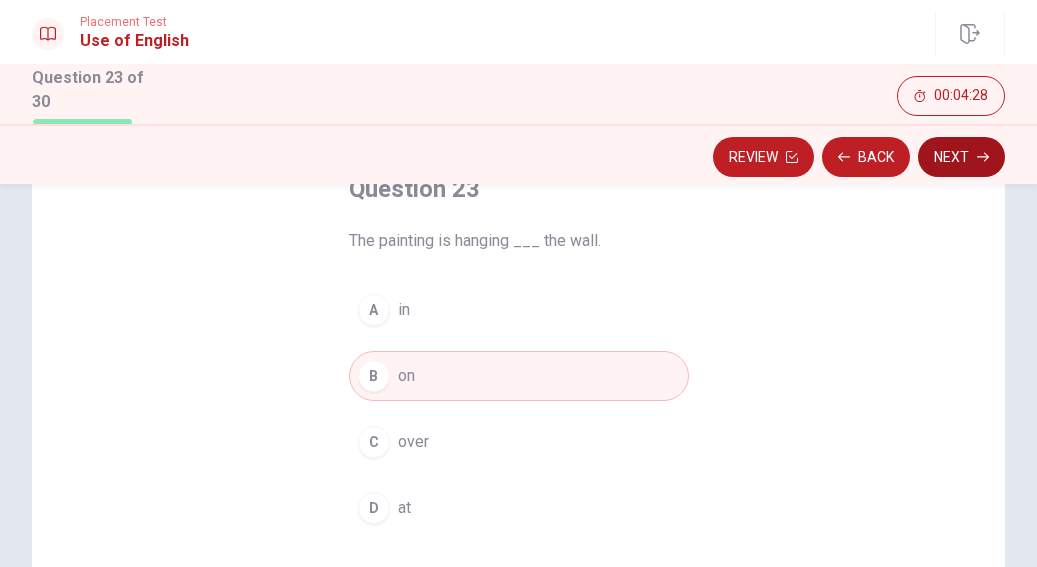 click on "Next" at bounding box center [961, 157] 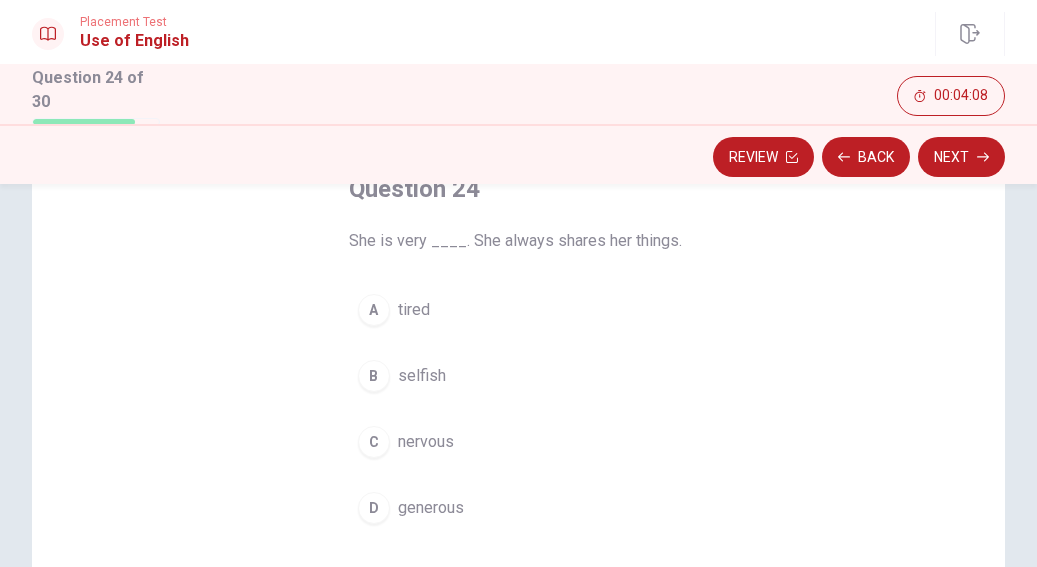 click on "generous" at bounding box center [431, 508] 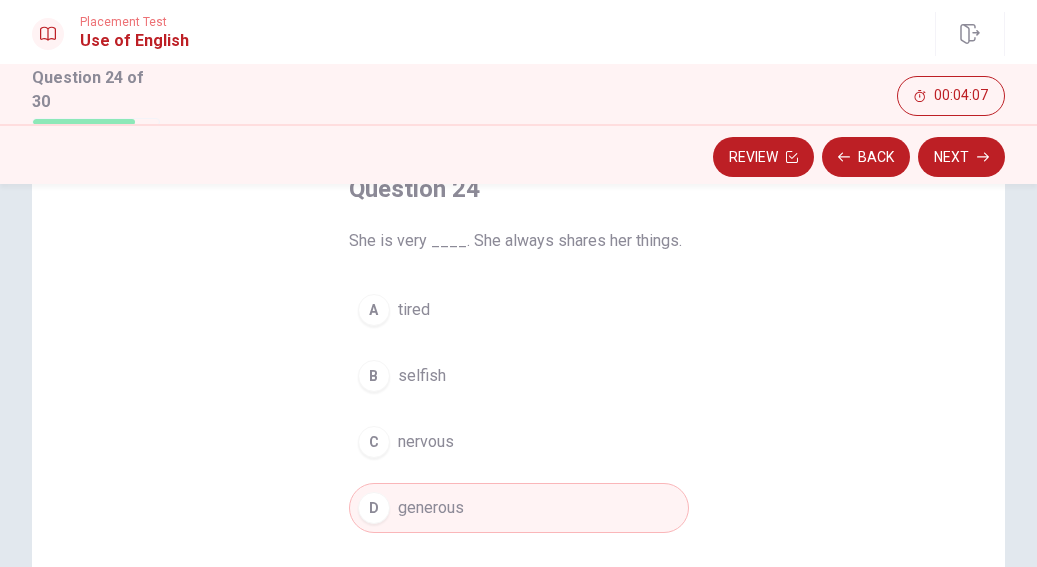 click on "B selfish" at bounding box center [519, 376] 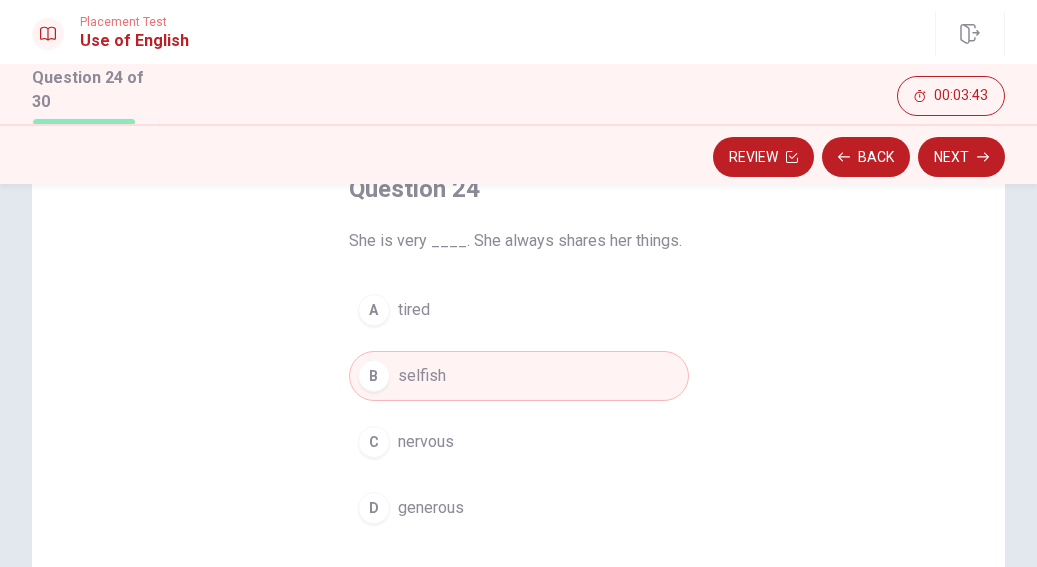 click on "Question 24 She is very ____. She always shares her things. A tired B selfish C nervous D generous" at bounding box center [518, 438] 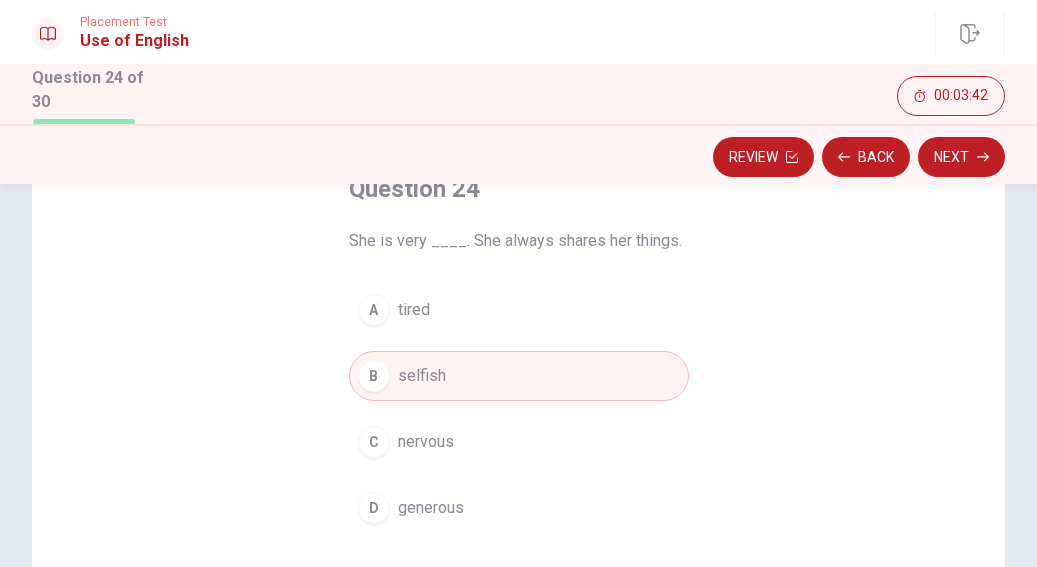 click on "D generous" at bounding box center [519, 508] 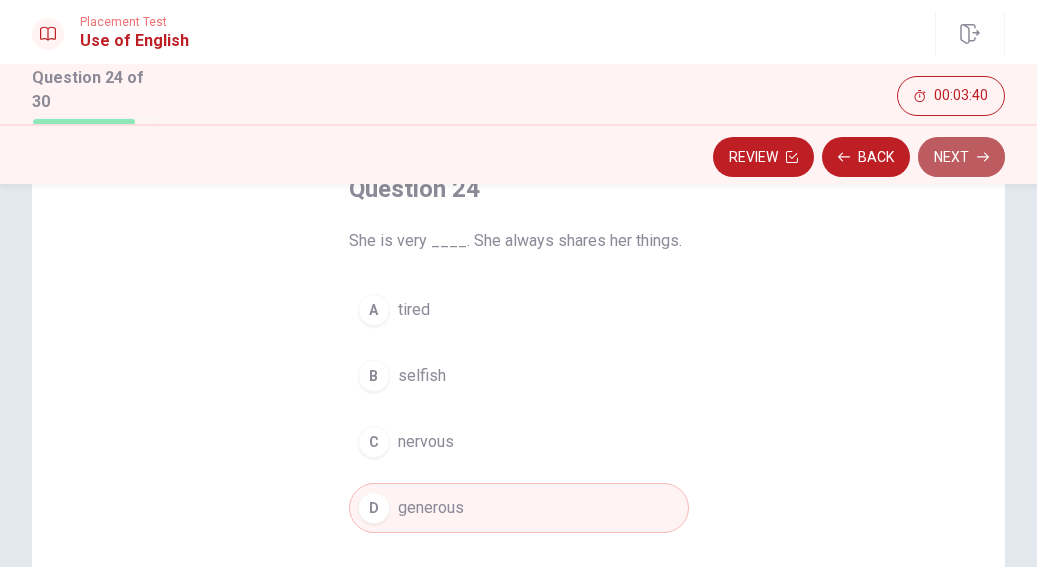 click on "Next" at bounding box center [961, 157] 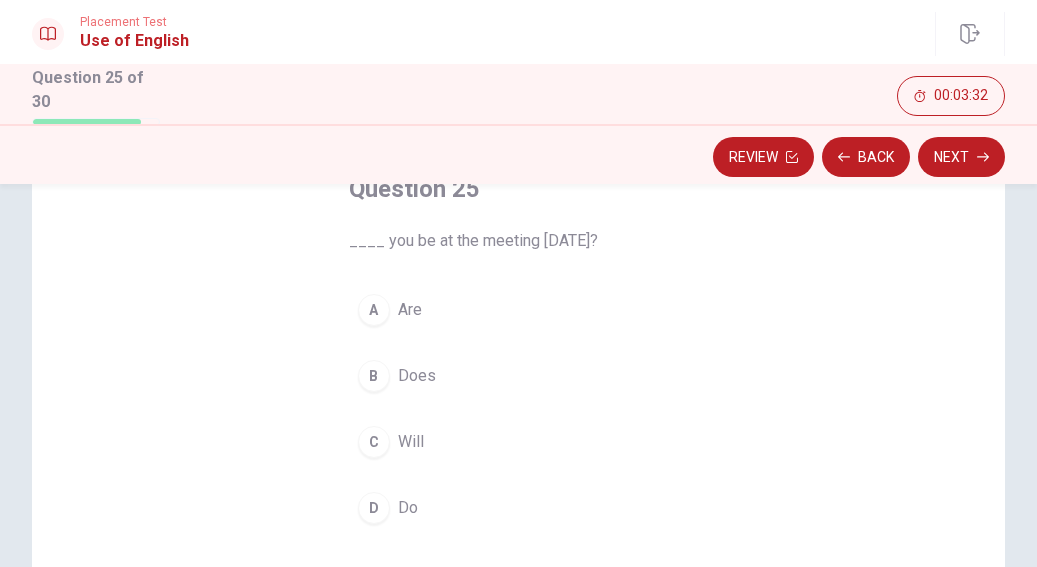 click on "Will" at bounding box center (411, 442) 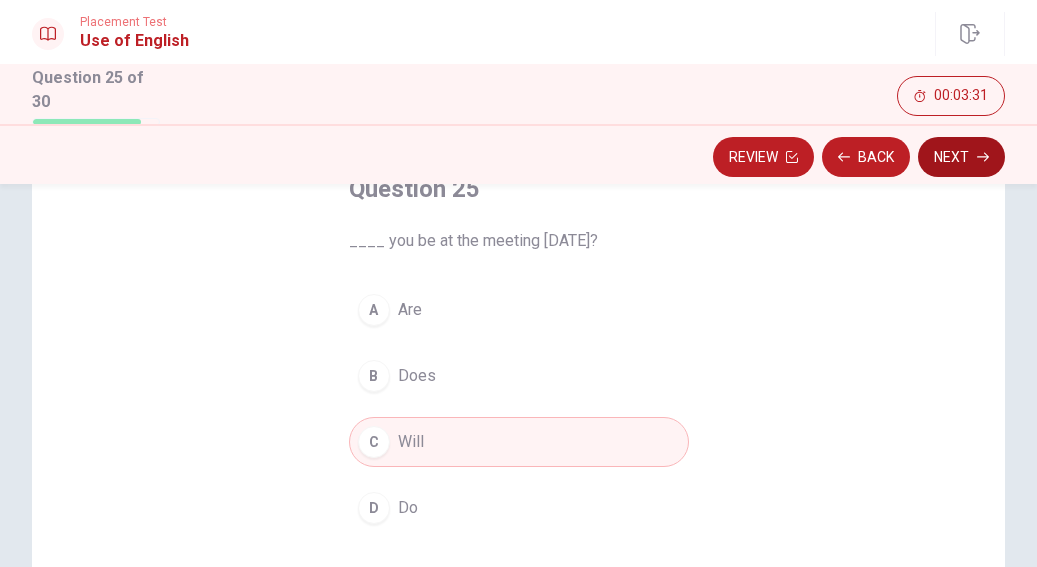 click on "Next" at bounding box center [961, 157] 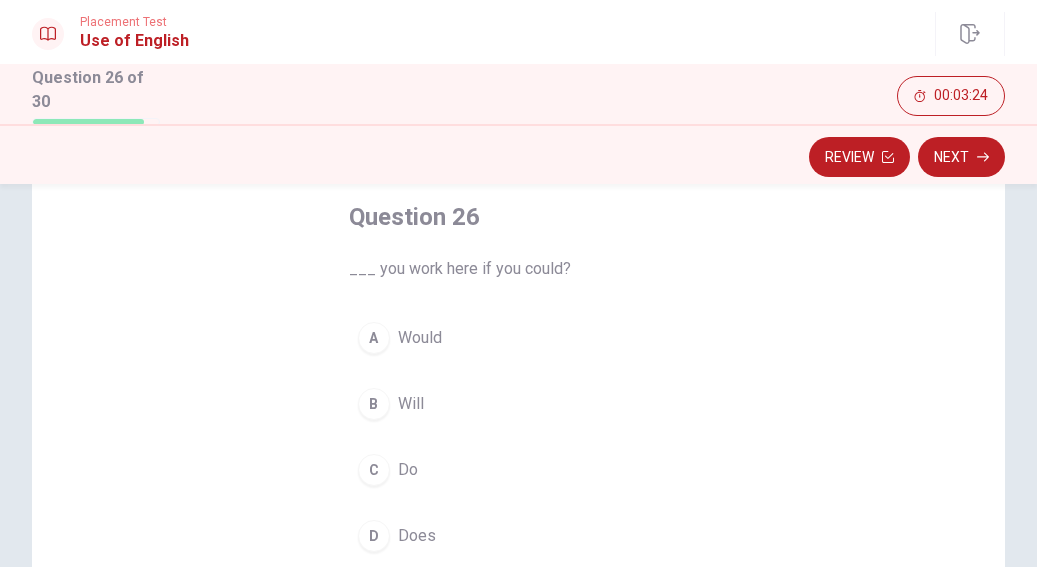 scroll, scrollTop: 106, scrollLeft: 0, axis: vertical 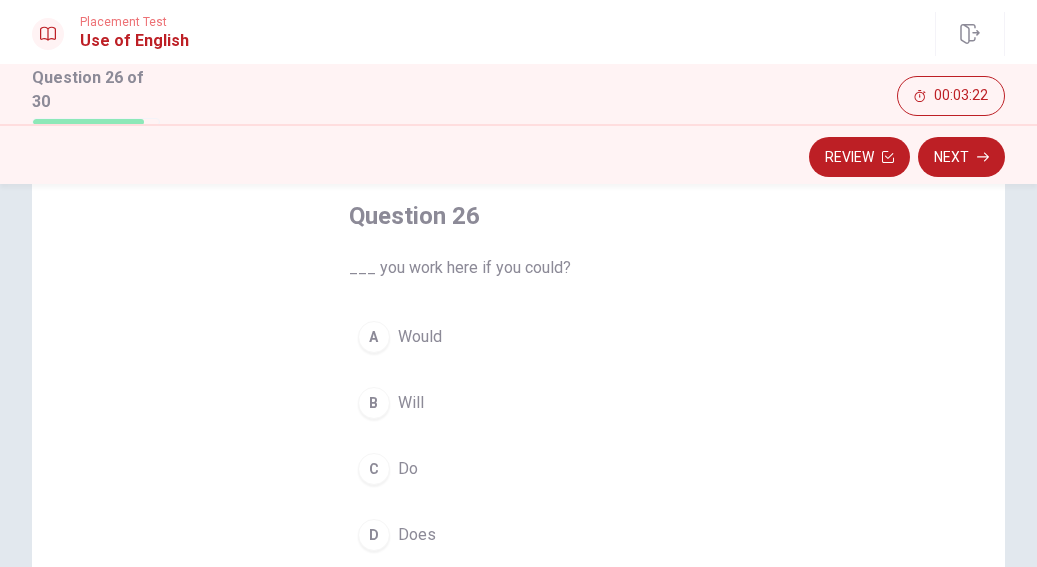 click on "Would" at bounding box center [420, 337] 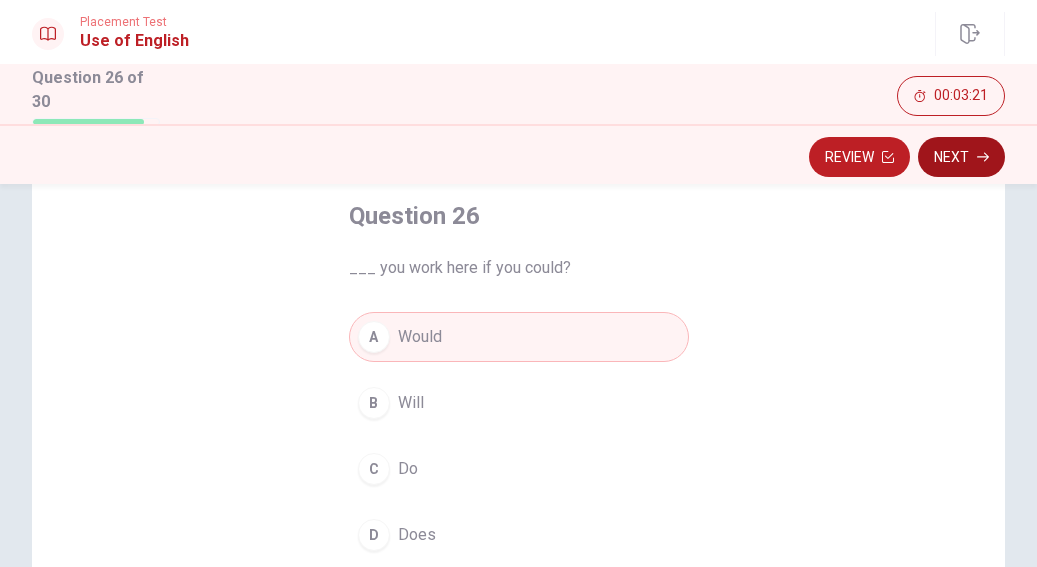 click on "Next" at bounding box center [961, 157] 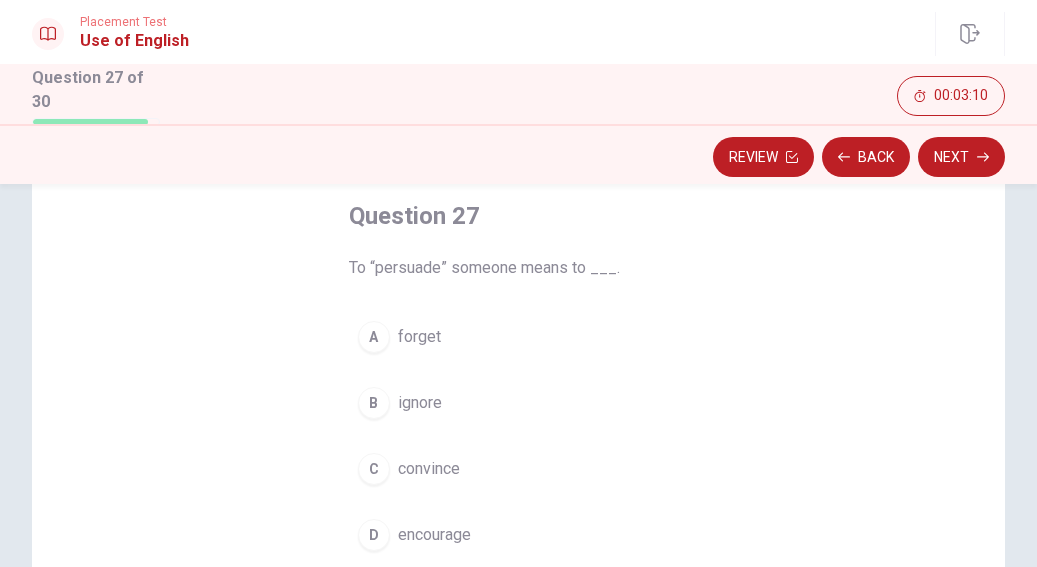 click on "convince" at bounding box center [429, 469] 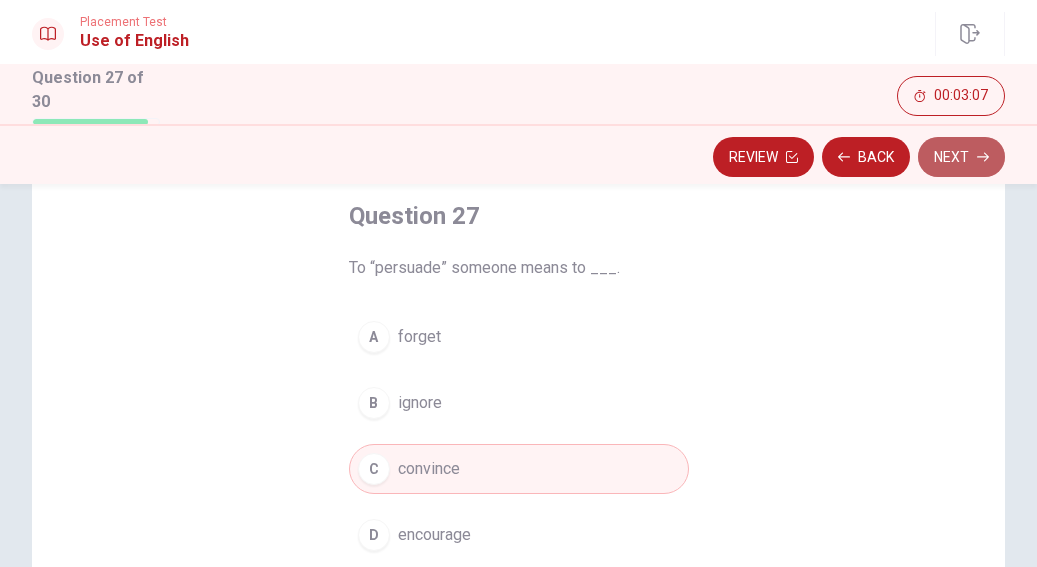click on "Next" at bounding box center [961, 157] 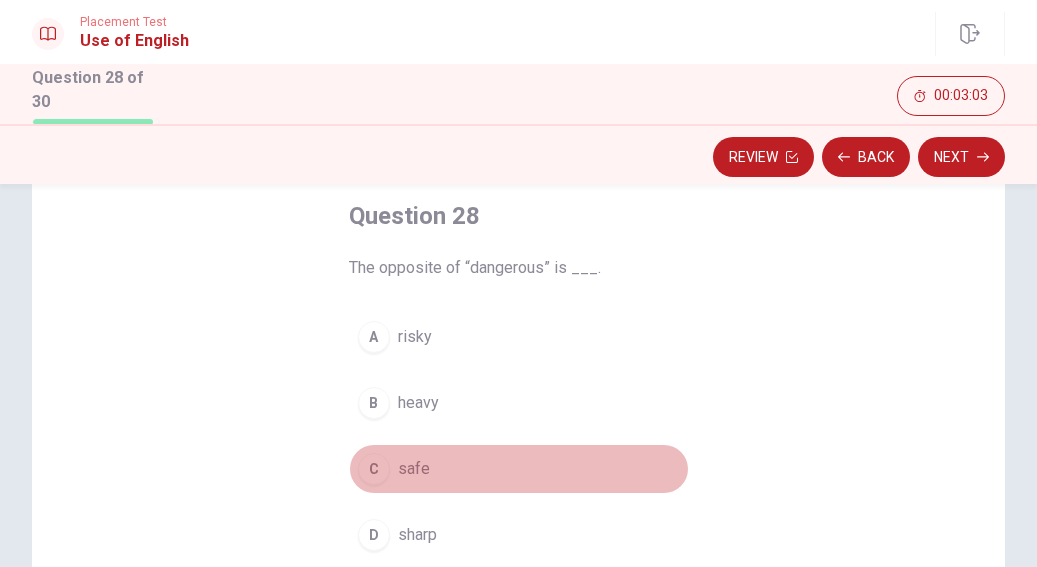 click on "safe" at bounding box center (414, 469) 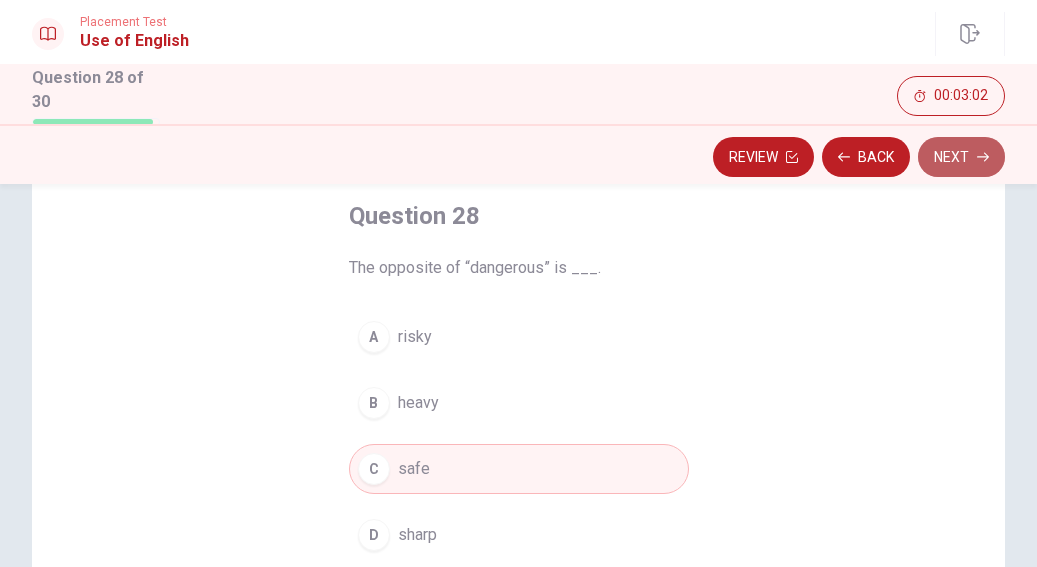 click on "Next" at bounding box center [961, 157] 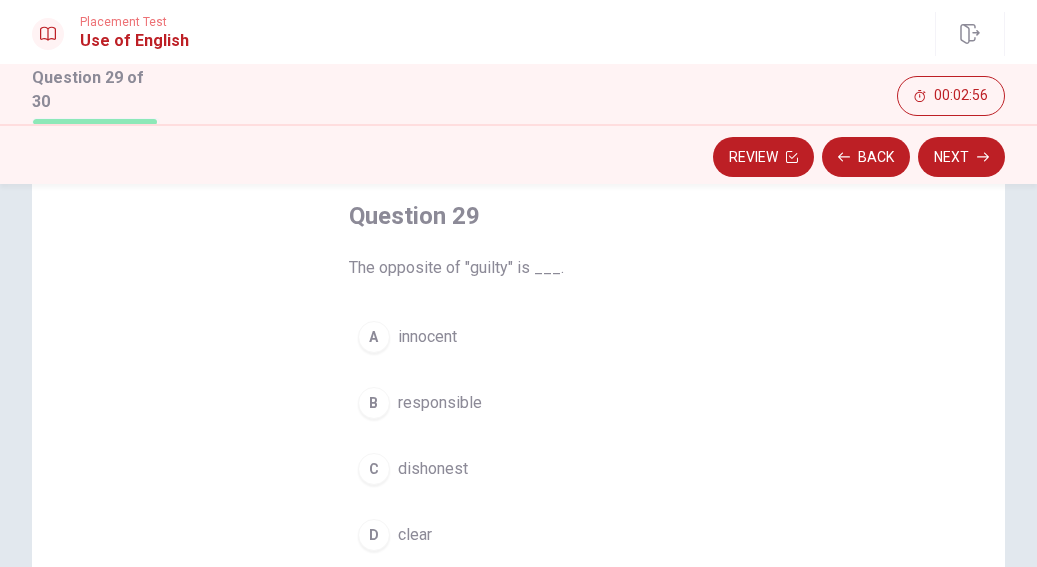 click on "clear" at bounding box center [415, 535] 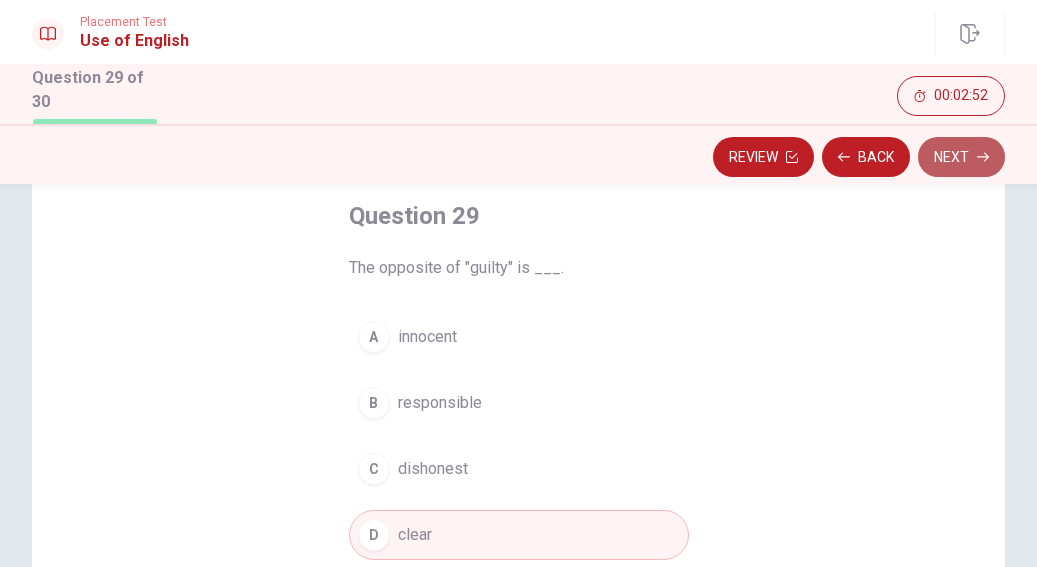 click on "Next" at bounding box center (961, 157) 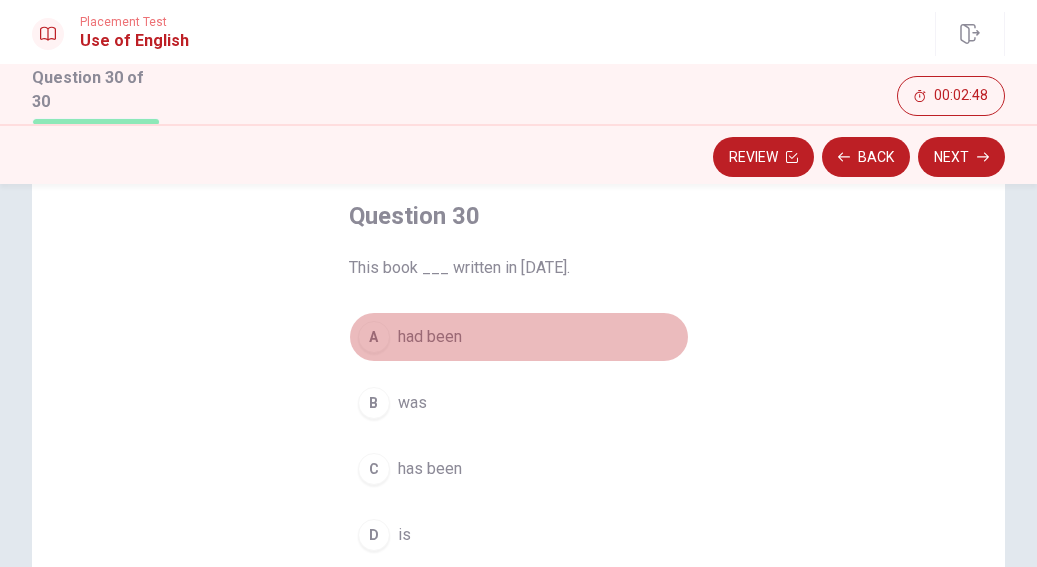 click on "had been" at bounding box center [430, 337] 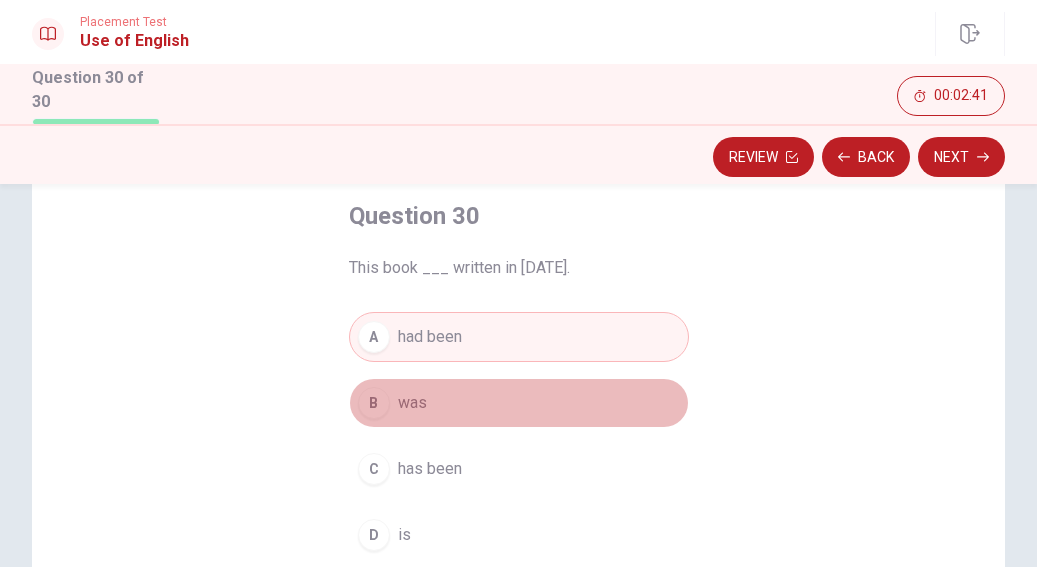 click on "was" at bounding box center (412, 403) 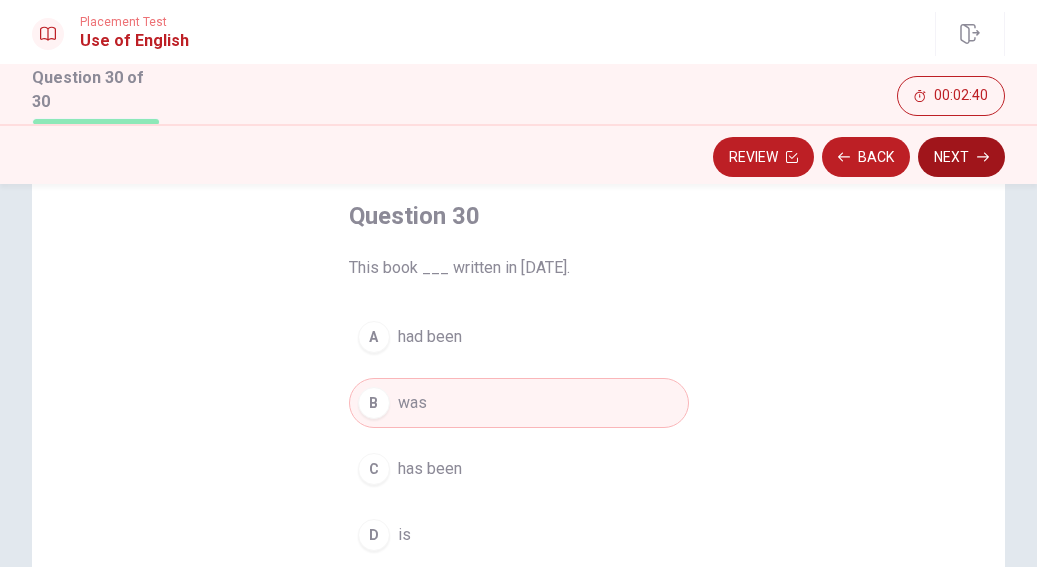 click on "Next" at bounding box center [961, 157] 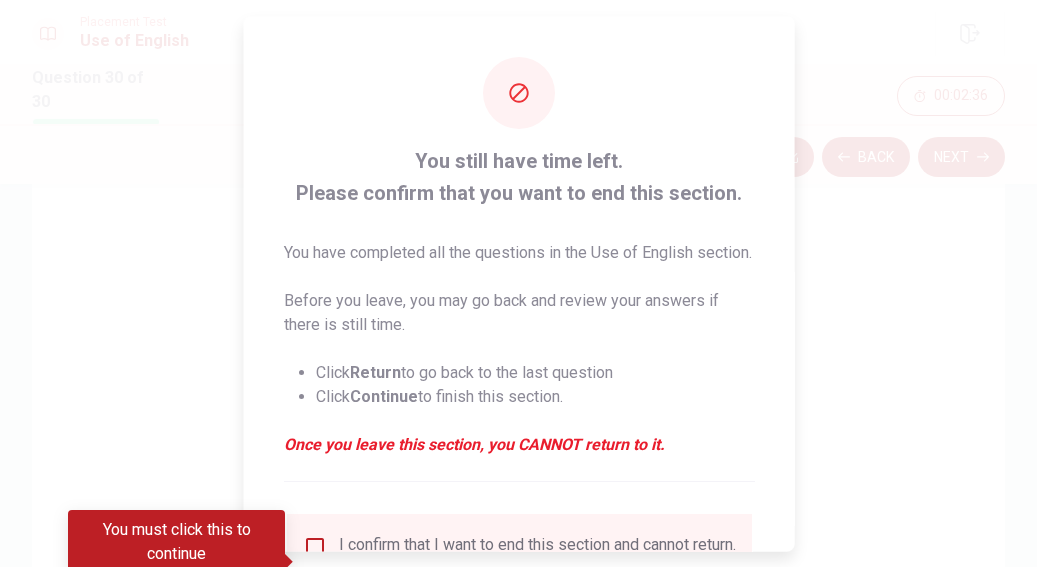 click on "You still have time left.   Please confirm that you want to end this section. You have completed all the questions in the Use of English section. Before you leave, you may go back and review your answers if there is still time. Click  Return  to go back to the last question Click  Continue  to finish this section. Once you leave this section, you CANNOT return to it. I confirm that I want to end this section and cannot return. Return Continue" at bounding box center [518, 366] 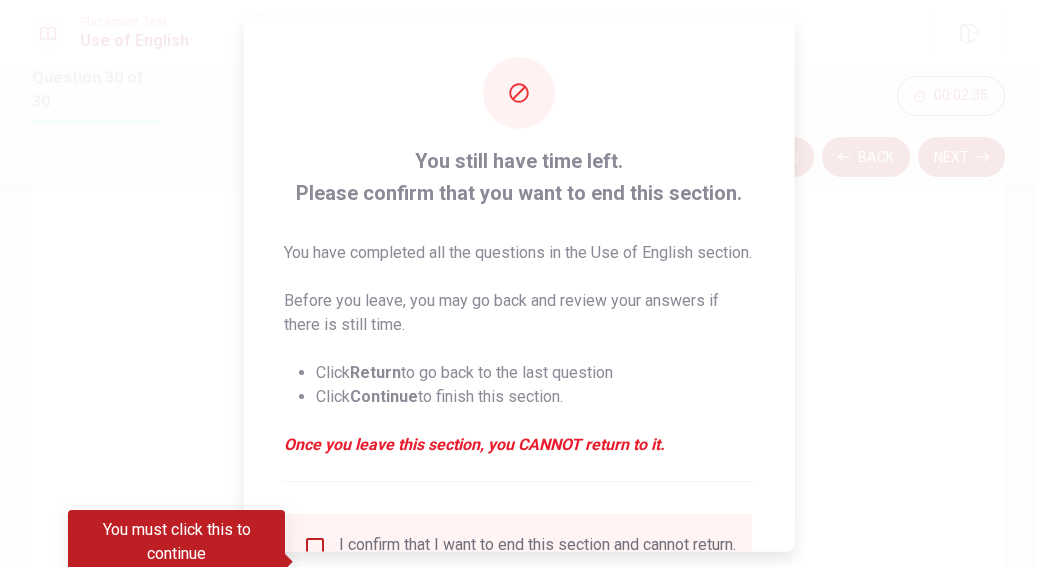 click at bounding box center [518, 283] 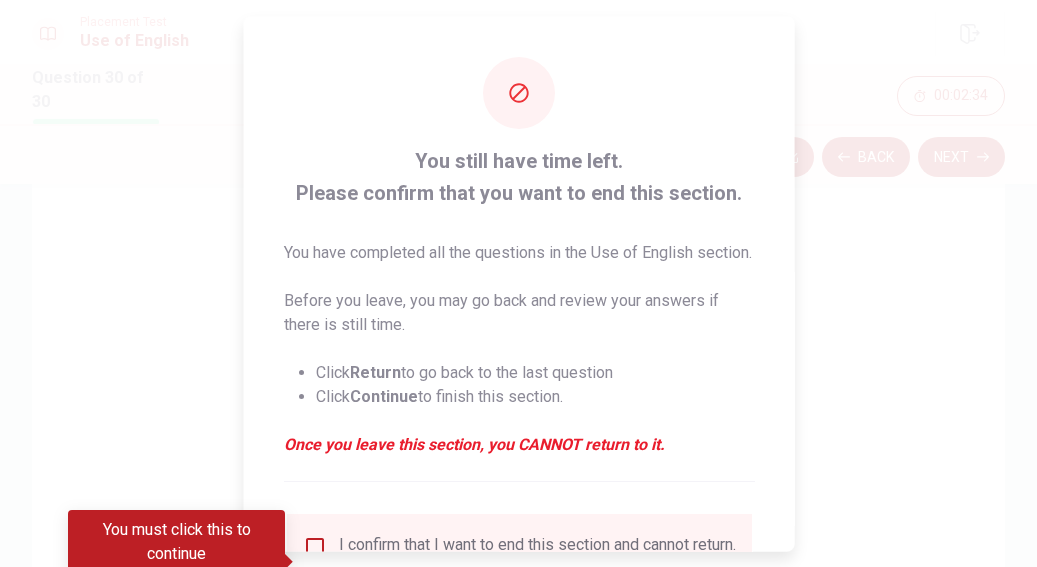 click at bounding box center [518, 283] 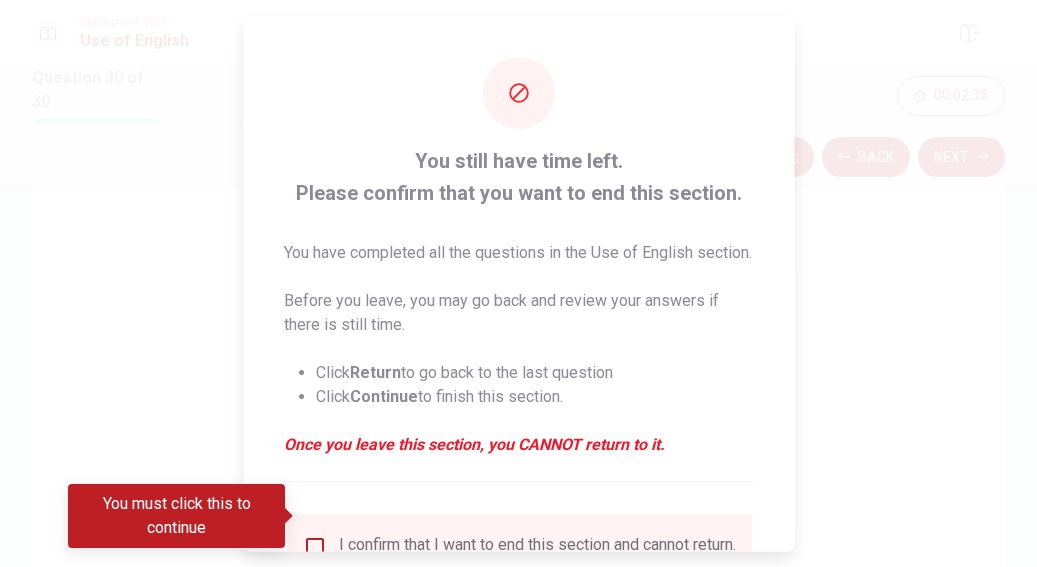 scroll, scrollTop: 203, scrollLeft: 0, axis: vertical 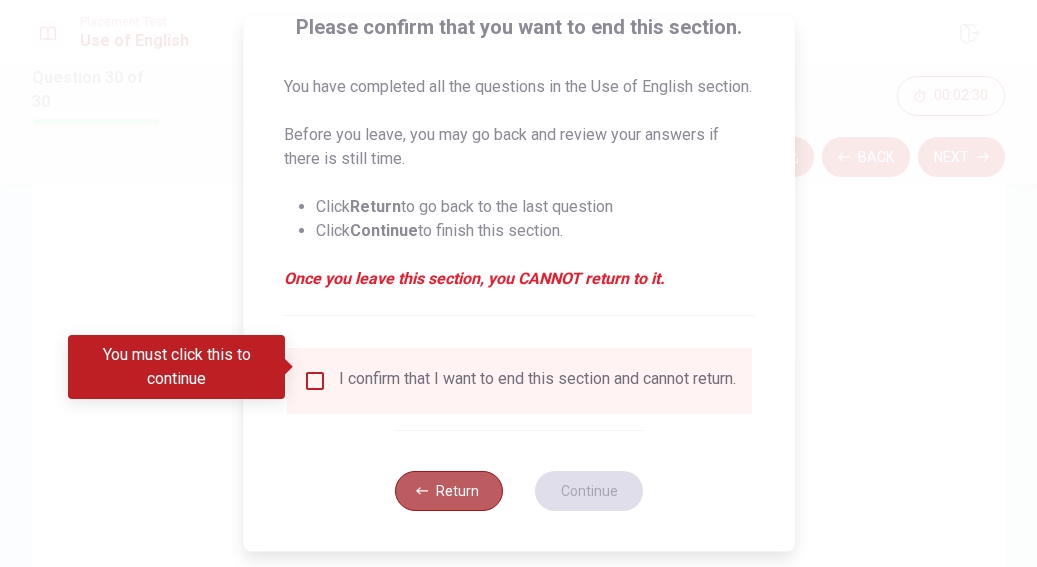 click on "Return" at bounding box center (449, 491) 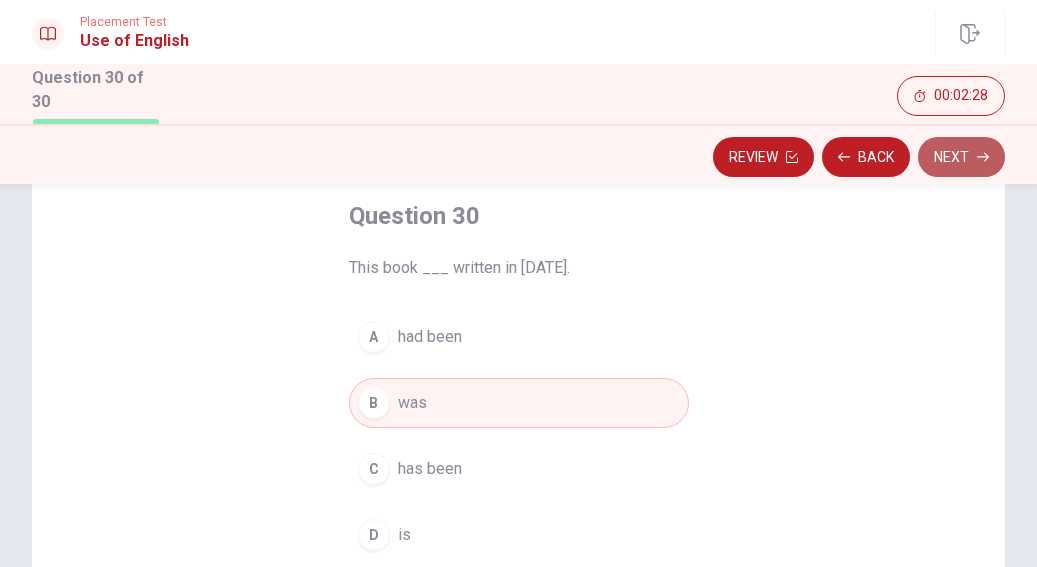 click on "Next" at bounding box center (961, 157) 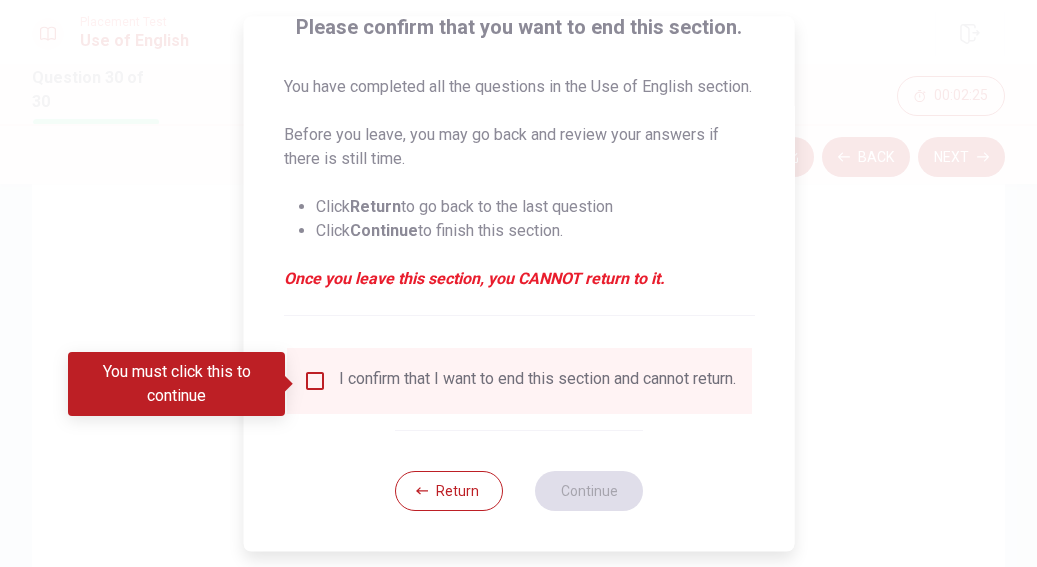 scroll, scrollTop: 203, scrollLeft: 0, axis: vertical 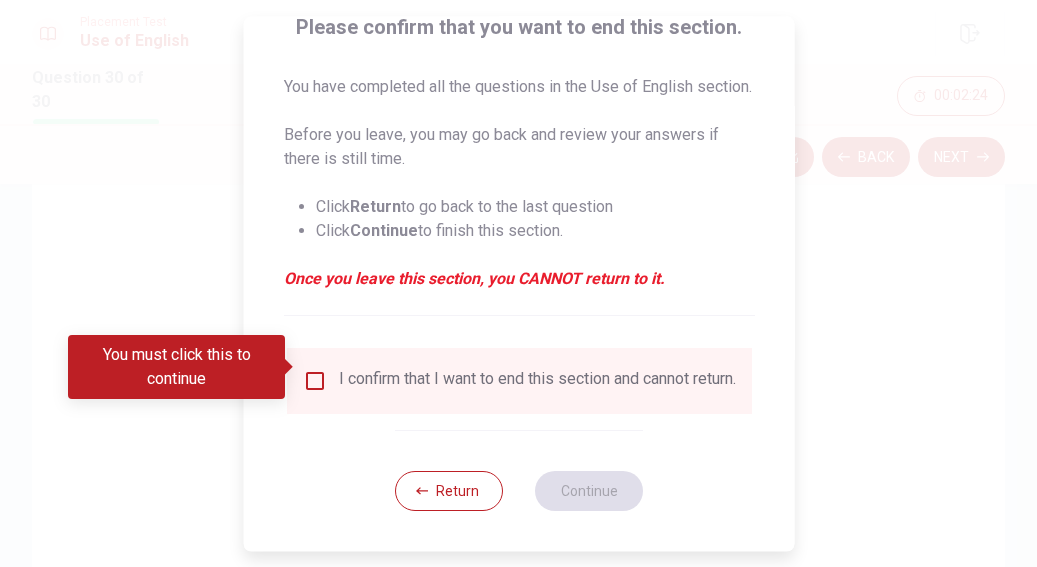 click on "I confirm that I want to end this section and cannot return." at bounding box center (536, 381) 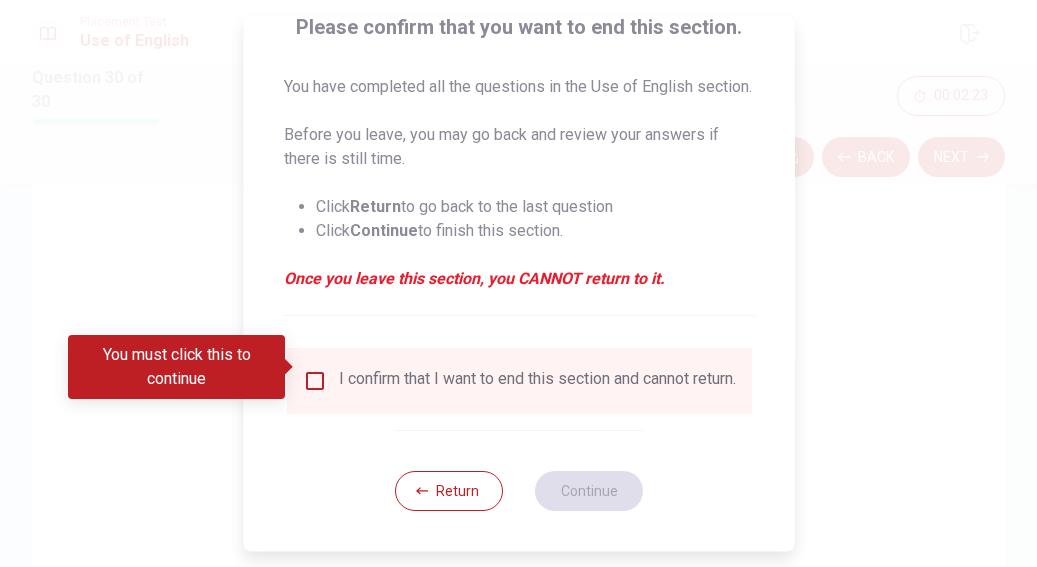 click at bounding box center (314, 381) 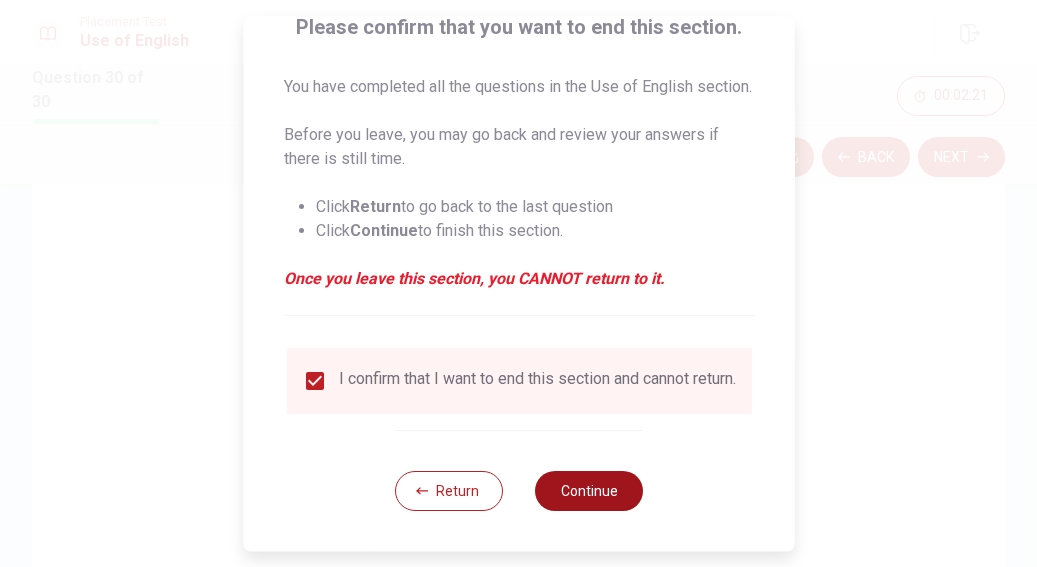 click on "Continue" at bounding box center [589, 491] 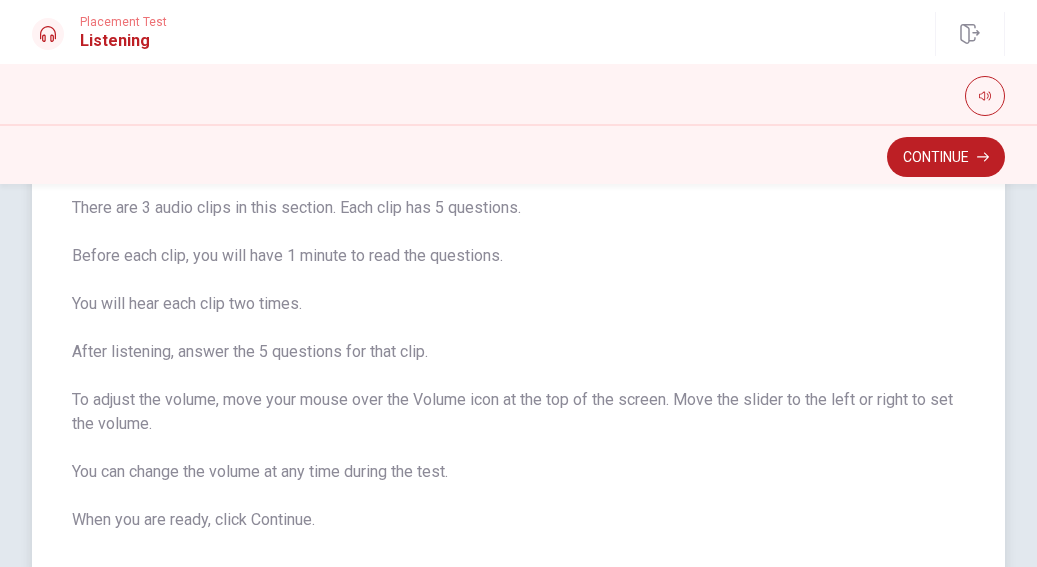 scroll, scrollTop: 249, scrollLeft: 0, axis: vertical 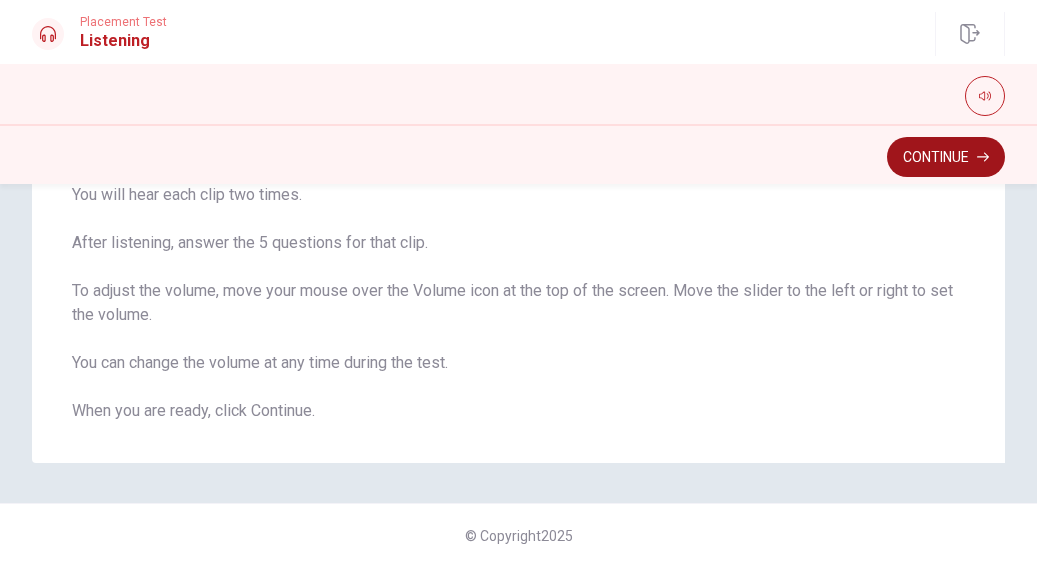 click 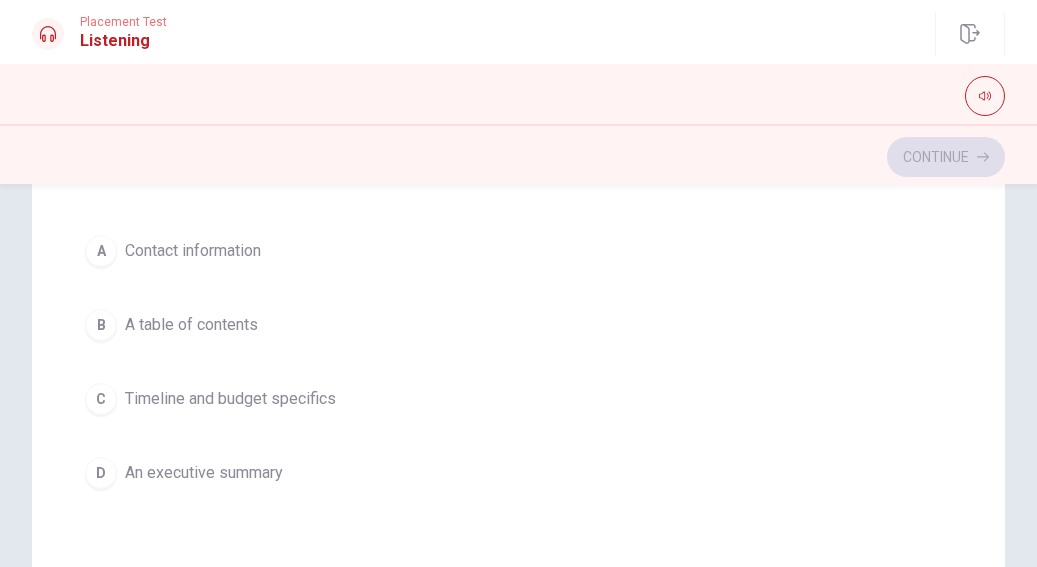 scroll, scrollTop: 0, scrollLeft: 0, axis: both 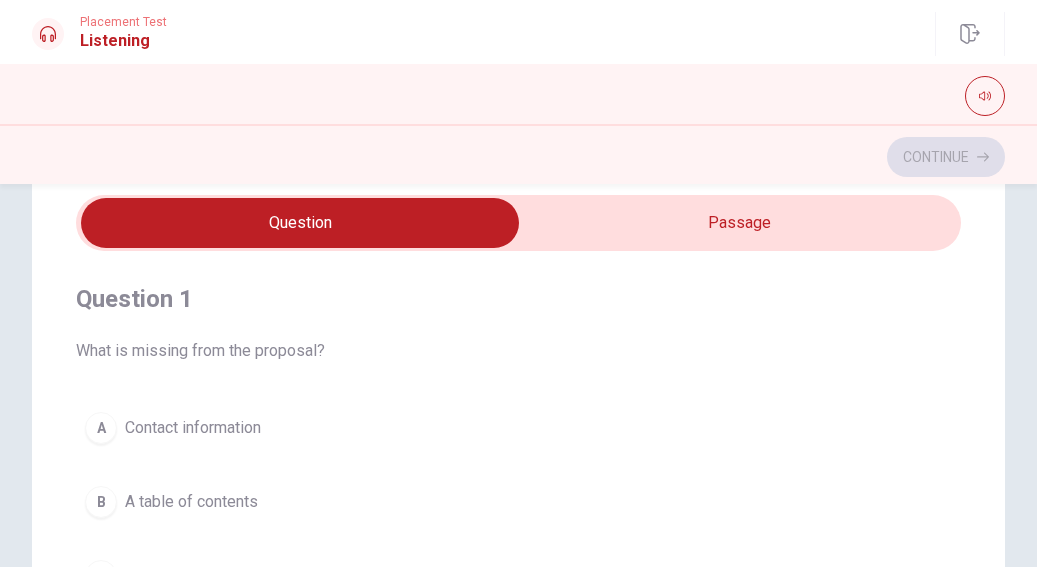 type on "12" 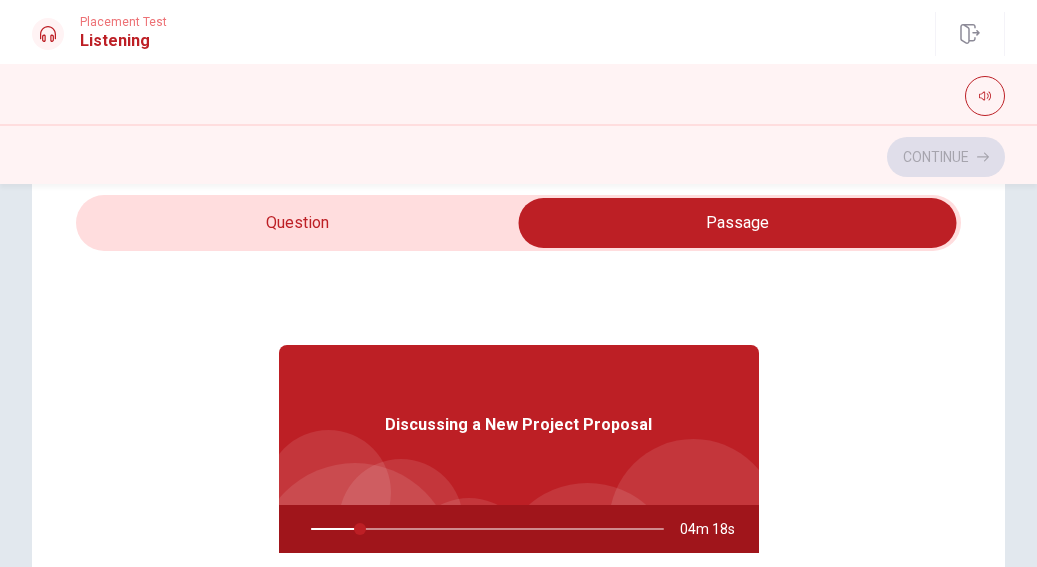 type on "14" 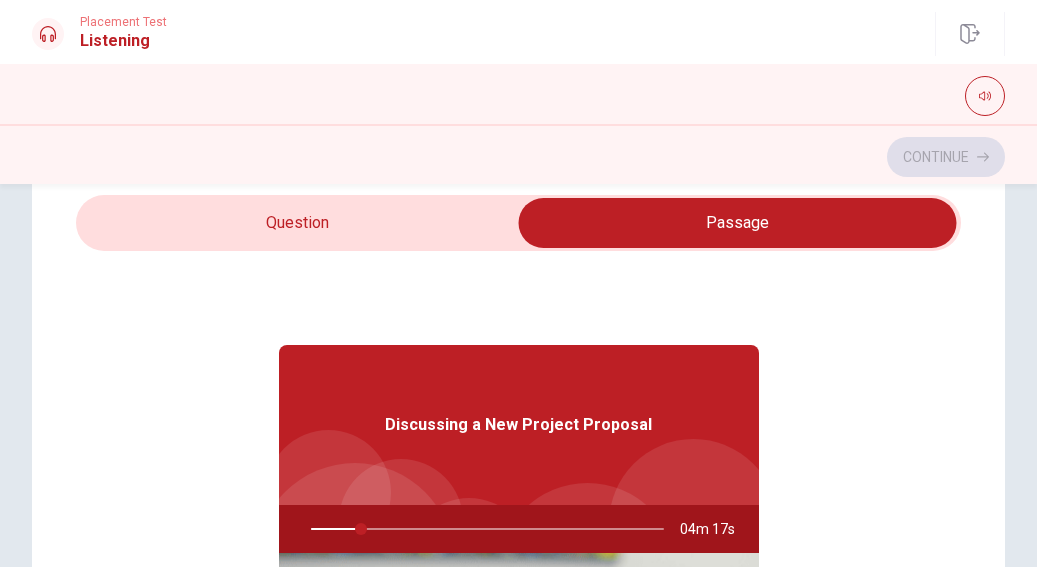 click at bounding box center [738, 223] 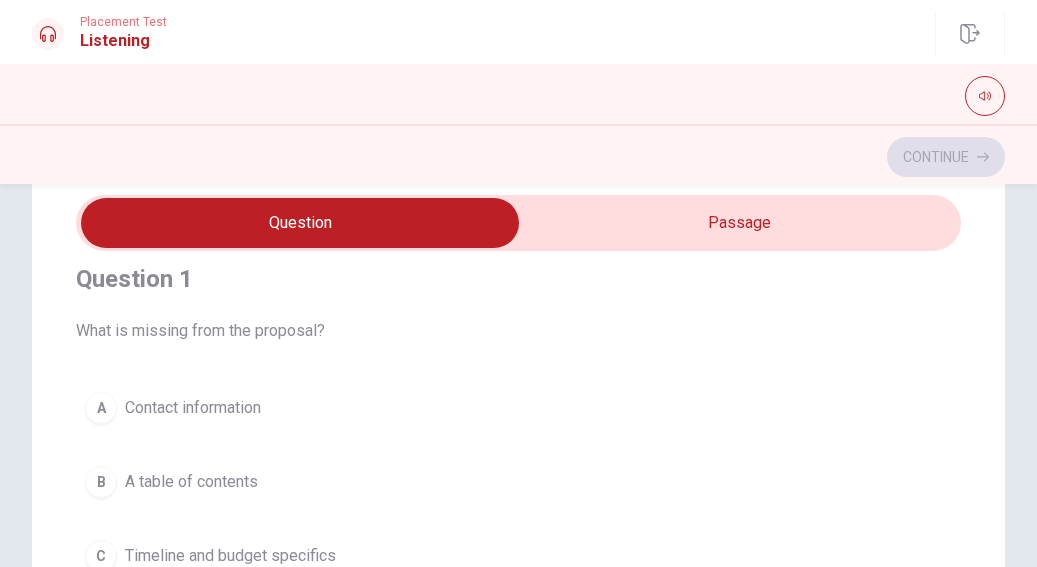 scroll, scrollTop: 0, scrollLeft: 0, axis: both 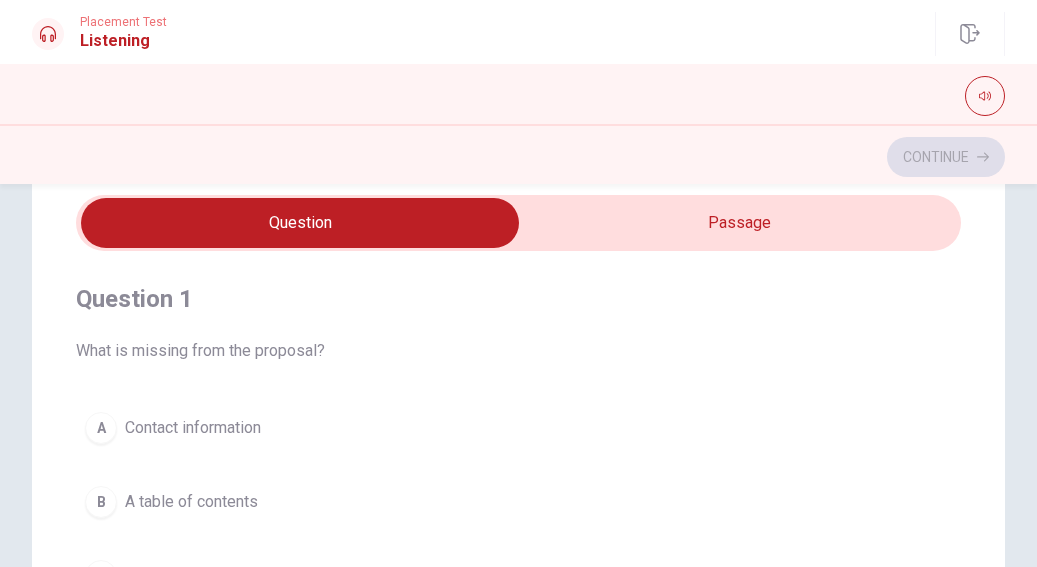 type on "24" 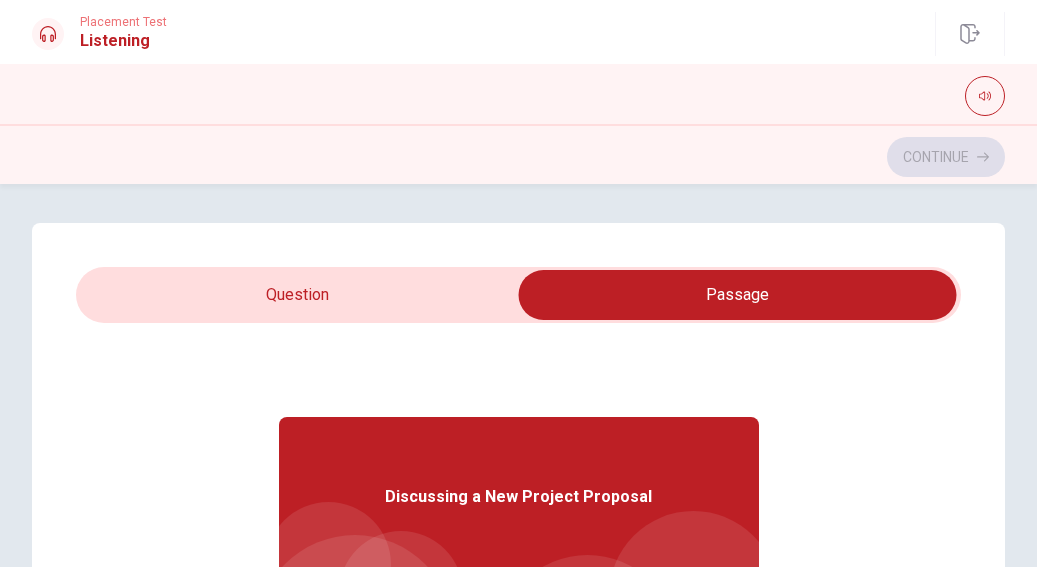 scroll, scrollTop: 0, scrollLeft: 0, axis: both 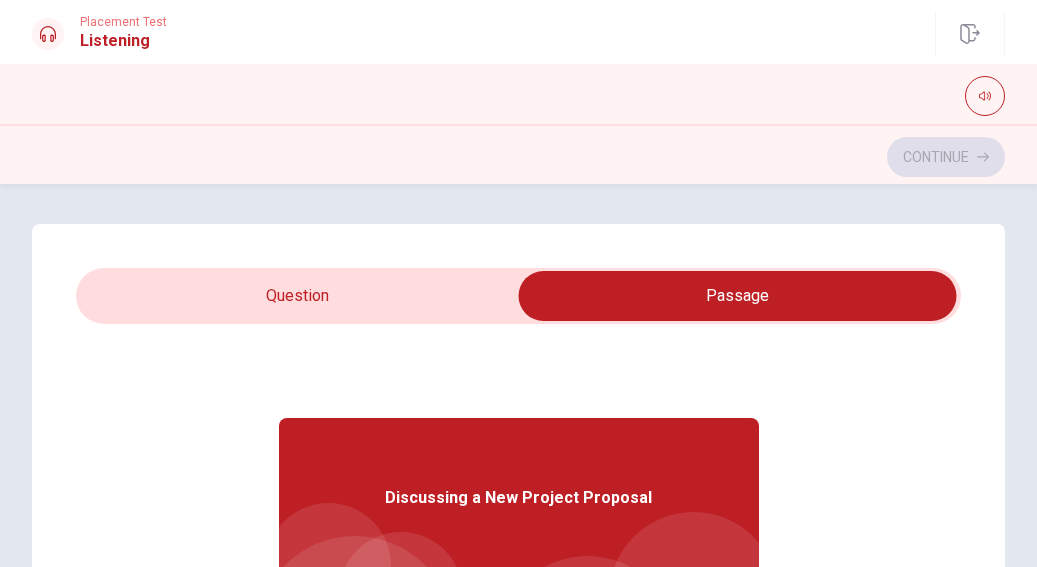 type on "26" 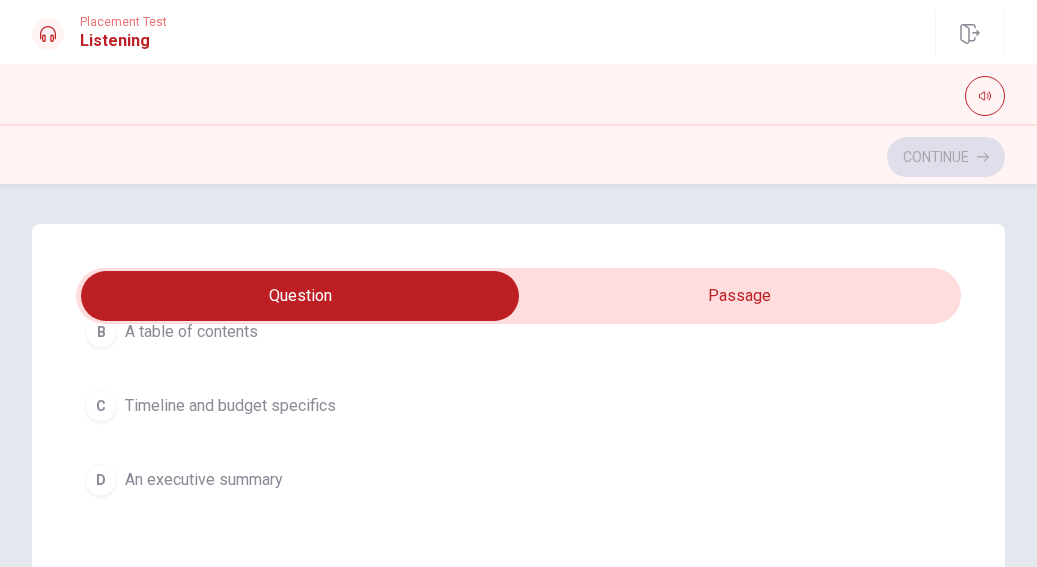 scroll, scrollTop: 246, scrollLeft: 0, axis: vertical 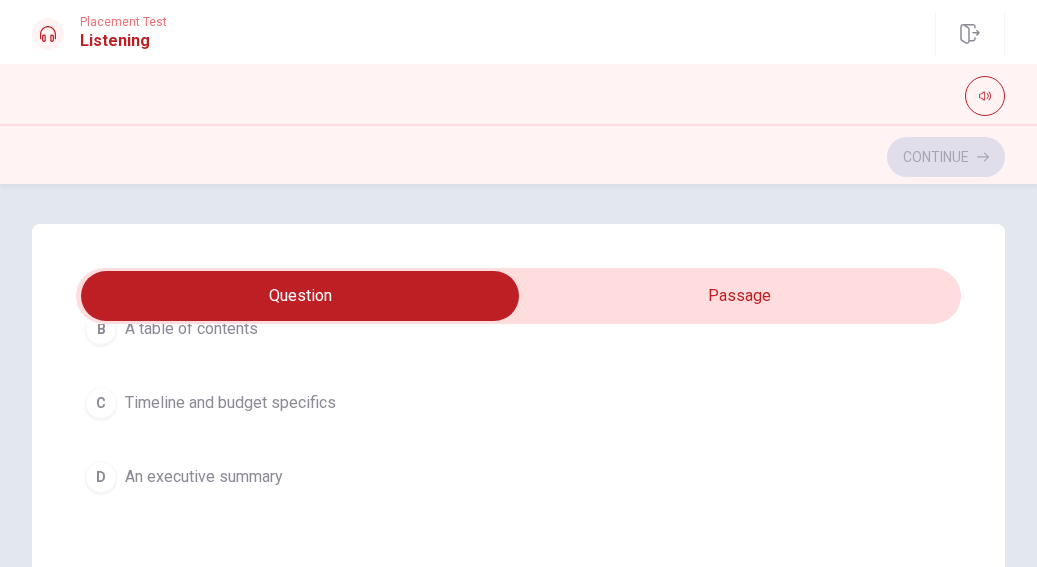 click on "C" at bounding box center [101, 403] 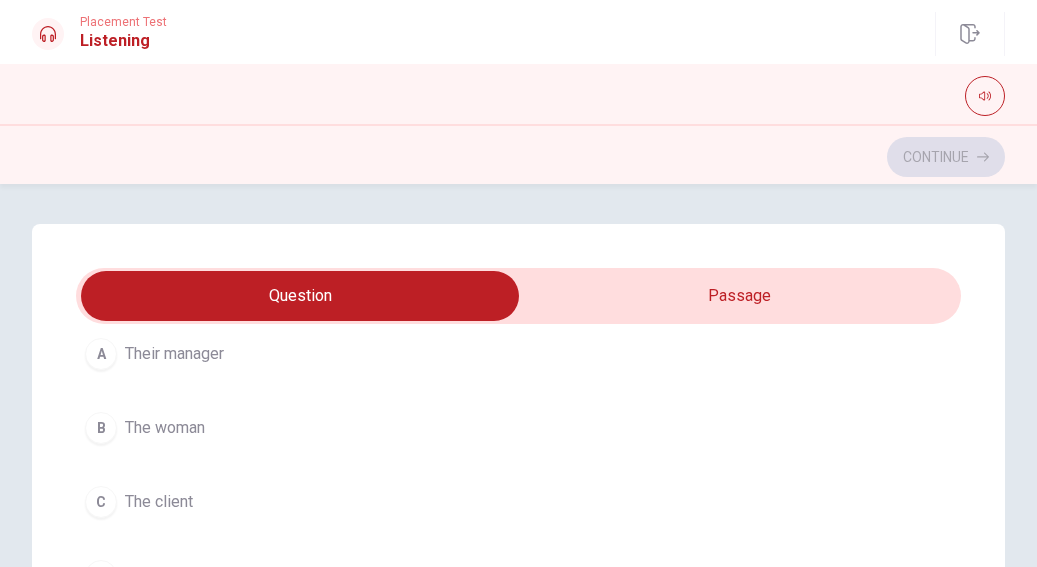 scroll, scrollTop: 1060, scrollLeft: 0, axis: vertical 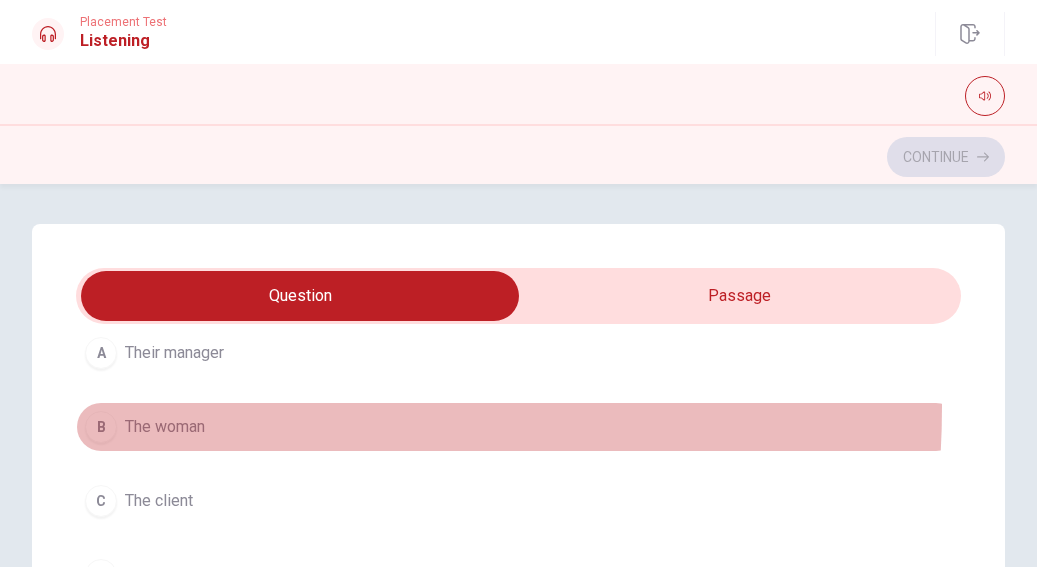 click on "B The woman" at bounding box center (518, 427) 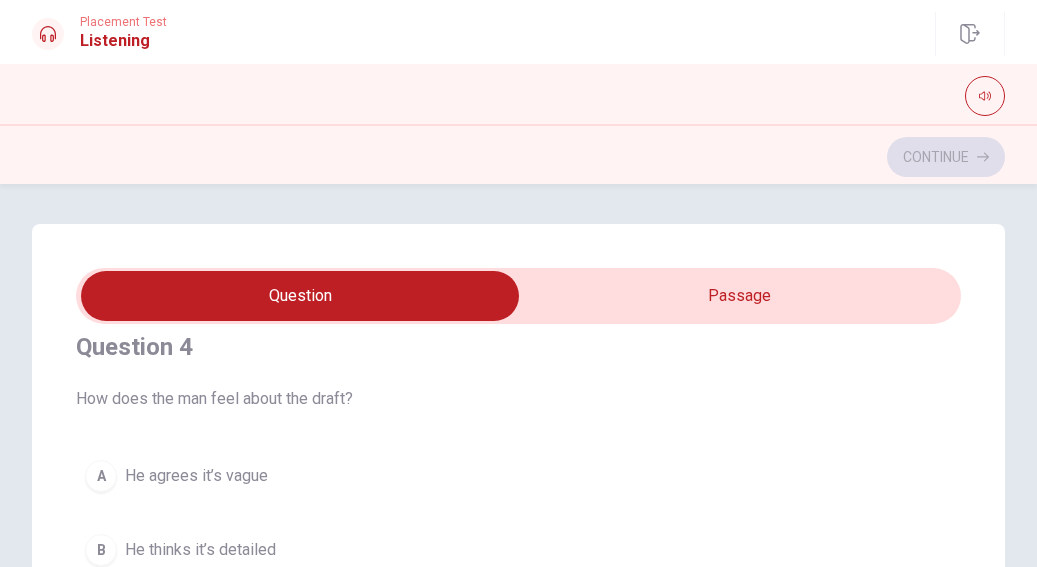 scroll, scrollTop: 1400, scrollLeft: 0, axis: vertical 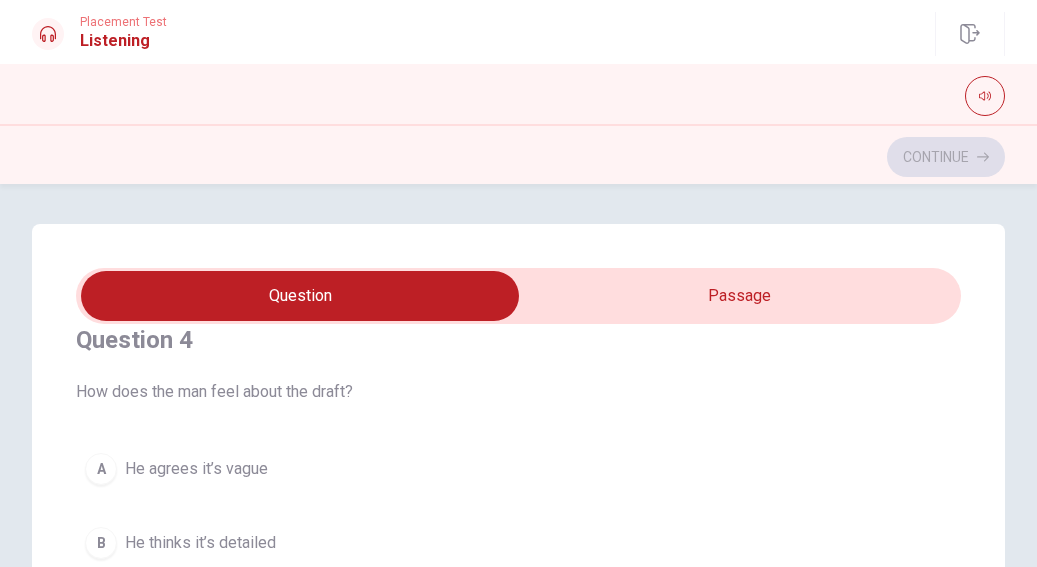 click on "He agrees it’s vague" at bounding box center [196, 469] 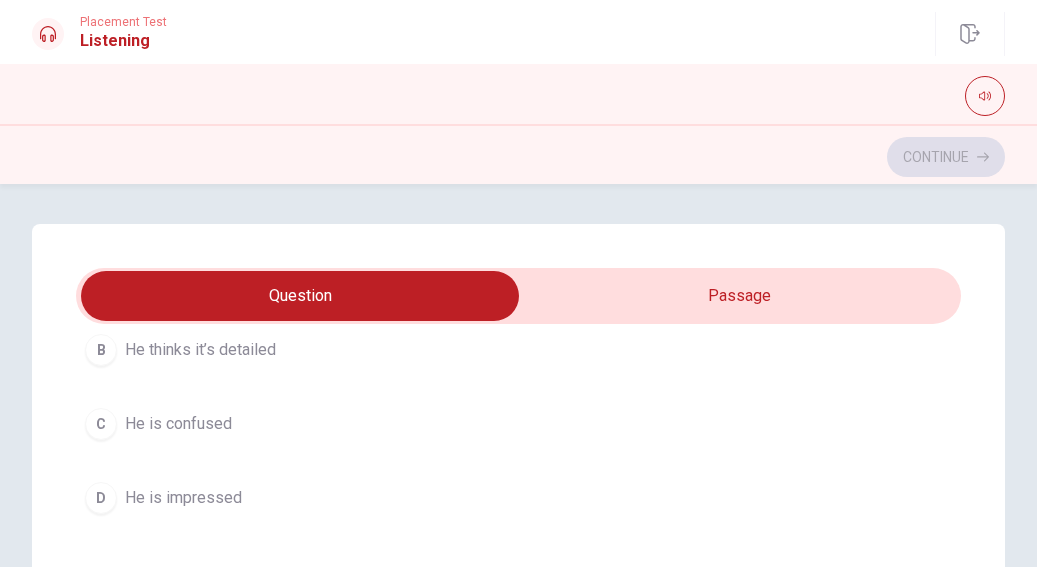 scroll, scrollTop: 1620, scrollLeft: 0, axis: vertical 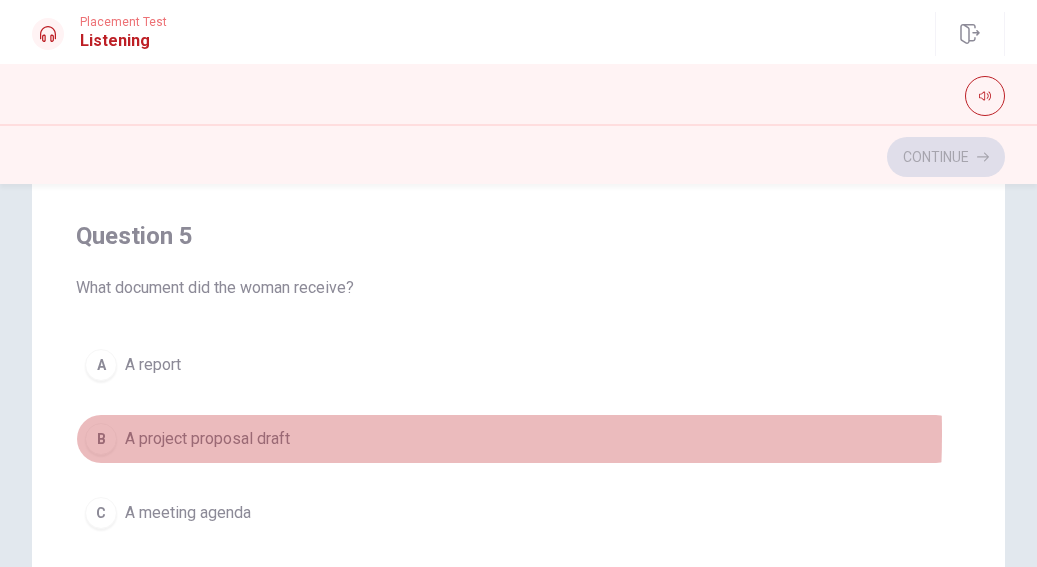 click on "A project proposal draft" at bounding box center (207, 439) 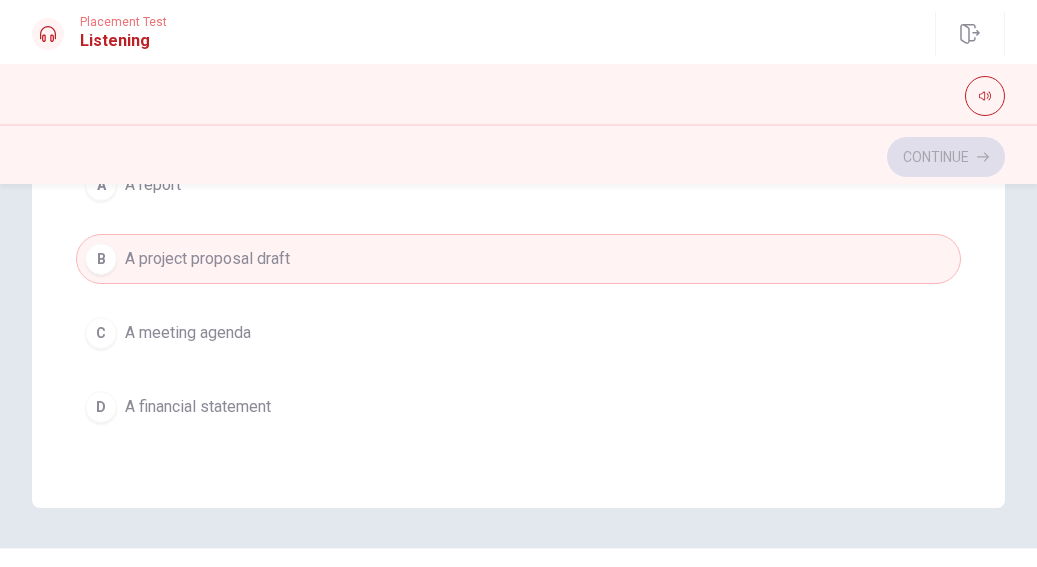 scroll, scrollTop: 0, scrollLeft: 0, axis: both 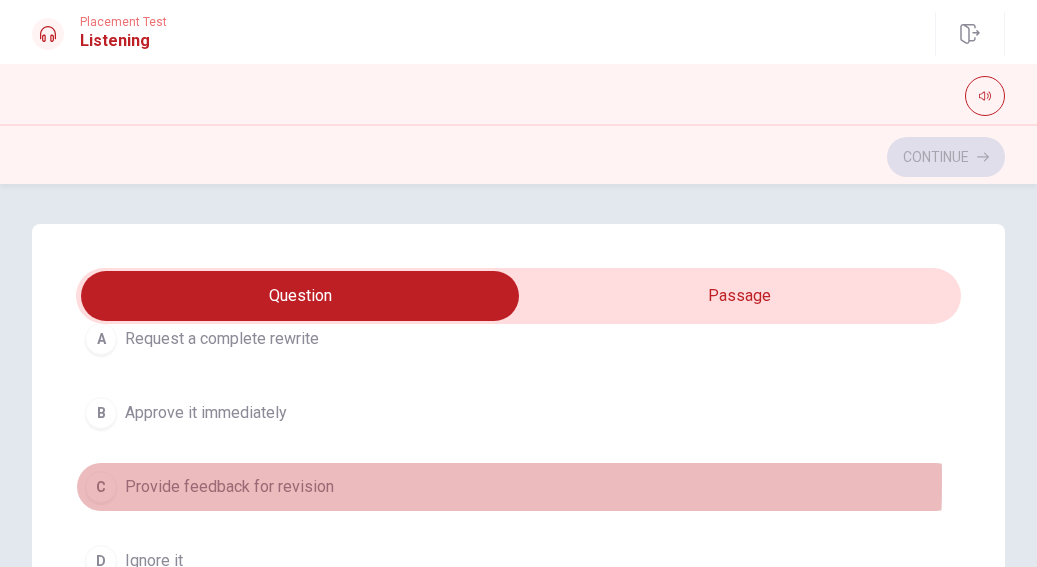 click on "Provide feedback for revision" at bounding box center [229, 487] 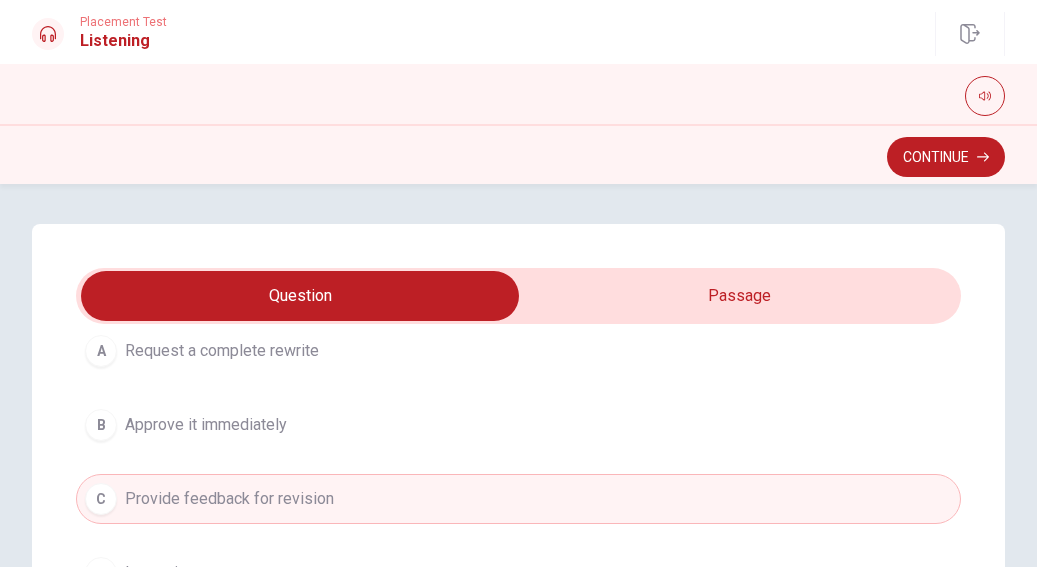 scroll, scrollTop: 618, scrollLeft: 0, axis: vertical 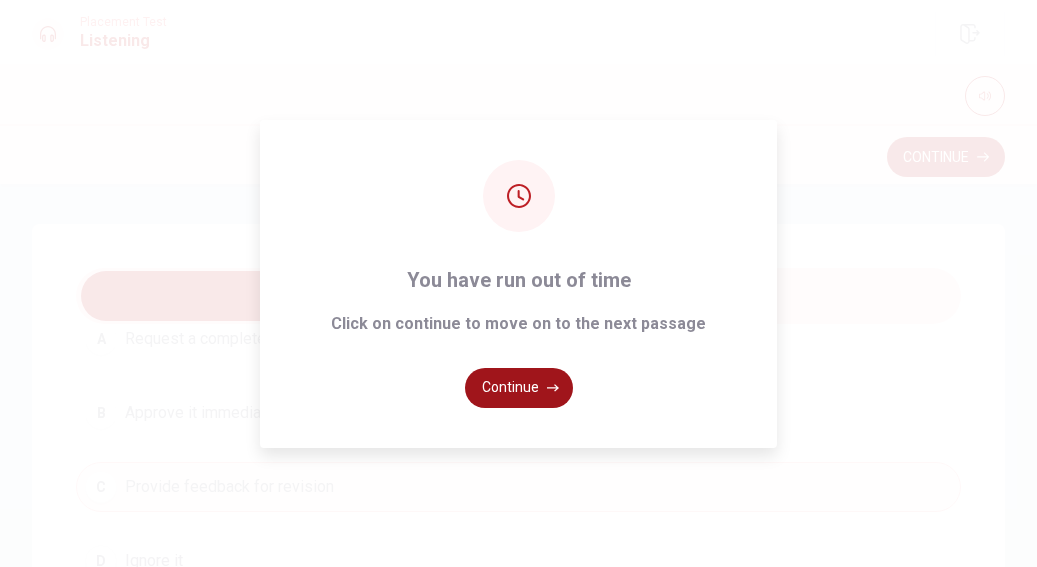 click on "Continue" at bounding box center [519, 388] 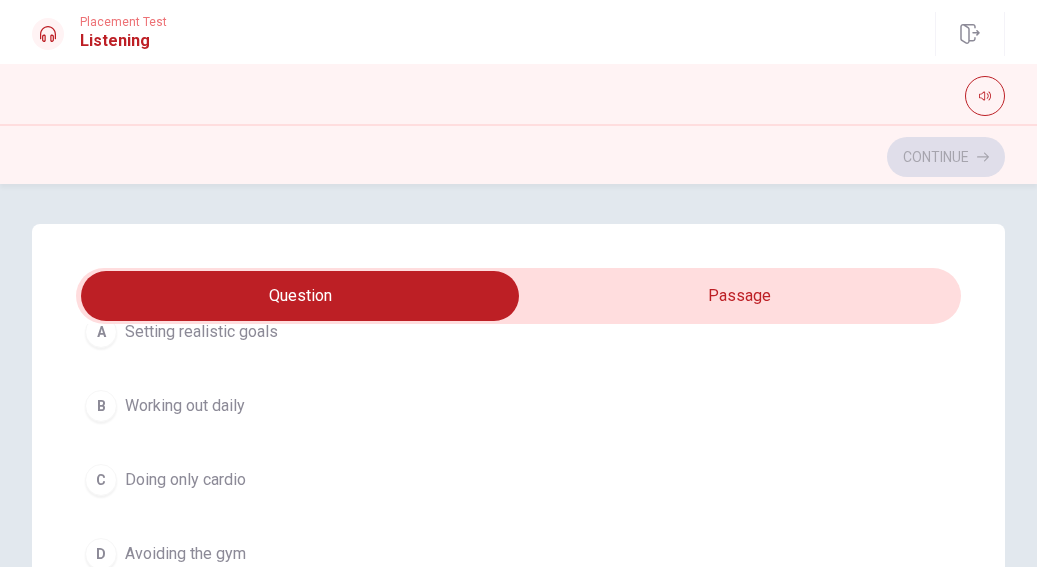 scroll, scrollTop: 173, scrollLeft: 0, axis: vertical 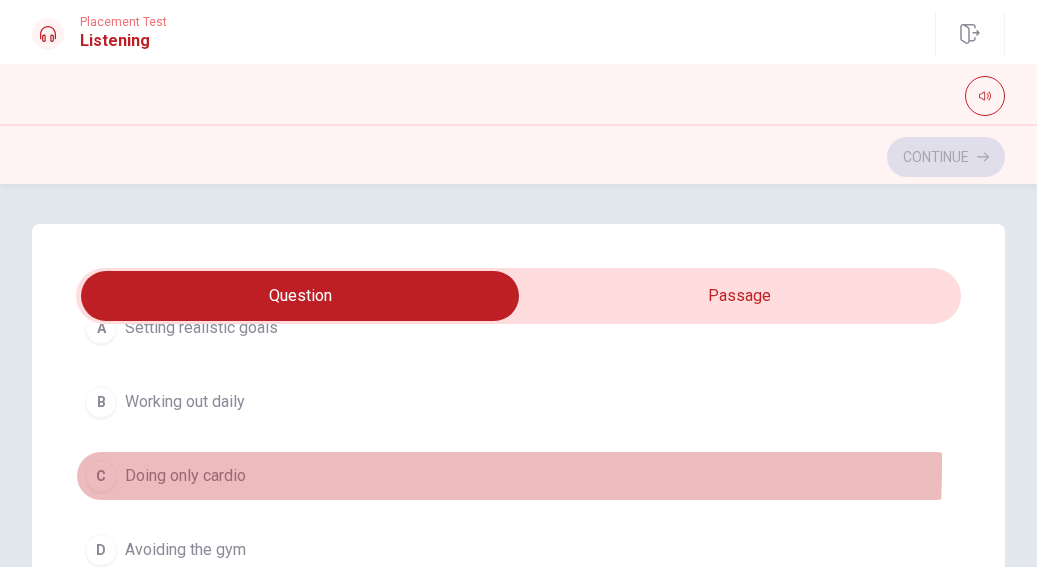 click on "C" at bounding box center (101, 476) 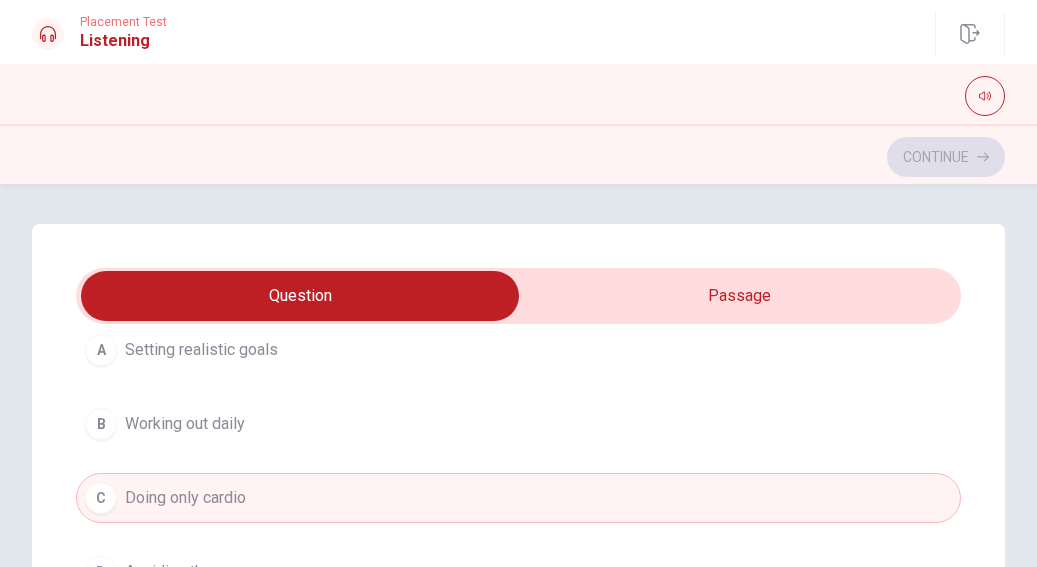scroll, scrollTop: 146, scrollLeft: 0, axis: vertical 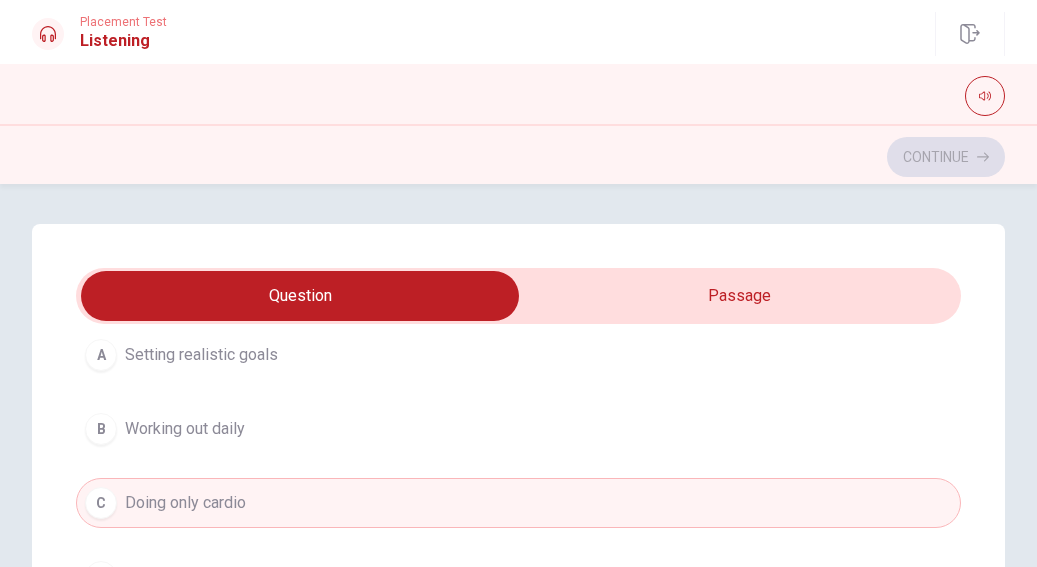 click on "A" at bounding box center [101, 355] 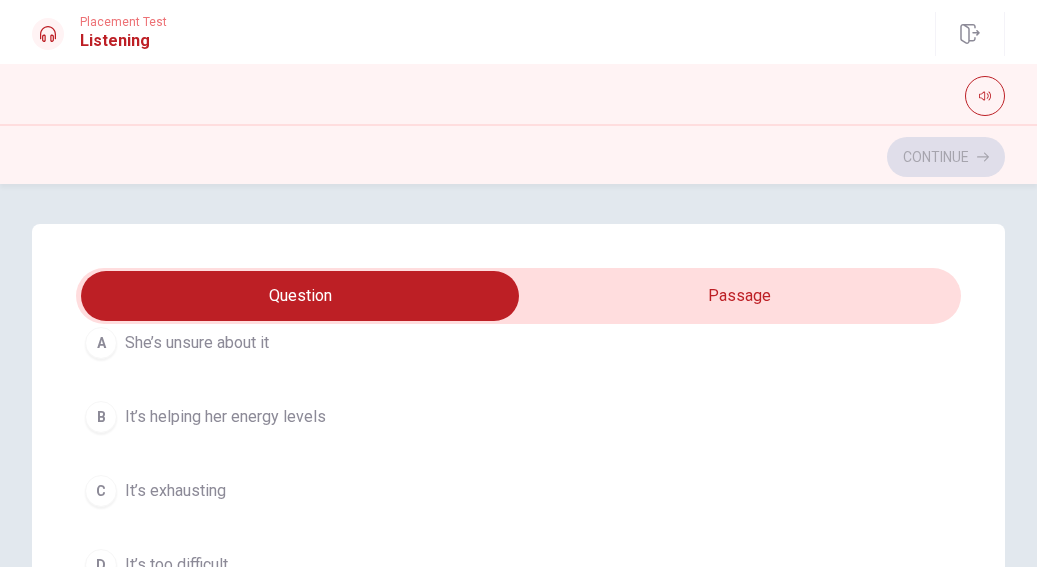 scroll, scrollTop: 613, scrollLeft: 0, axis: vertical 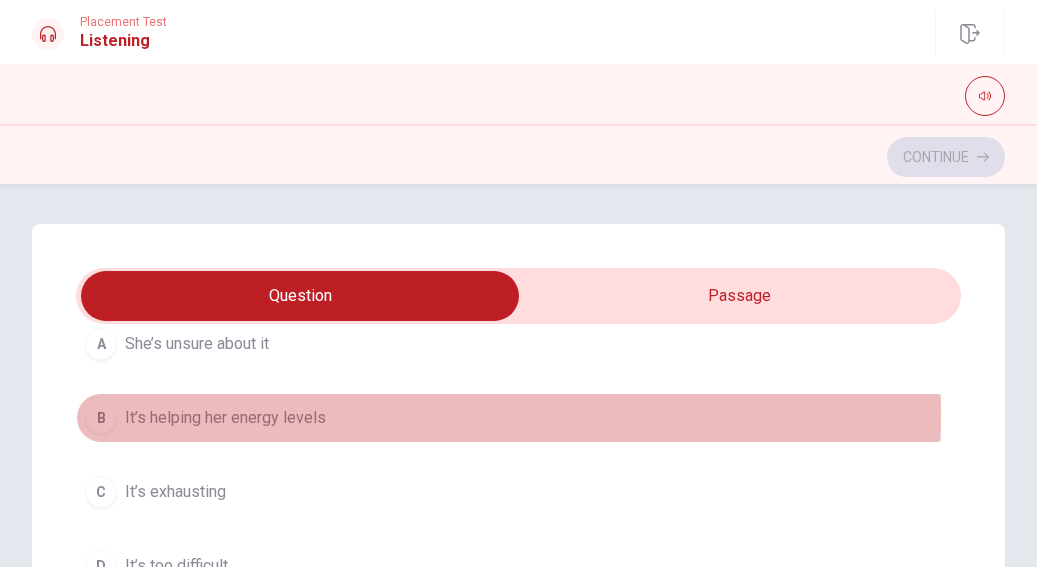 click on "It’s helping her energy levels" at bounding box center (225, 418) 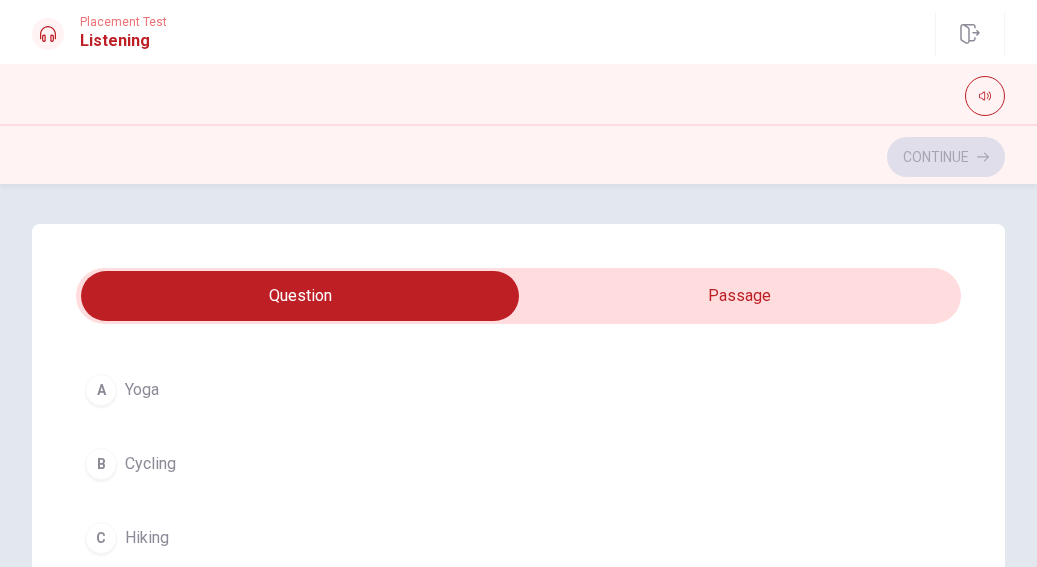 scroll, scrollTop: 1046, scrollLeft: 0, axis: vertical 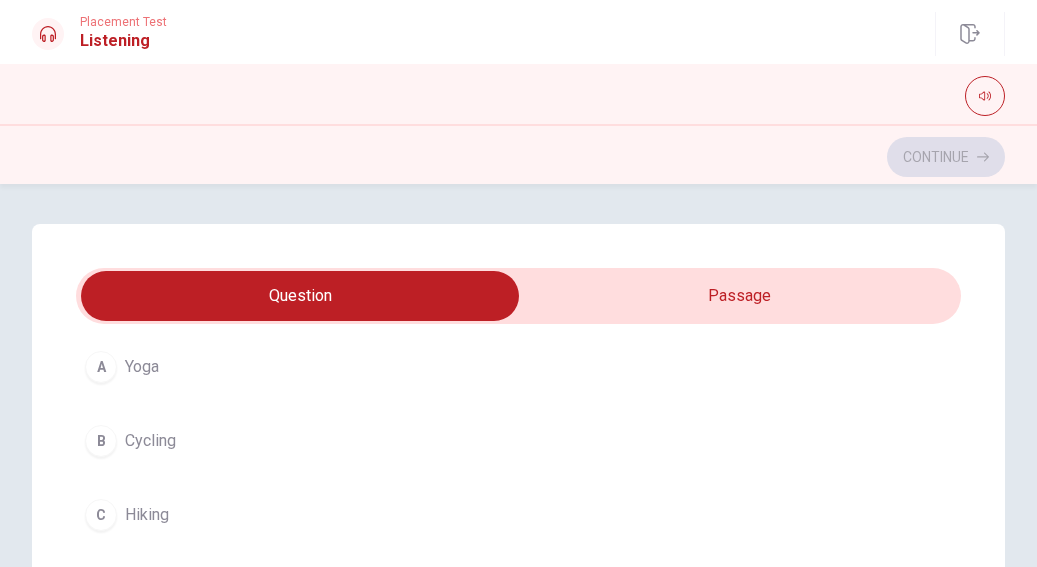 click on "A Yoga" at bounding box center (518, 367) 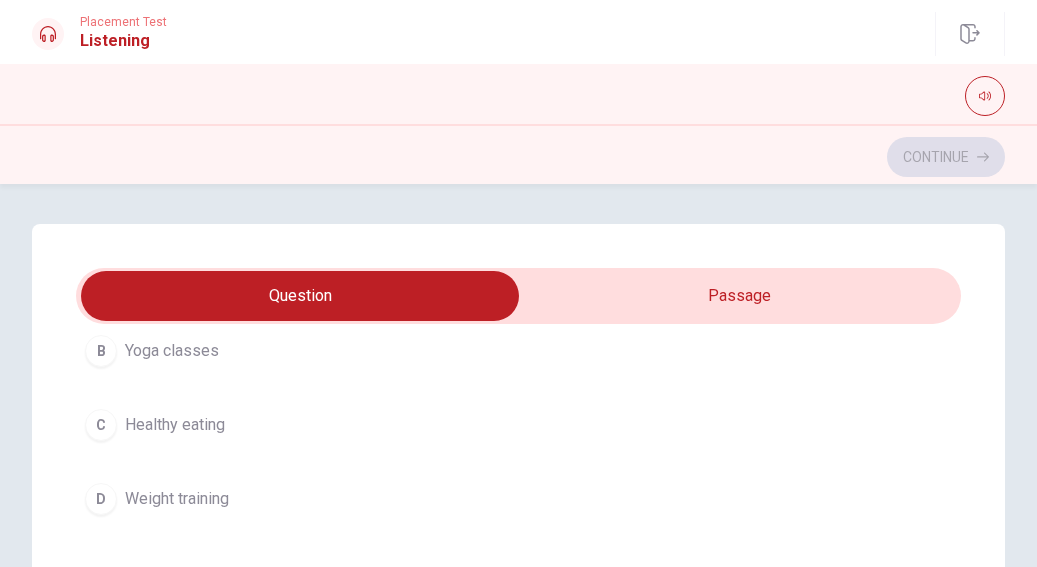 scroll, scrollTop: 1593, scrollLeft: 0, axis: vertical 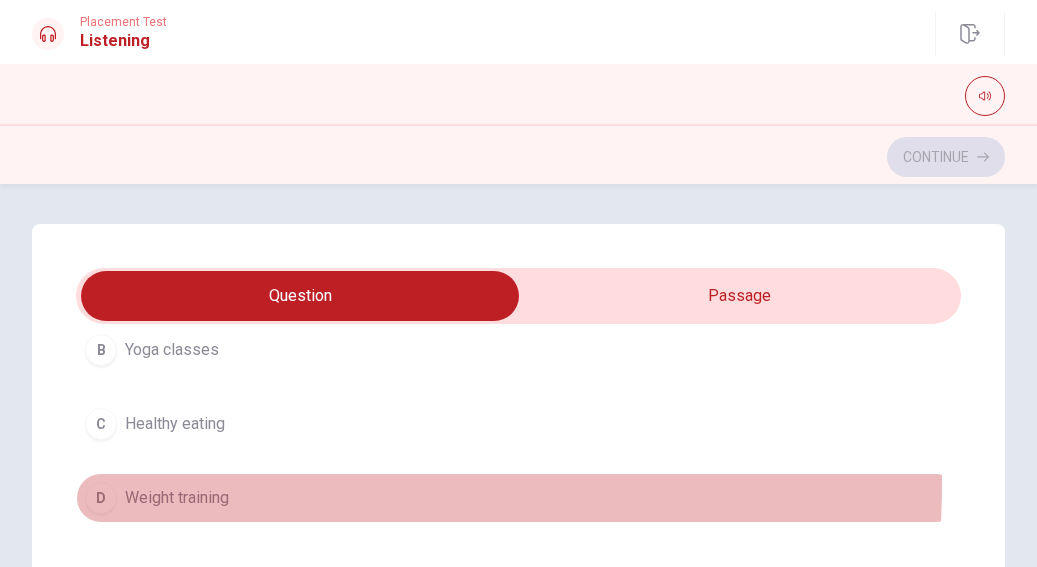 click on "D Weight training" at bounding box center [518, 498] 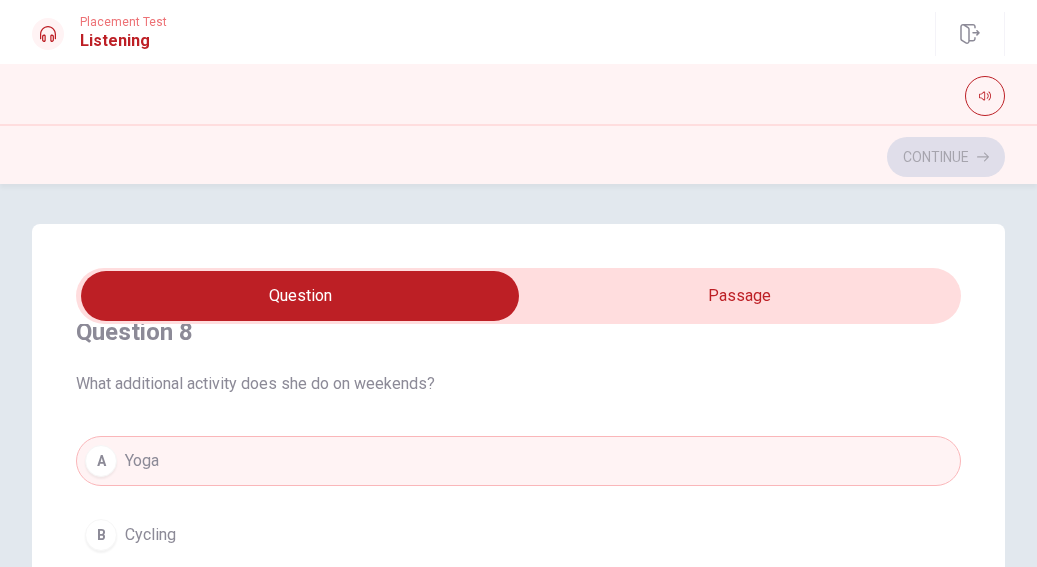 scroll, scrollTop: 1620, scrollLeft: 0, axis: vertical 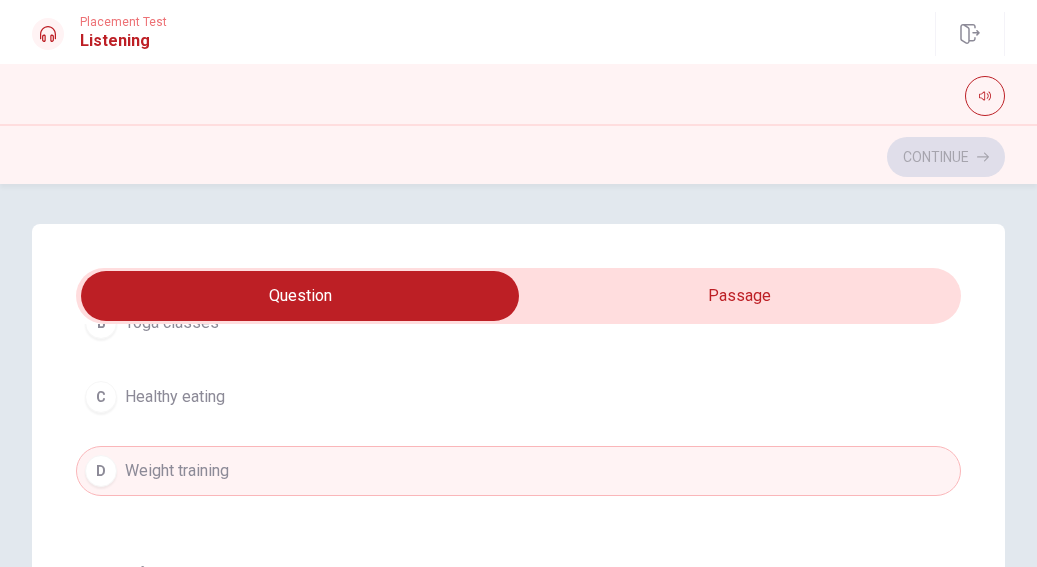 click on "Question 6 What does the woman recommend for beginners? A Setting realistic goals B Working out daily C Doing only cardio D Avoiding the gym Question 7 How does she feel about her new routine? A She’s unsure about it B It’s helping her energy levels C It’s exhausting D It’s too difficult Question 8 What additional activity does she do on weekends? A Yoga B Cycling C Hiking D Swimming Question 9 What does the man want advice on? A A beginner workout routine B Yoga classes C Healthy eating D Weight training Question 10 How often does the woman go to the gym? A Every day B Three times a week C Only on weekends D Twice a week A Health and Fitness Routine 01m 38s" at bounding box center [518, 626] 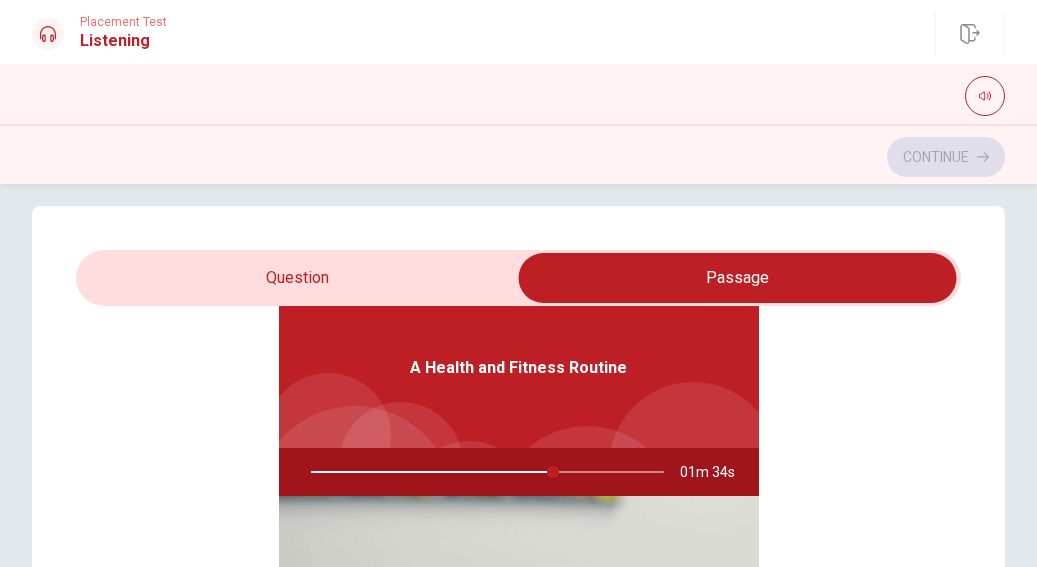 scroll, scrollTop: 0, scrollLeft: 0, axis: both 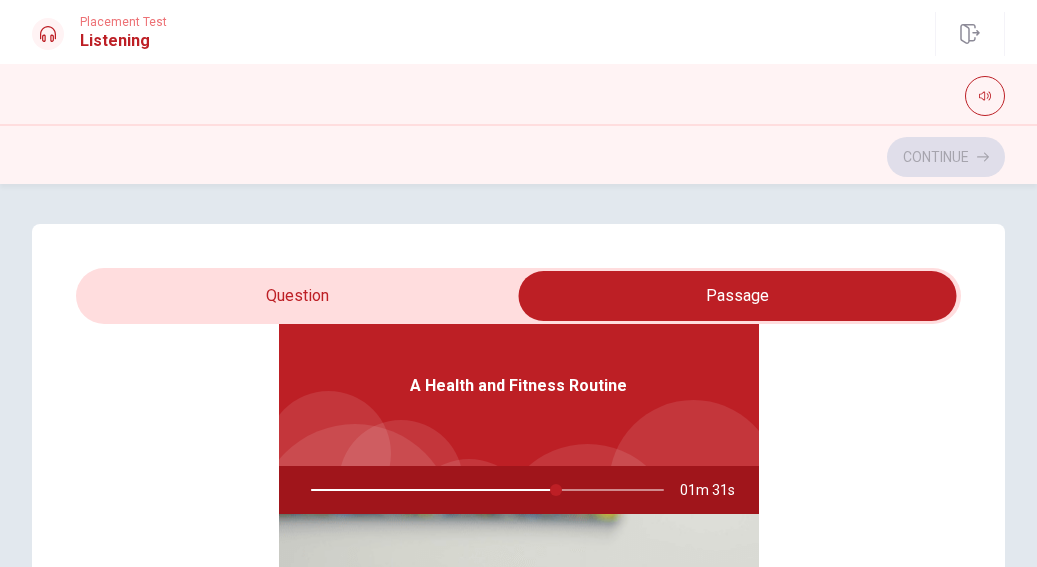 click at bounding box center (483, 490) 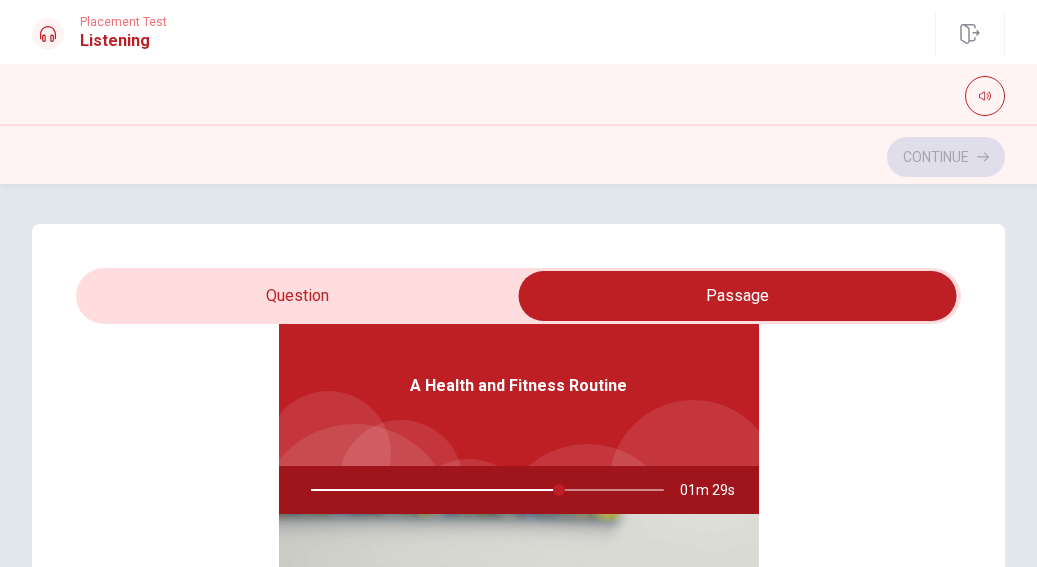 type on "71" 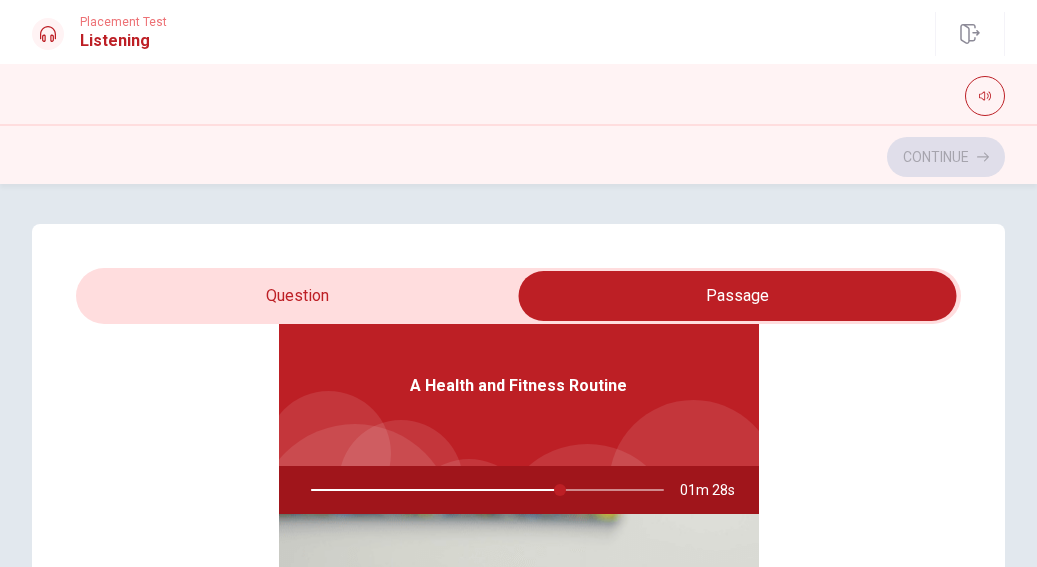 click at bounding box center (738, 296) 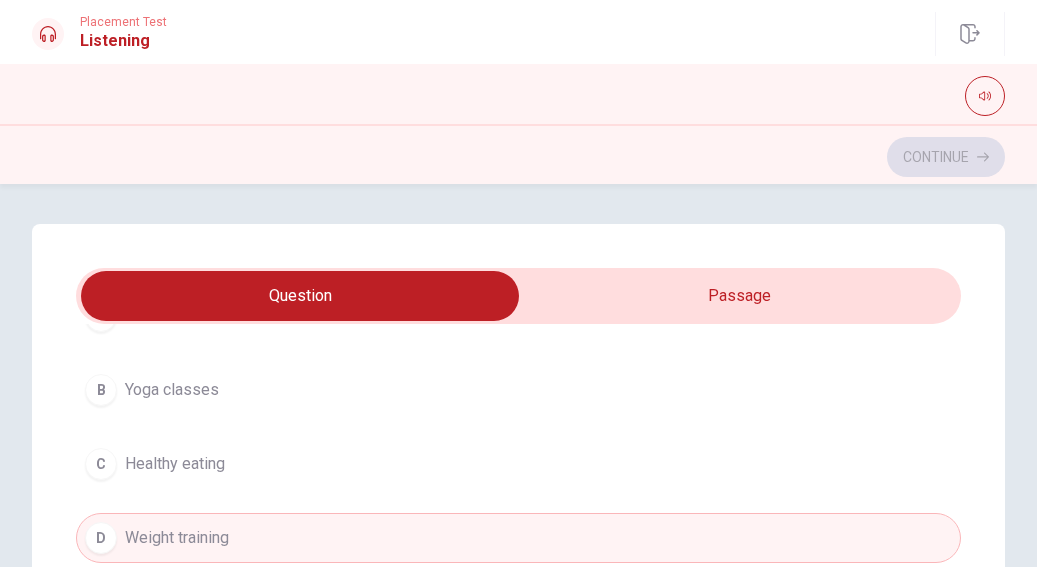 scroll, scrollTop: 1566, scrollLeft: 0, axis: vertical 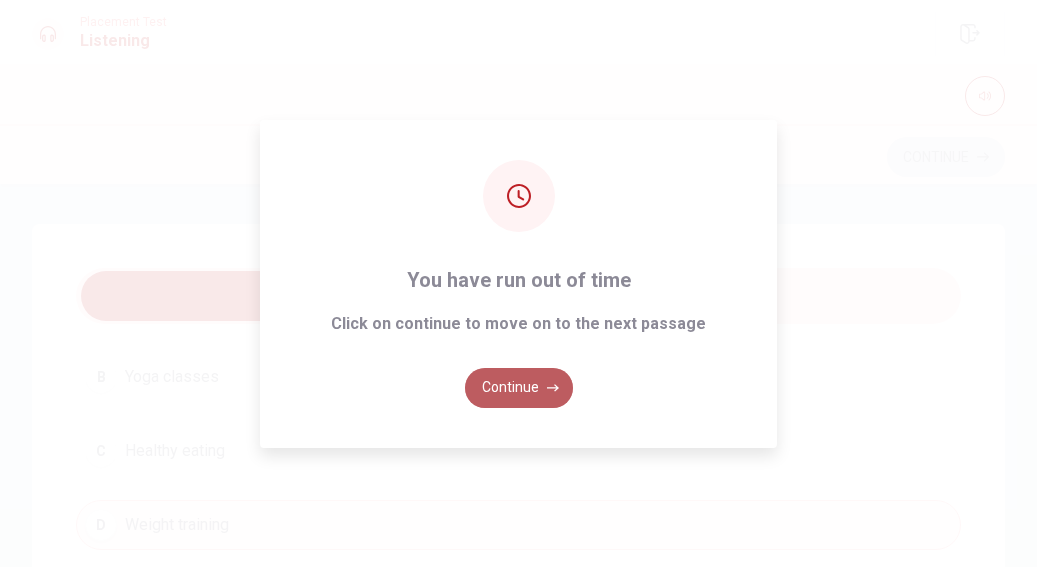 click on "Continue" at bounding box center (519, 388) 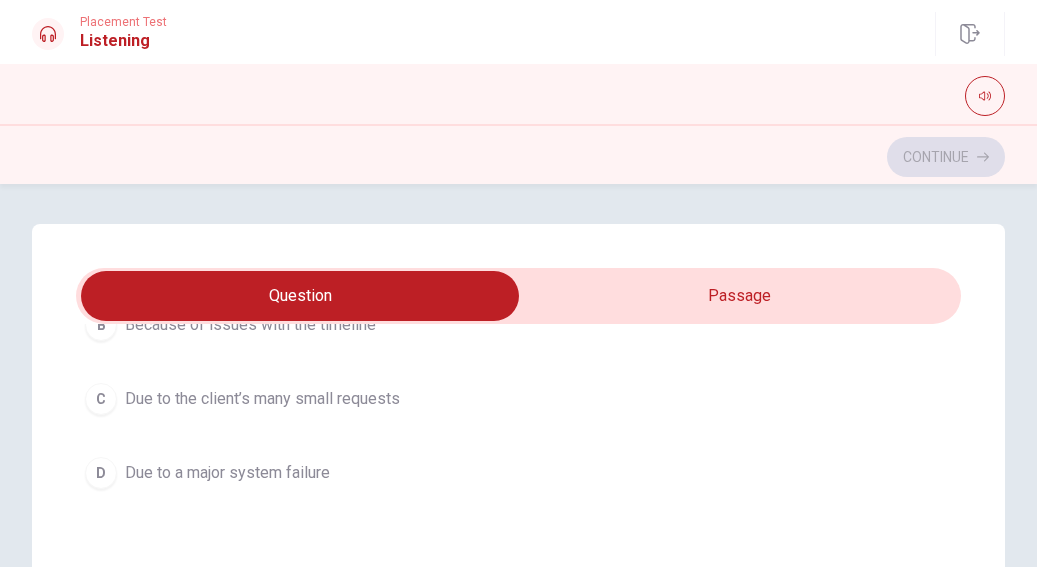 scroll, scrollTop: 1620, scrollLeft: 0, axis: vertical 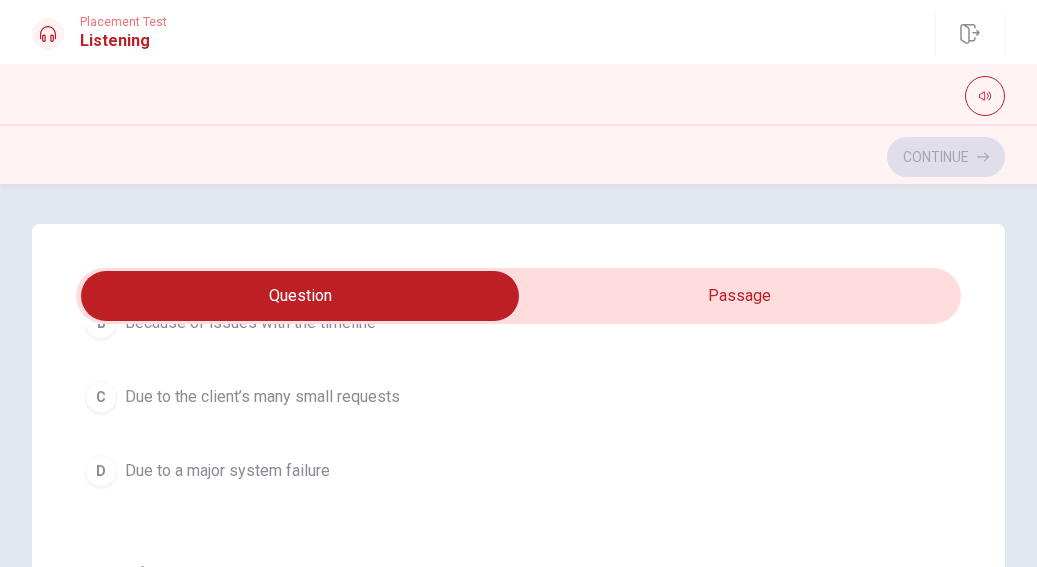 click on "C Due to the client’s many small requests" at bounding box center (518, 397) 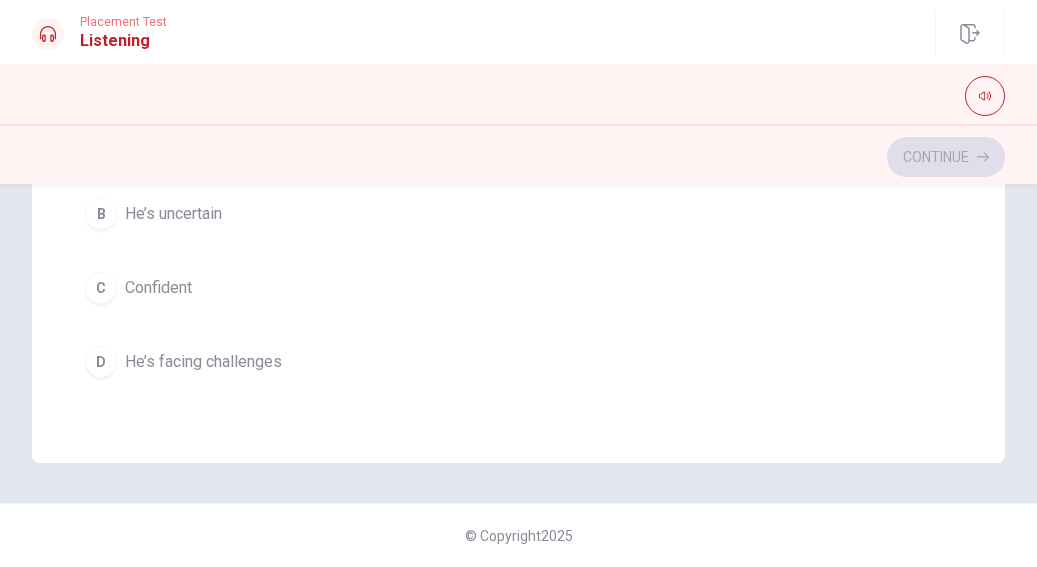 scroll, scrollTop: 0, scrollLeft: 0, axis: both 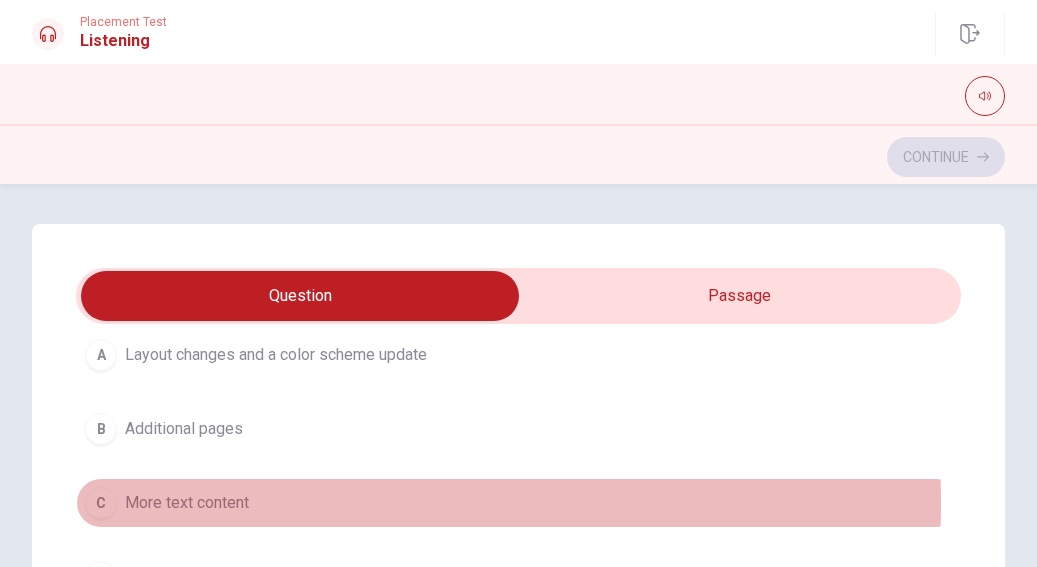 click on "C More text content" at bounding box center (518, 503) 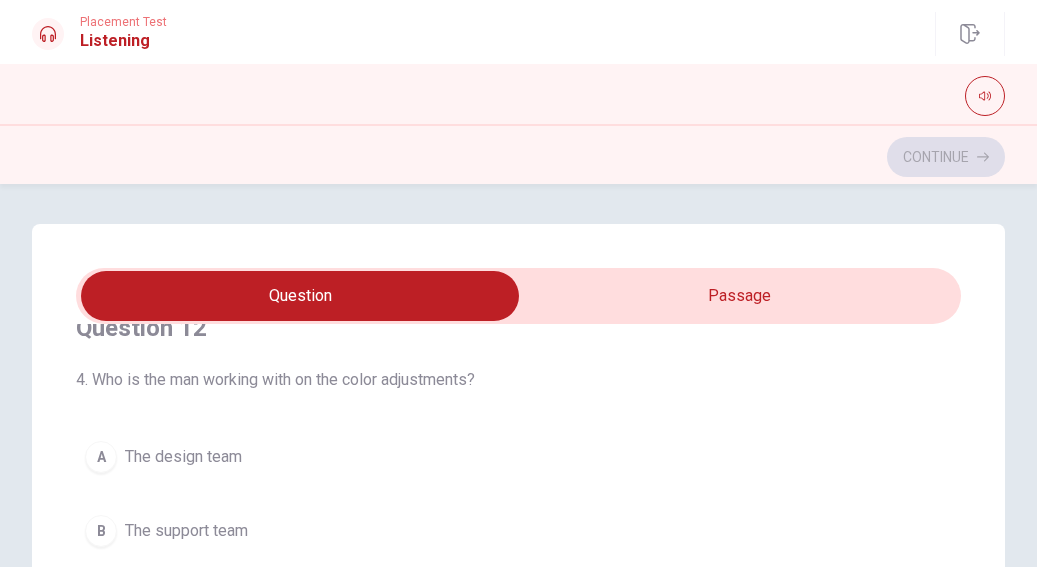 scroll, scrollTop: 506, scrollLeft: 0, axis: vertical 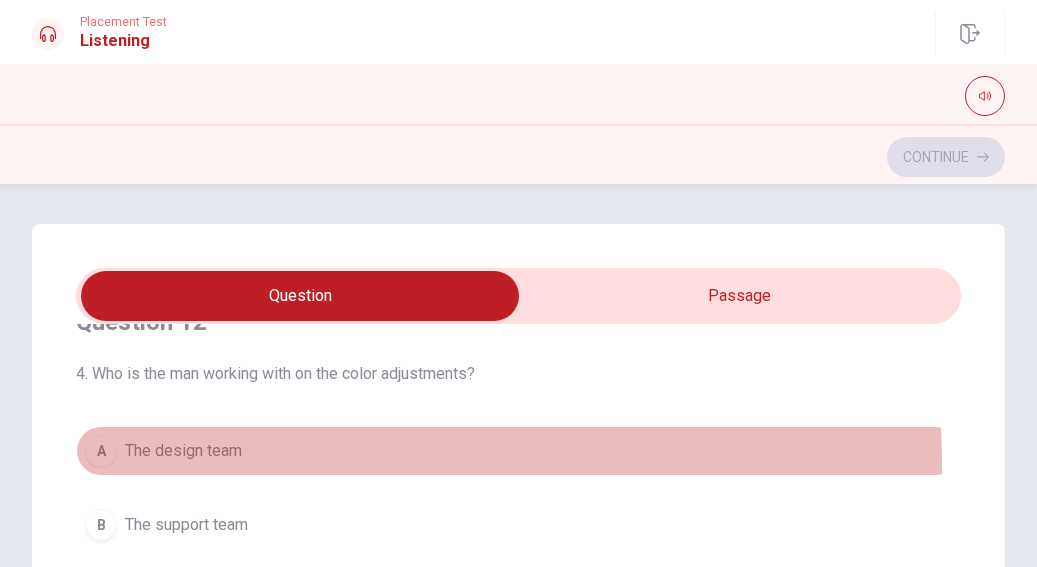 click on "A The design team" at bounding box center [518, 451] 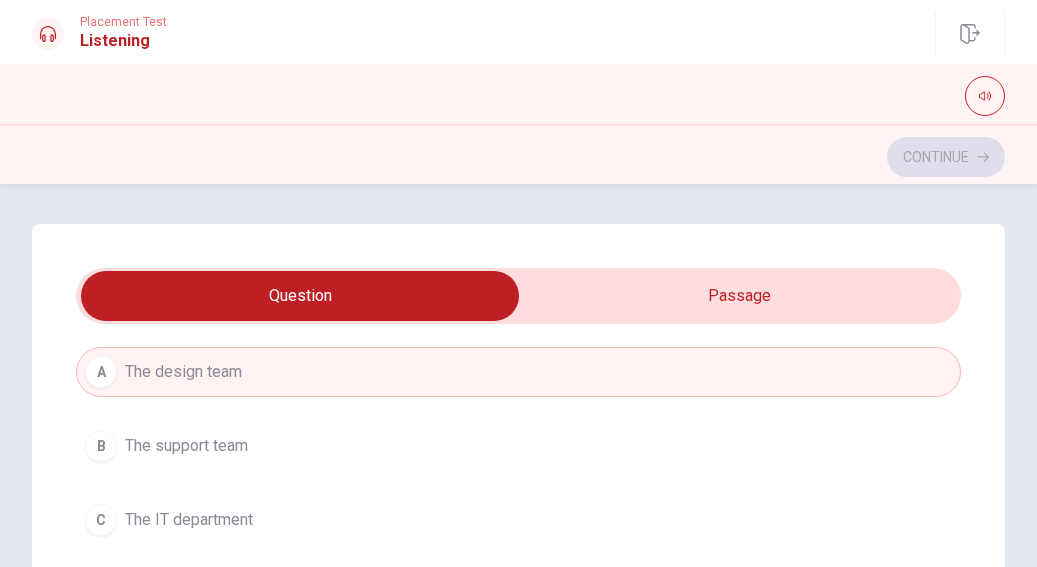scroll, scrollTop: 593, scrollLeft: 0, axis: vertical 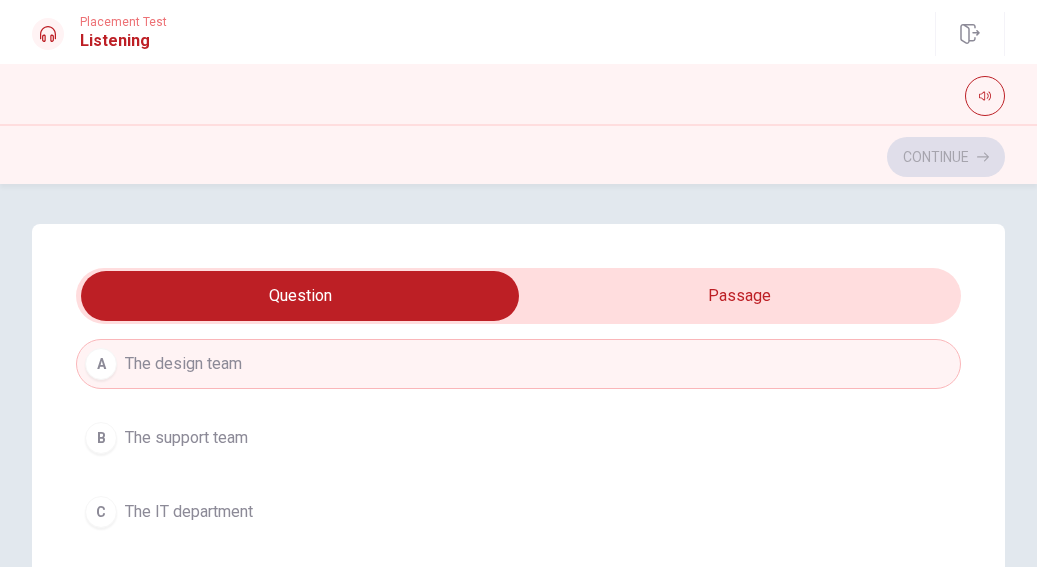click on "B The support team" at bounding box center (518, 438) 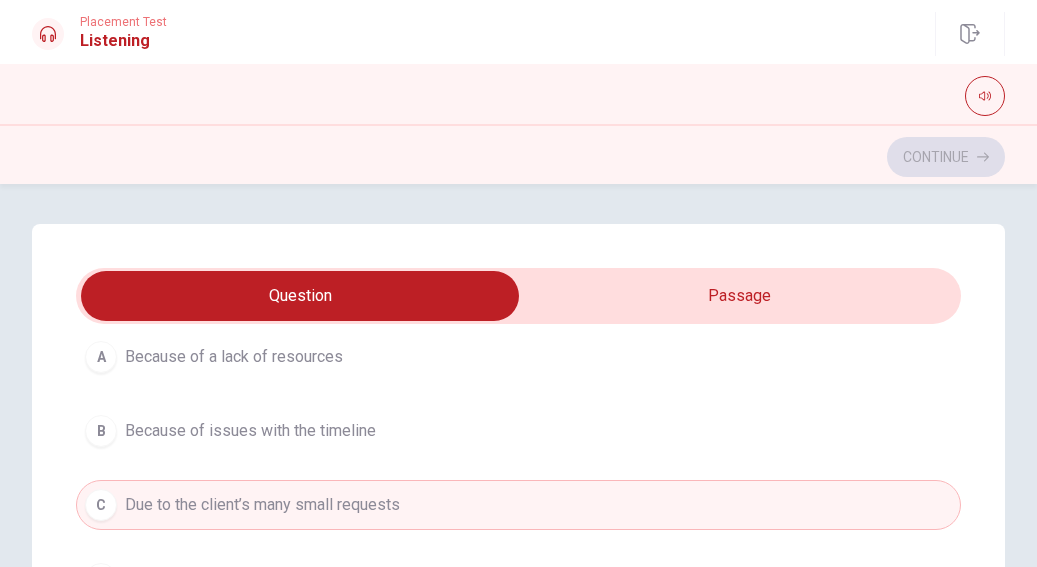 scroll, scrollTop: 1513, scrollLeft: 0, axis: vertical 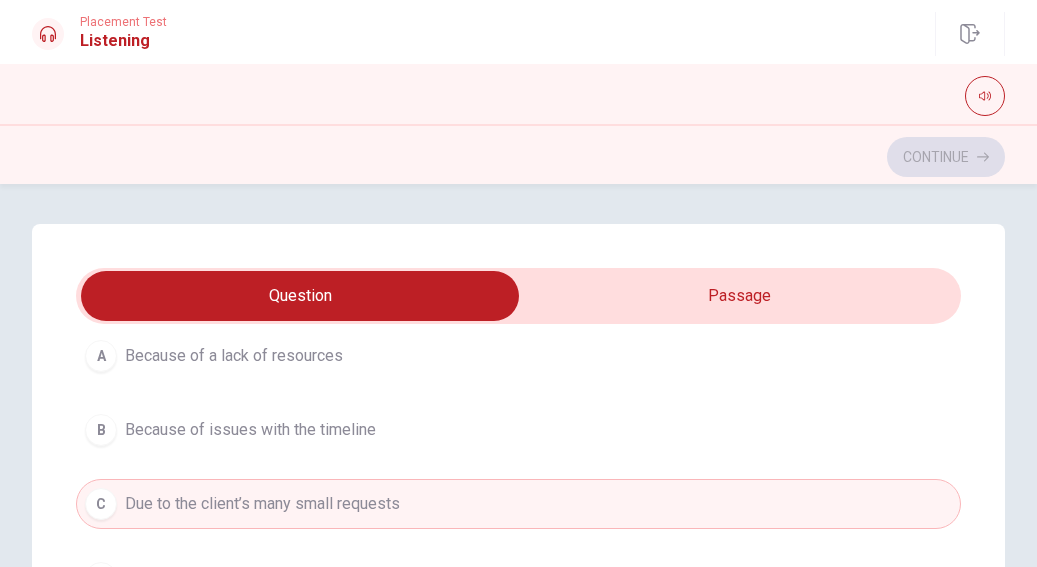 click on "A Because of a lack of resources" at bounding box center (518, 356) 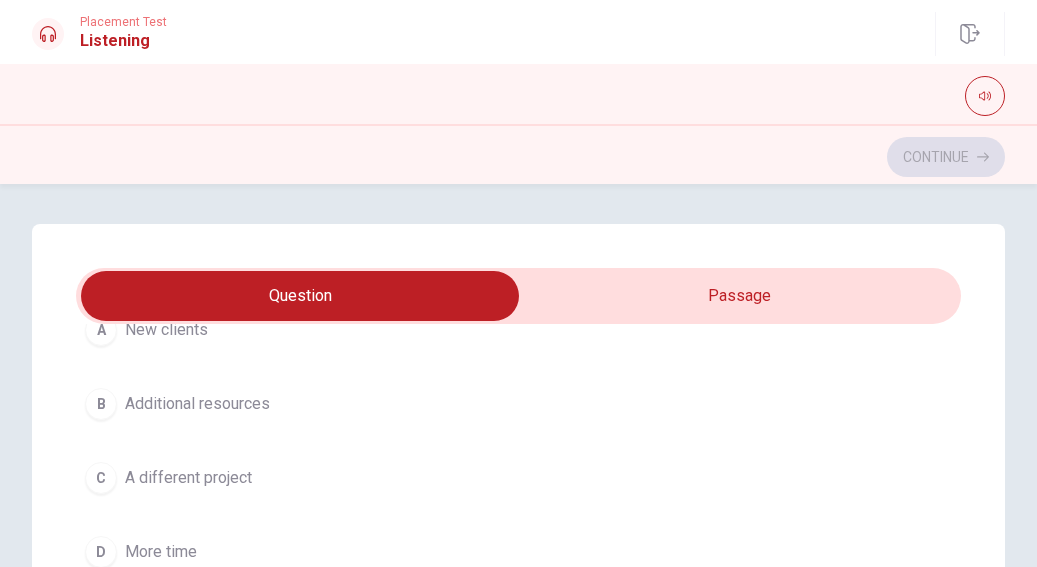 scroll, scrollTop: 1080, scrollLeft: 0, axis: vertical 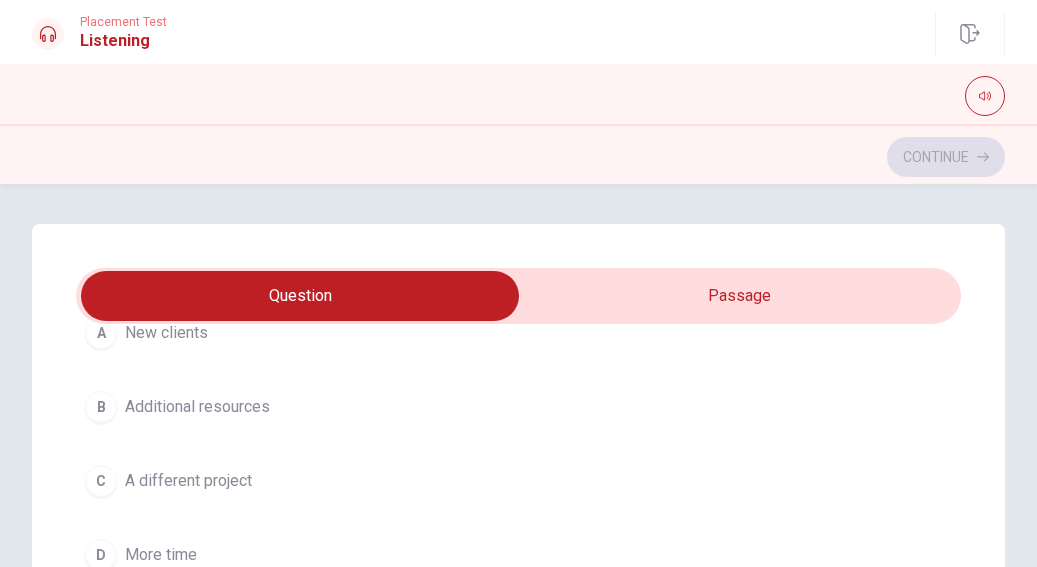 click on "A New clients B Additional resources C A different project D More time" at bounding box center [518, 444] 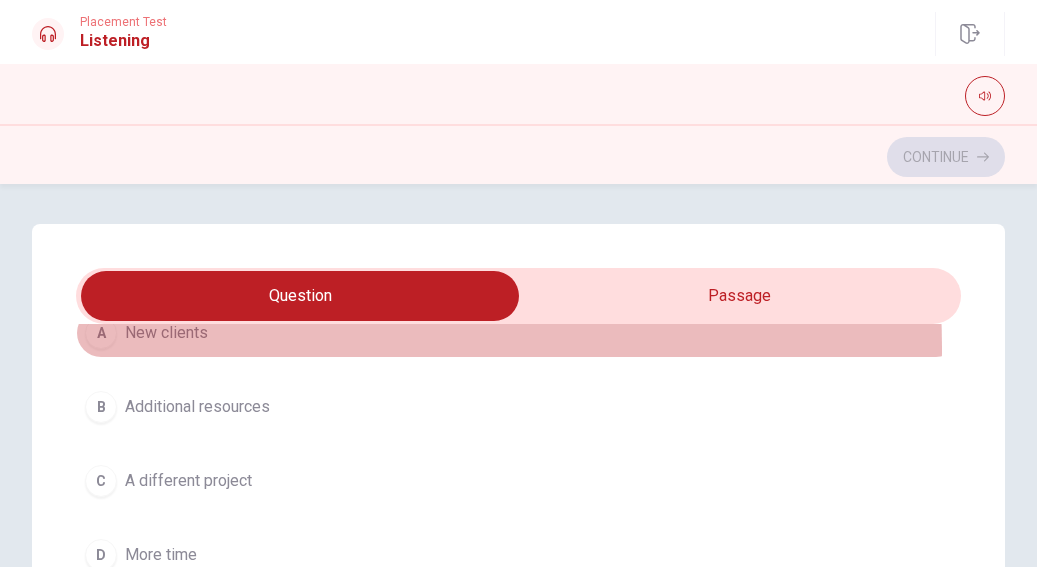 click on "A New clients" at bounding box center [518, 333] 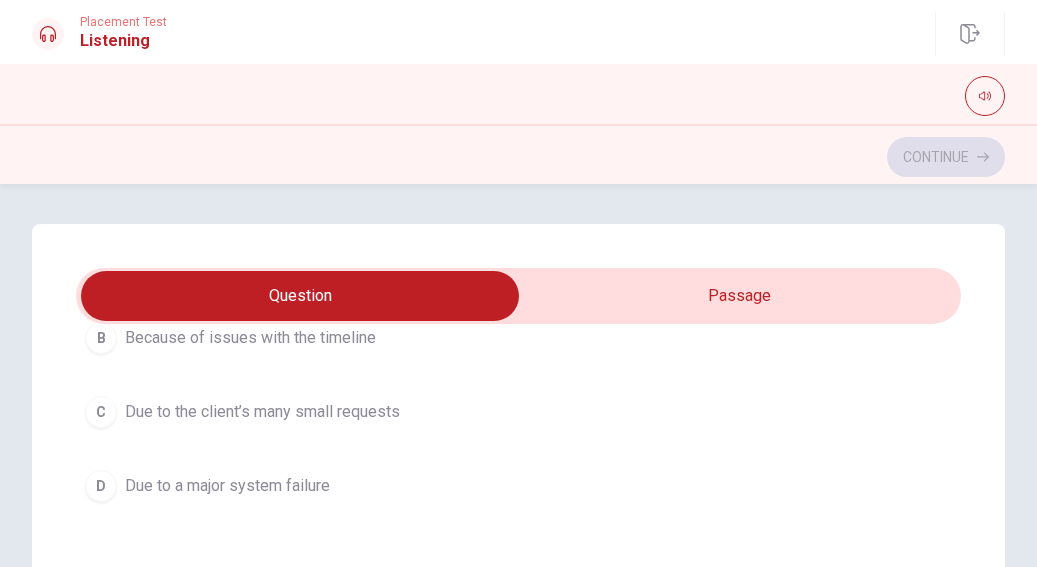scroll, scrollTop: 1620, scrollLeft: 0, axis: vertical 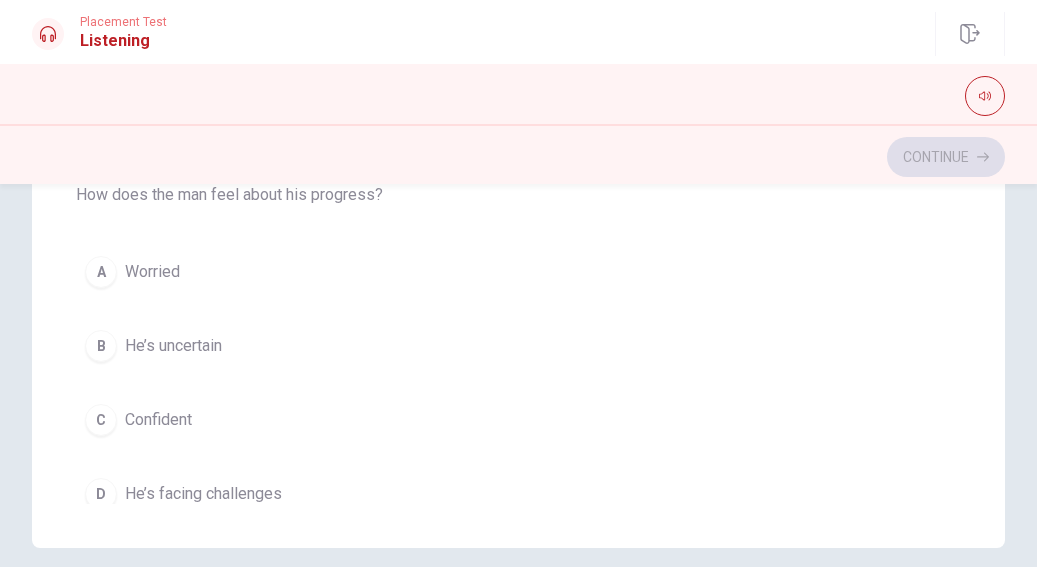 click on "B He’s uncertain" at bounding box center (518, 346) 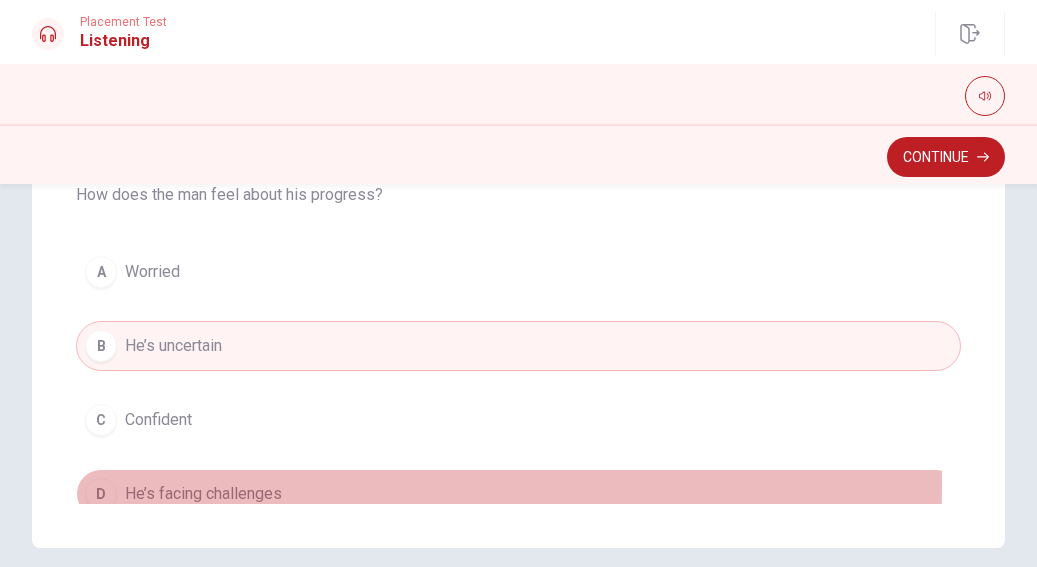 click on "He’s facing challenges" at bounding box center [203, 494] 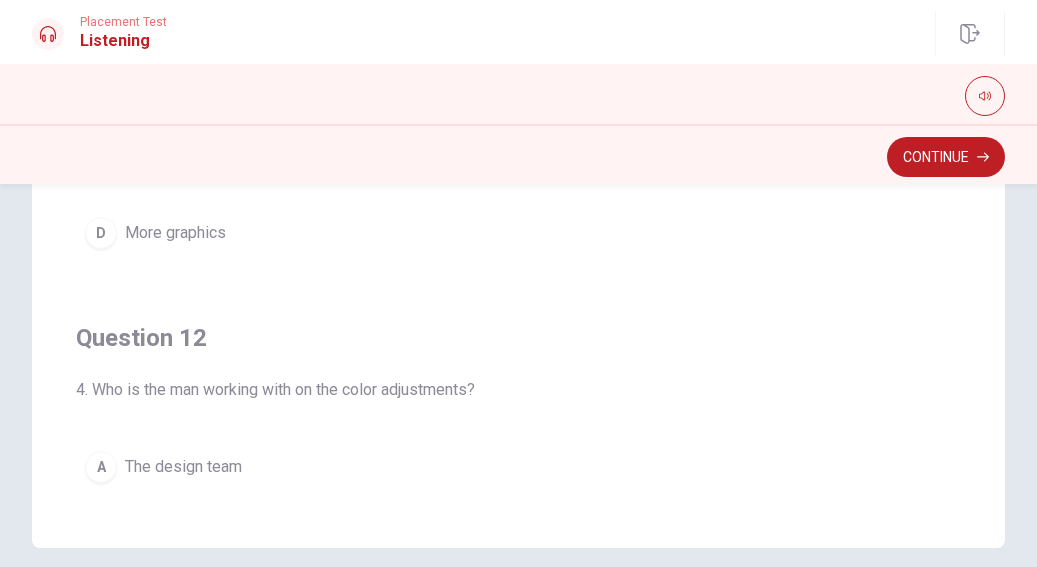 scroll, scrollTop: 0, scrollLeft: 0, axis: both 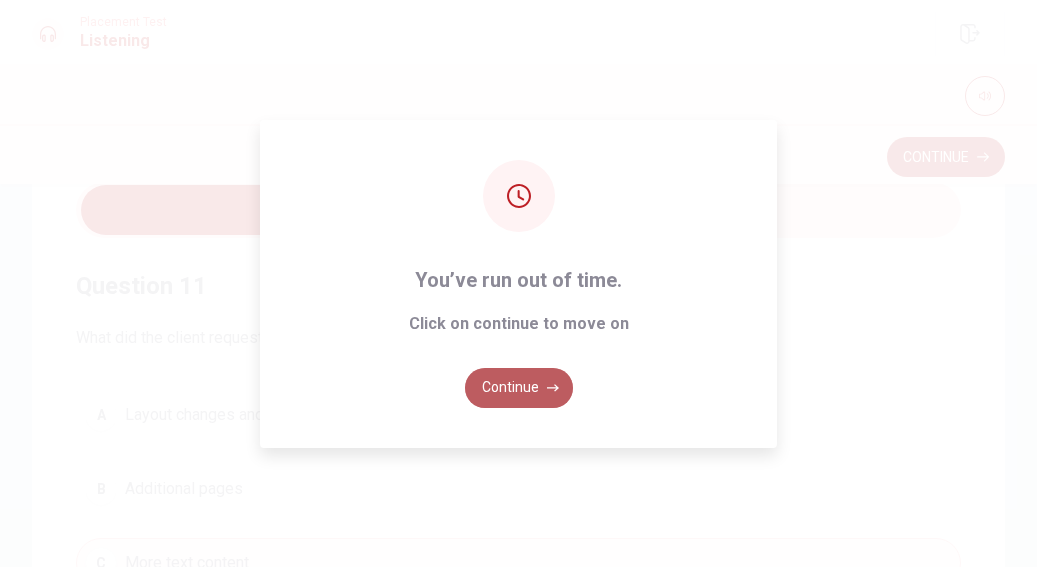 click on "Continue" at bounding box center (519, 388) 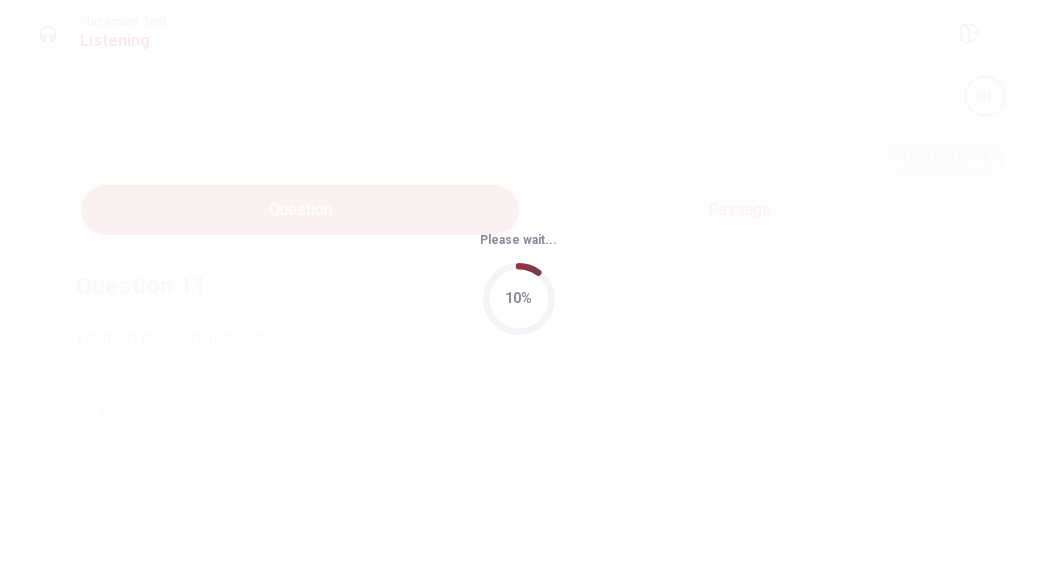 scroll, scrollTop: 0, scrollLeft: 0, axis: both 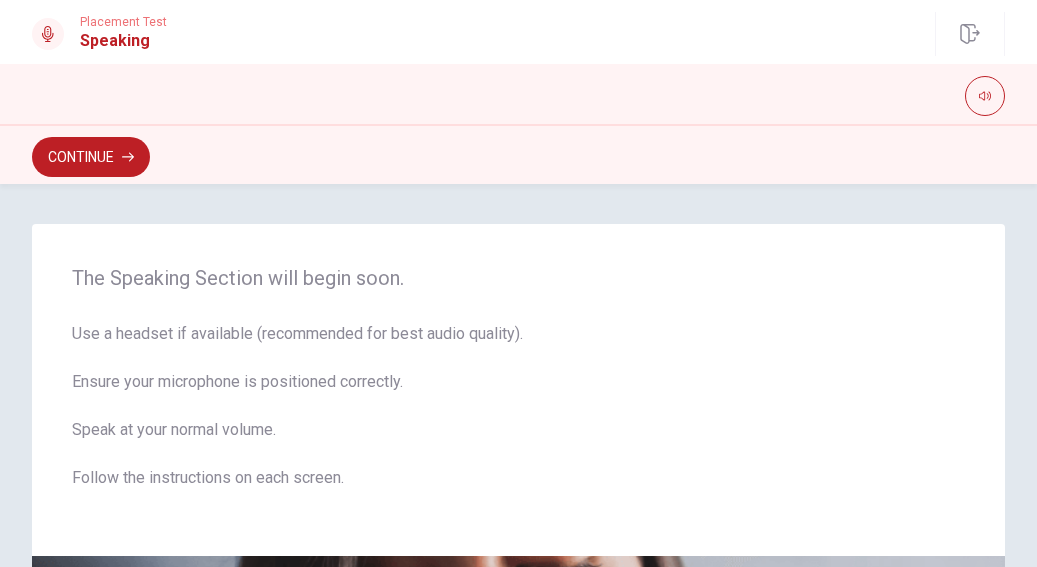 click on "Use a headset if available (recommended for best audio quality).
Ensure your microphone is positioned correctly.
Speak at your normal volume.
Follow the instructions on each screen." at bounding box center (518, 418) 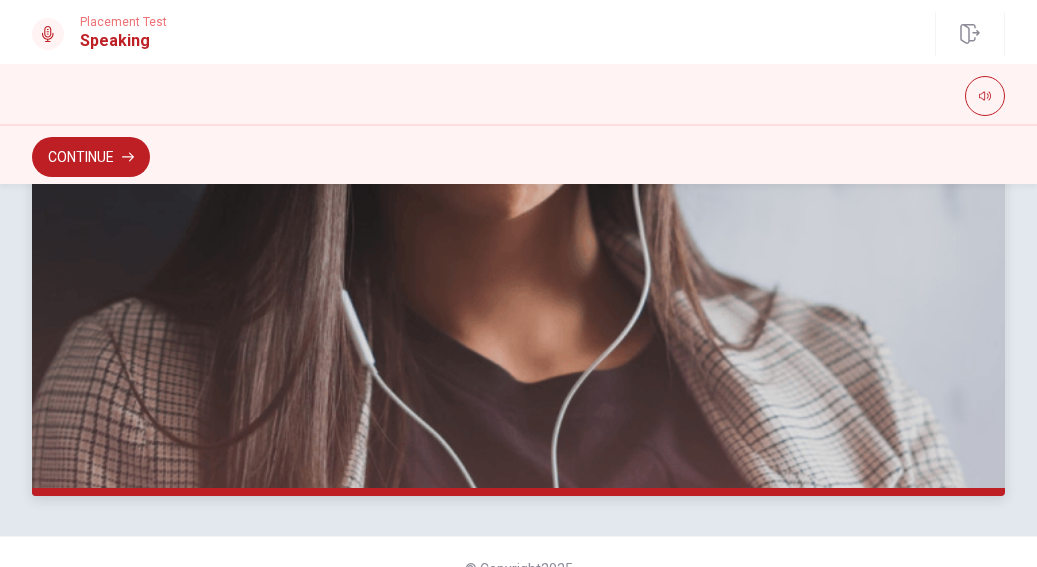 scroll, scrollTop: 633, scrollLeft: 0, axis: vertical 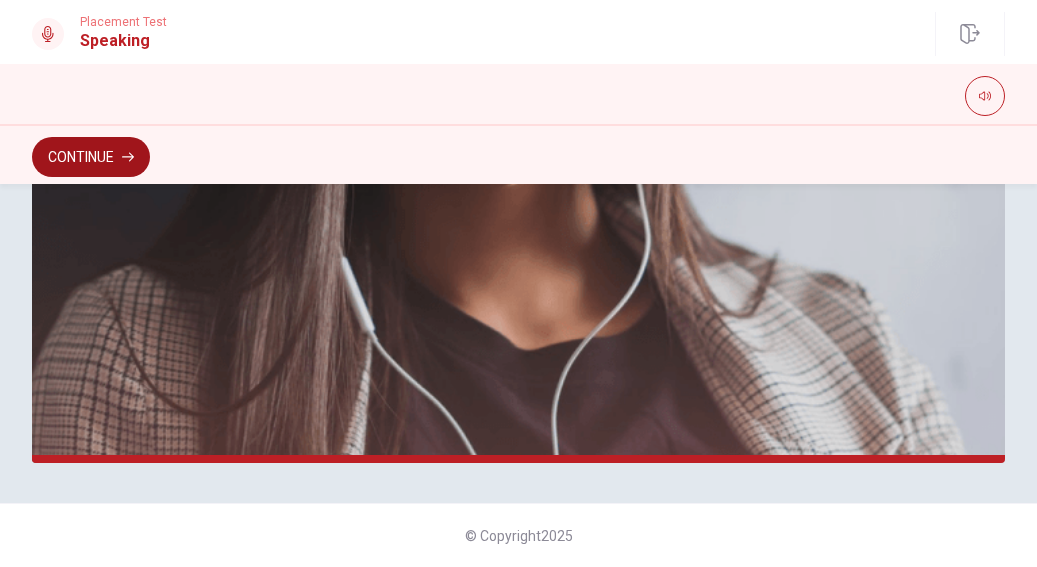 click on "Continue" at bounding box center [91, 157] 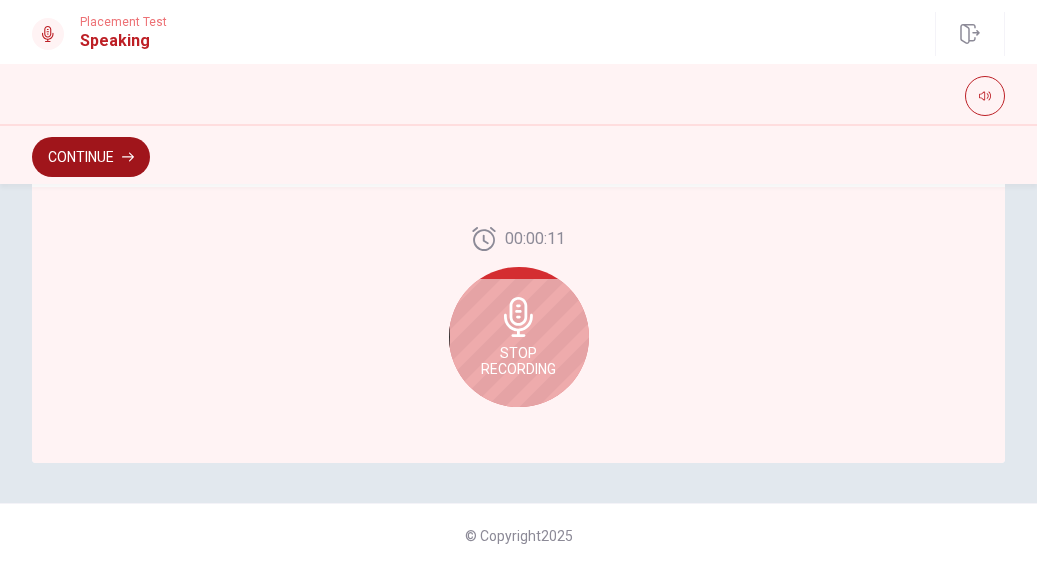 click on "Continue" at bounding box center (91, 157) 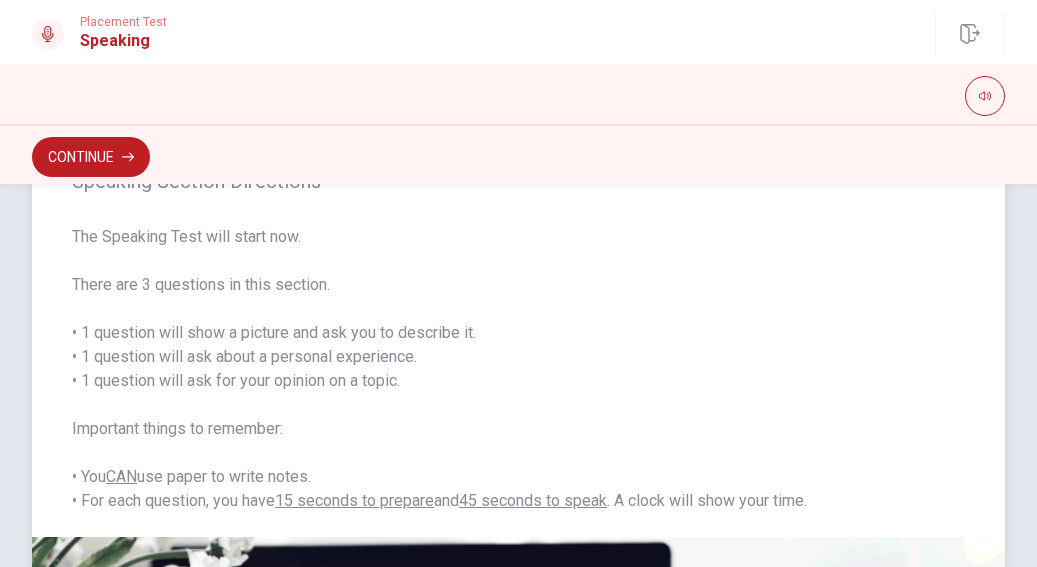 scroll, scrollTop: 80, scrollLeft: 0, axis: vertical 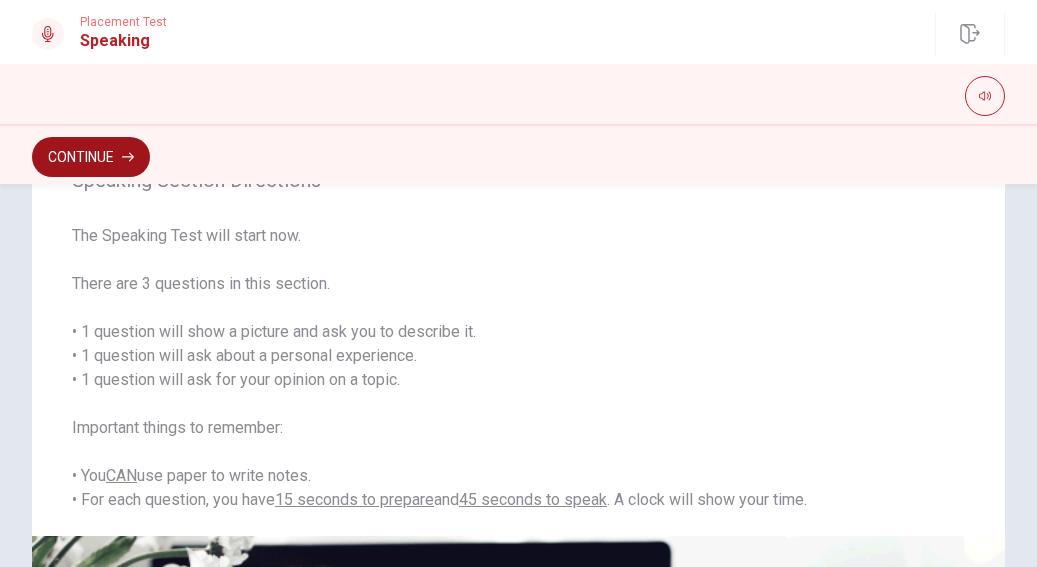 click on "Continue" at bounding box center (91, 157) 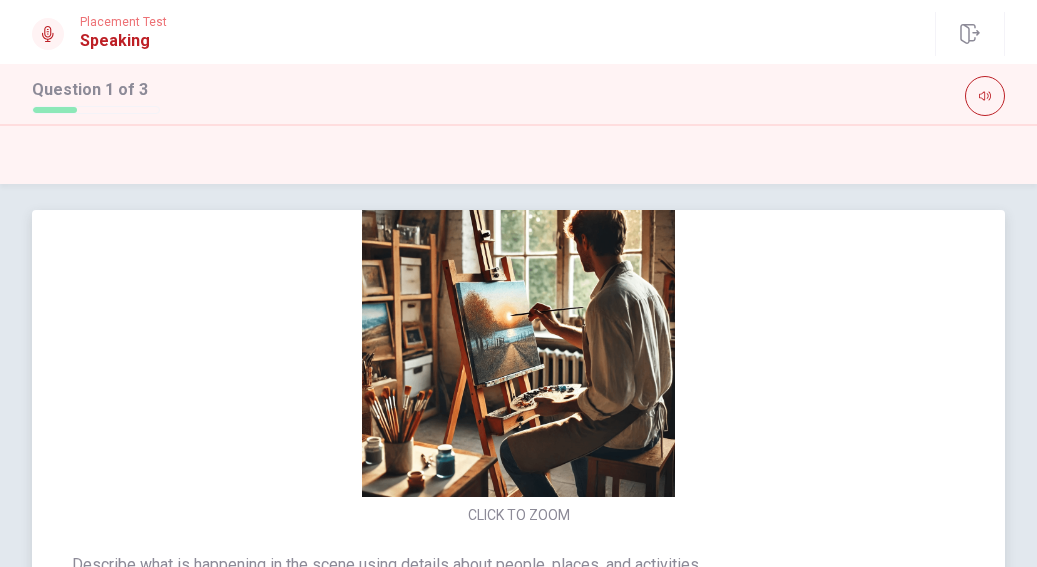 scroll, scrollTop: 0, scrollLeft: 0, axis: both 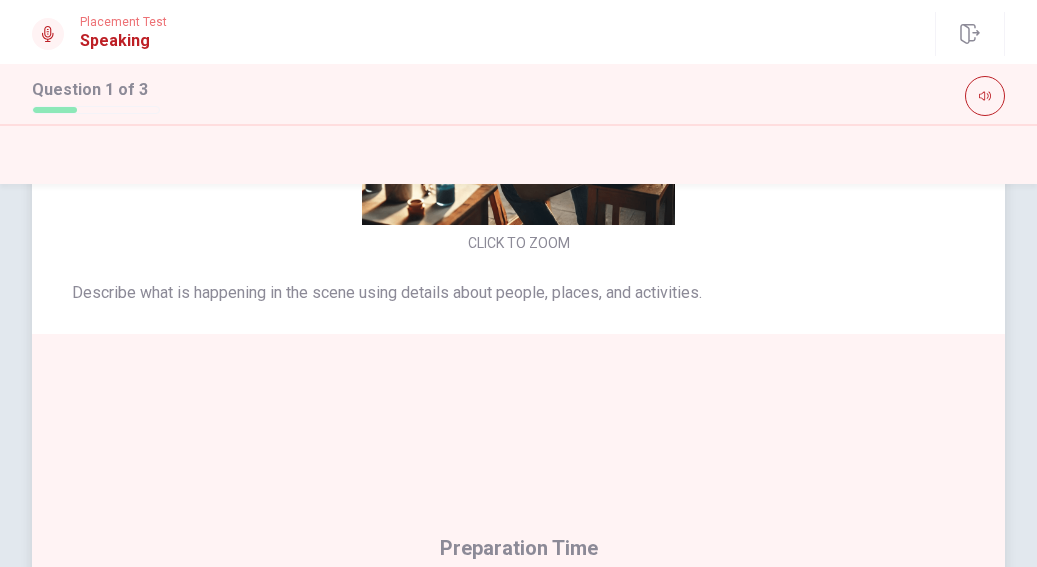 click on "Describe what is happening in the scene using details about people, places, and activities. Preparation Time: 15 seconds Response Time: 45 seconds" at bounding box center (518, 329) 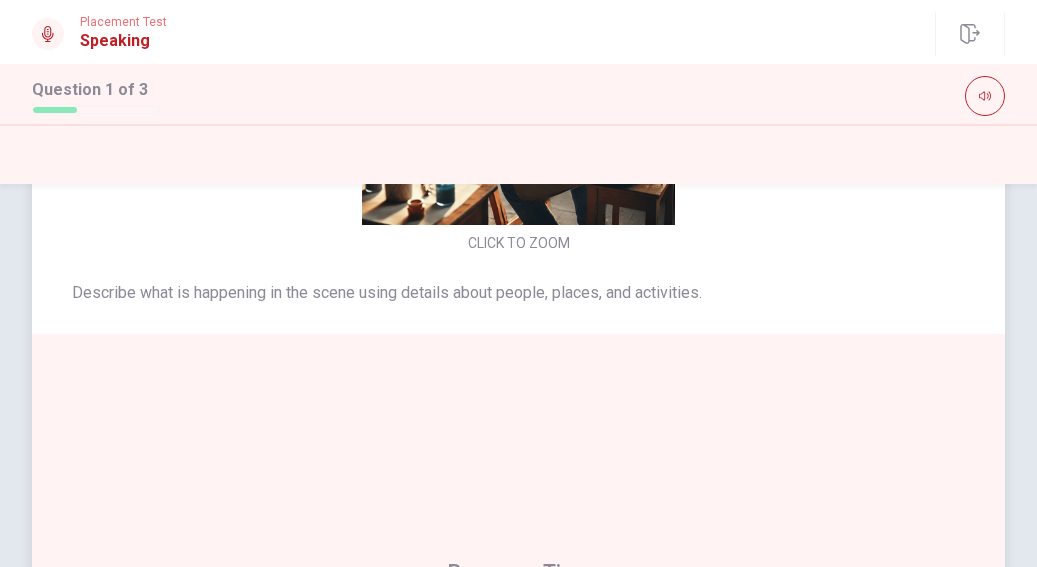 click on "CLICK TO ZOOM" at bounding box center [518, 84] 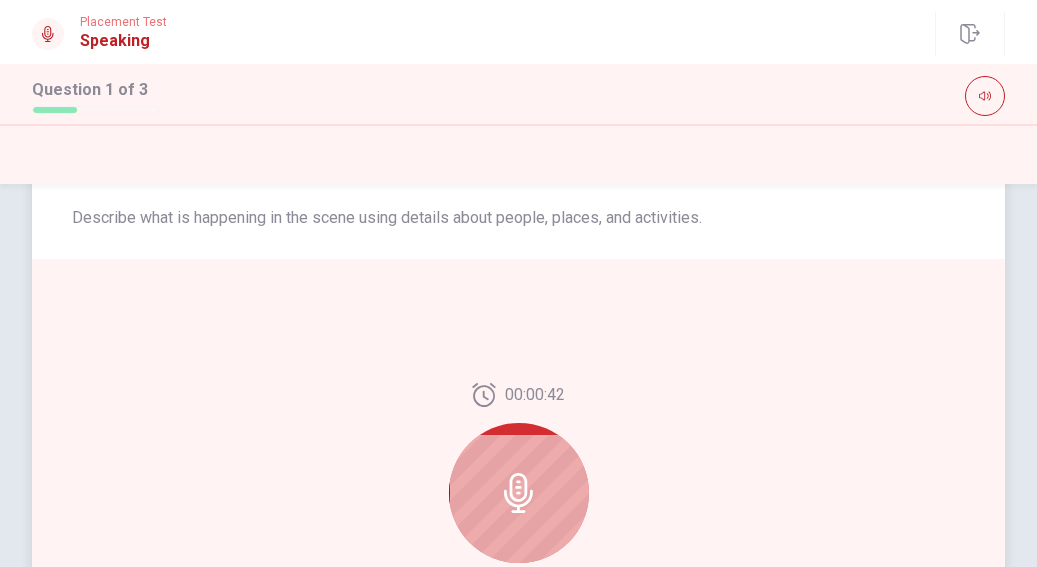 scroll, scrollTop: 363, scrollLeft: 0, axis: vertical 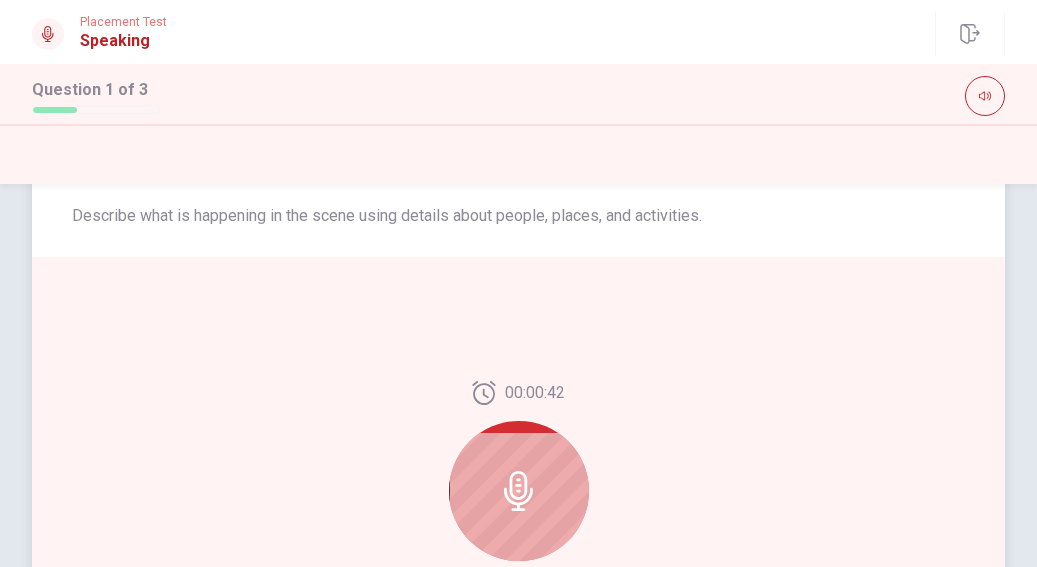 click 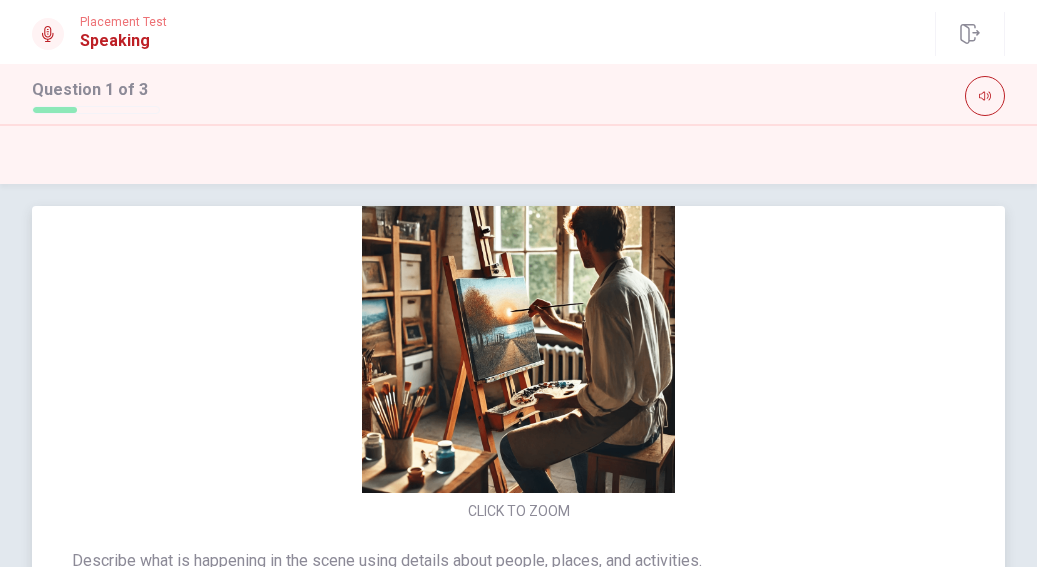 scroll, scrollTop: 16, scrollLeft: 0, axis: vertical 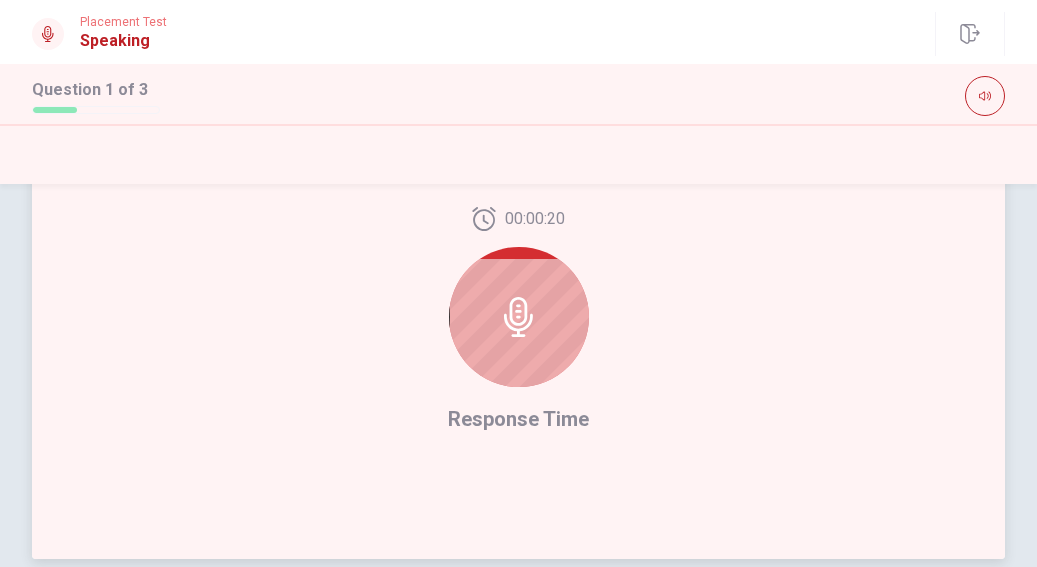 click 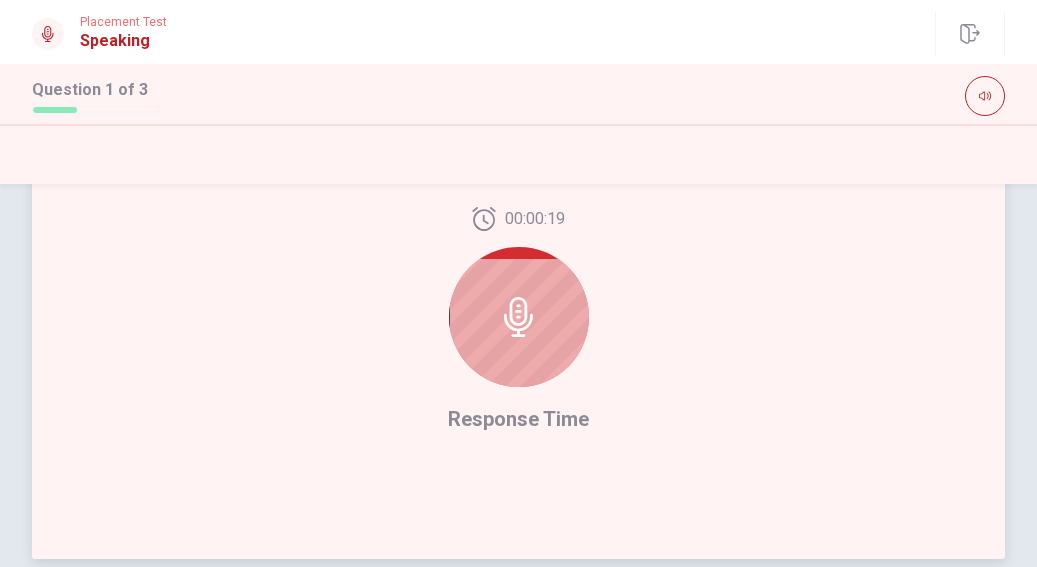click 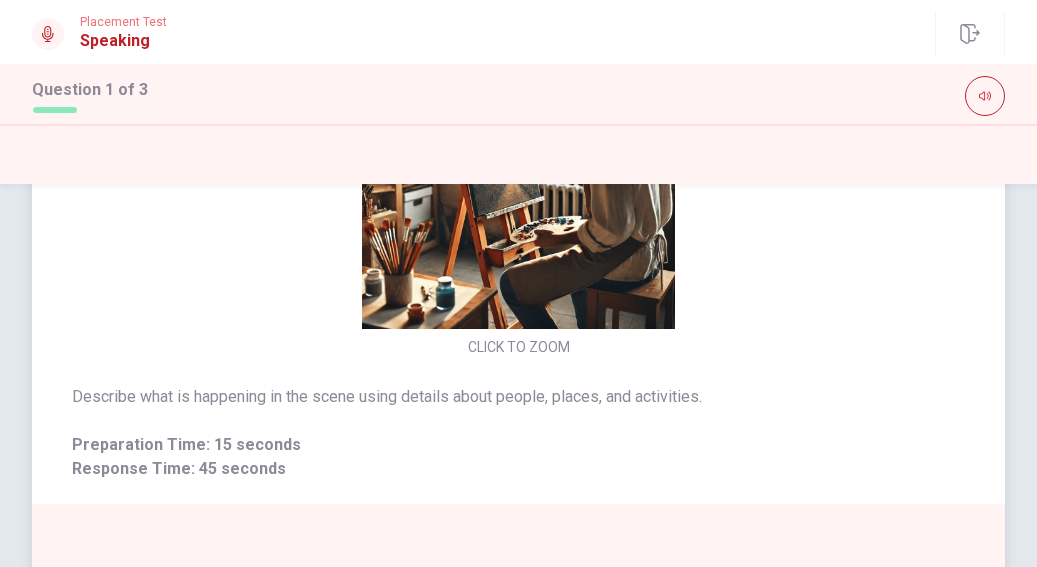 scroll, scrollTop: 112, scrollLeft: 0, axis: vertical 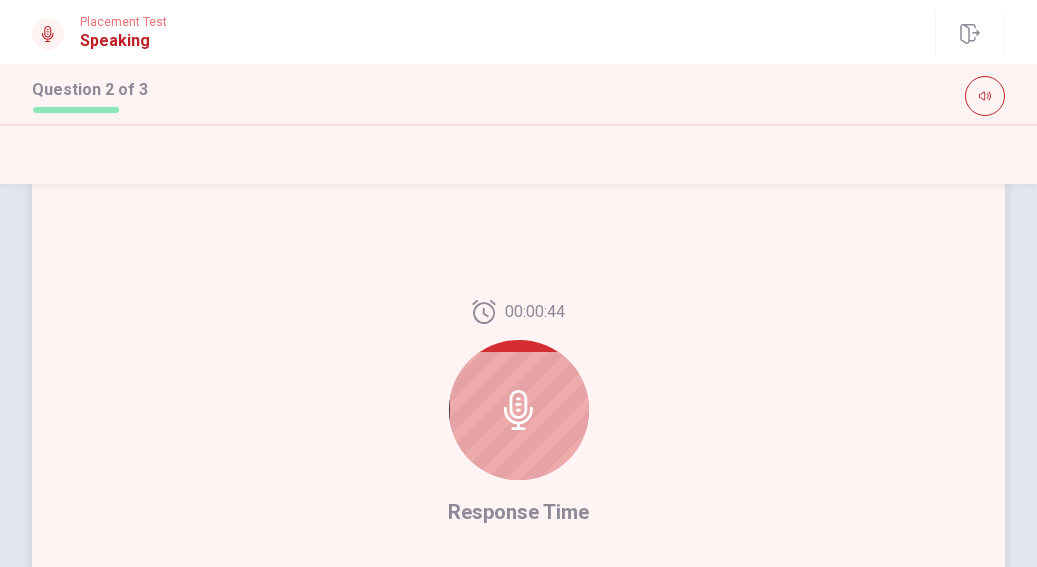 click 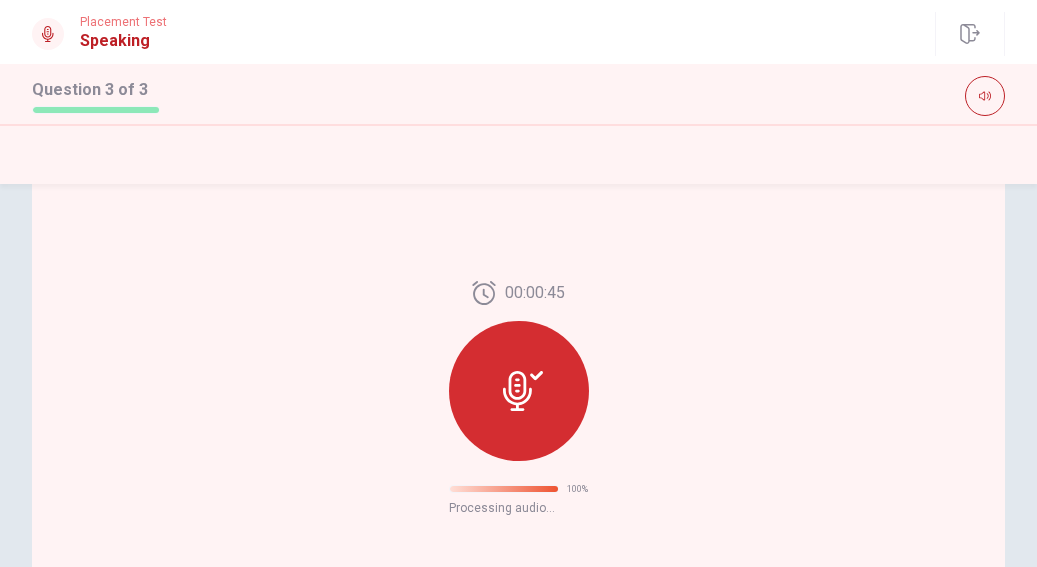 scroll, scrollTop: 0, scrollLeft: 0, axis: both 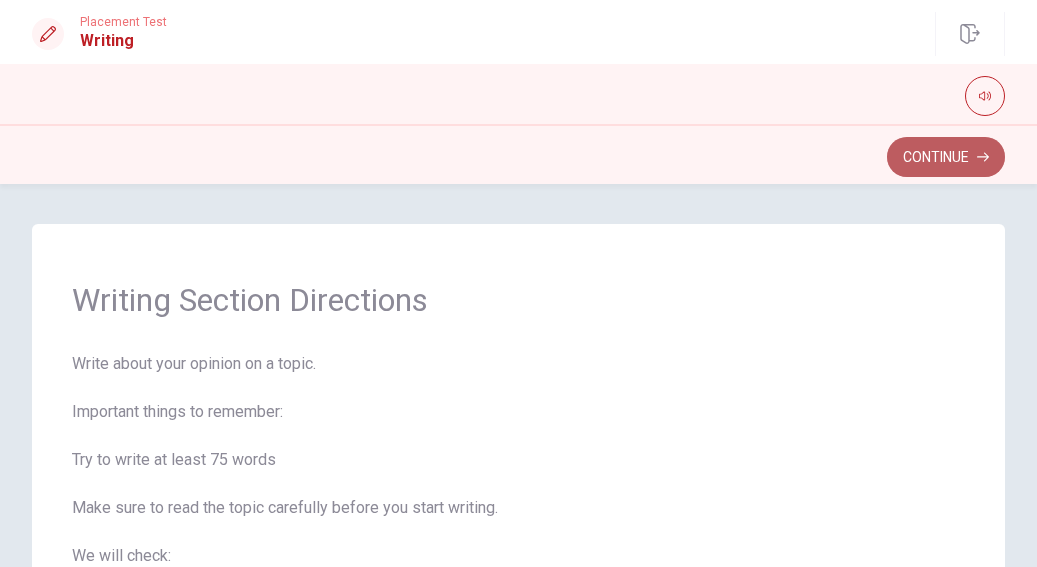 click on "Continue" at bounding box center (946, 157) 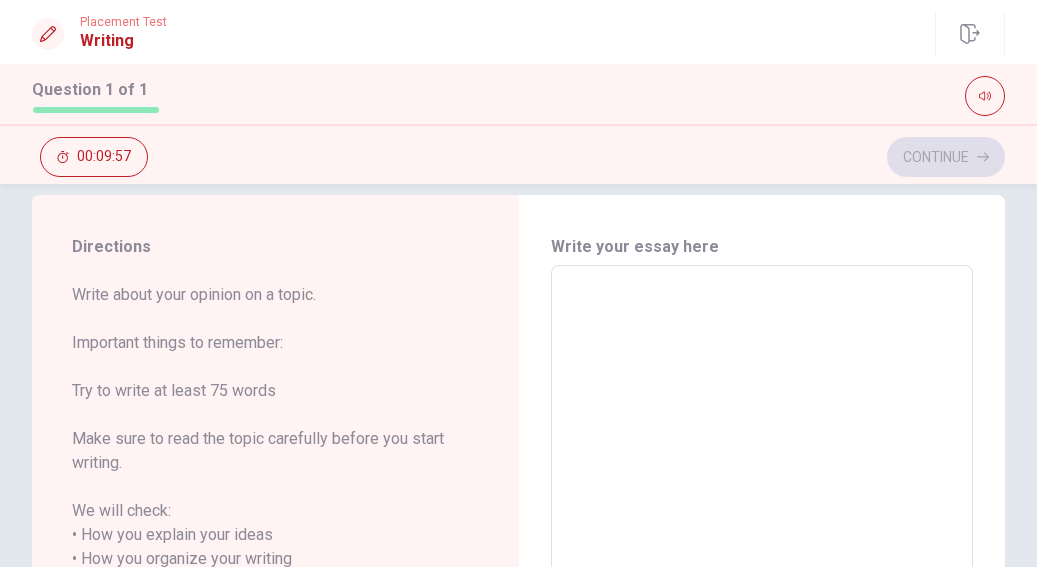 scroll, scrollTop: 30, scrollLeft: 0, axis: vertical 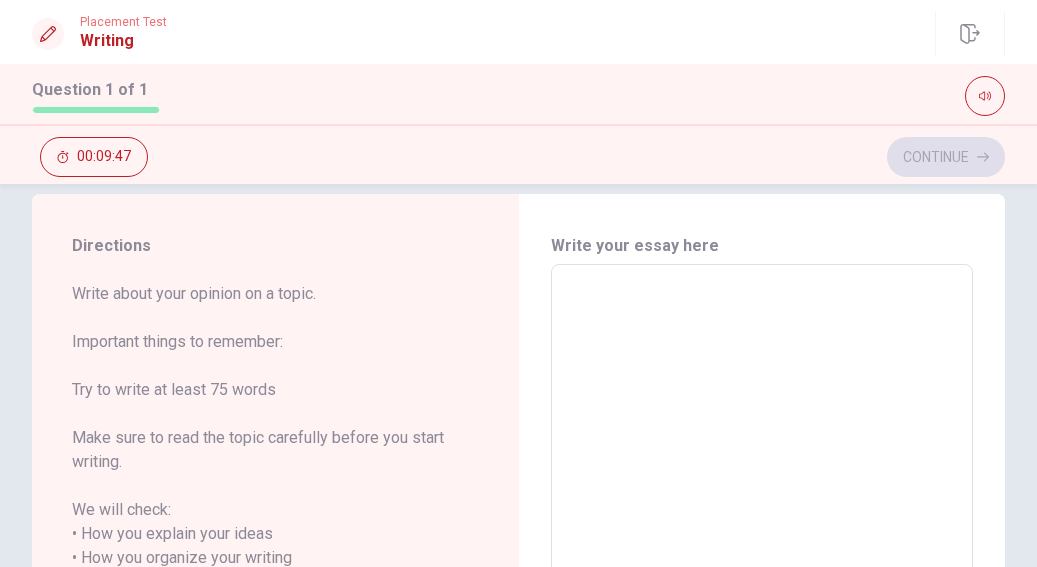 click on "Write your essay here" at bounding box center [762, 246] 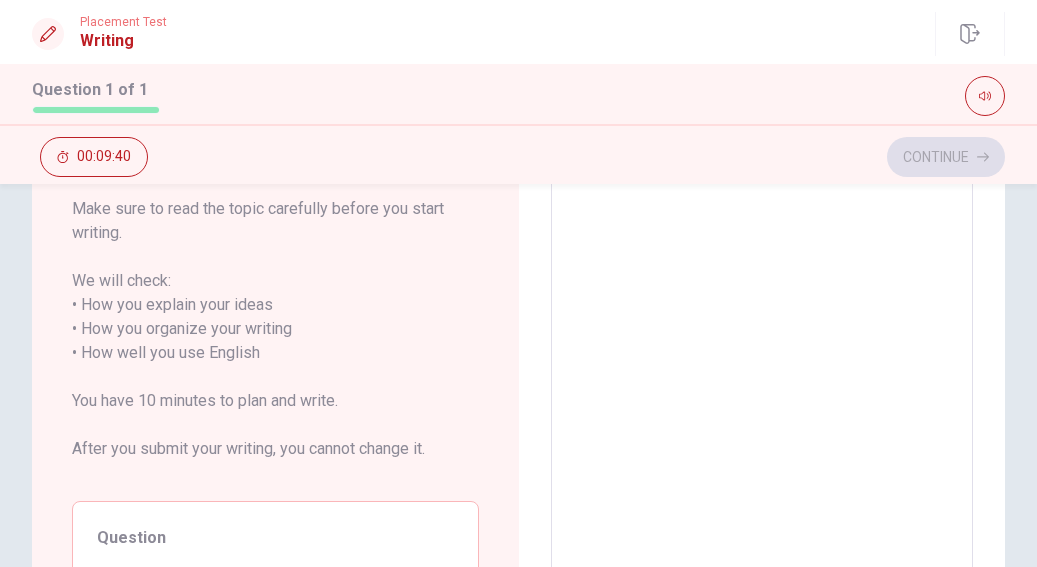 scroll, scrollTop: 264, scrollLeft: 0, axis: vertical 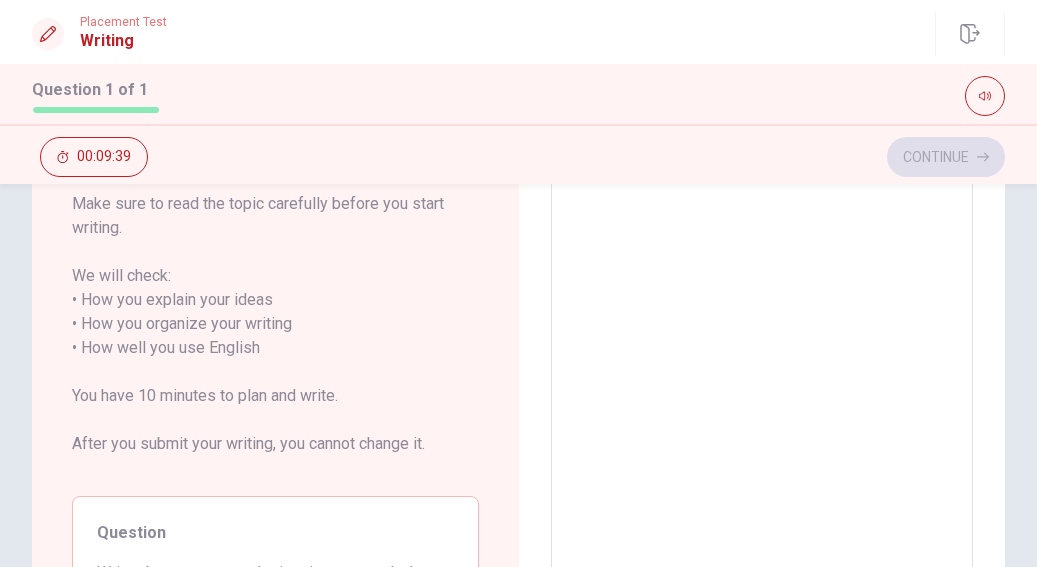click on "Question Write about a person who inspires you and what you have learned from them. Give reasons and details in your response." at bounding box center (275, 585) 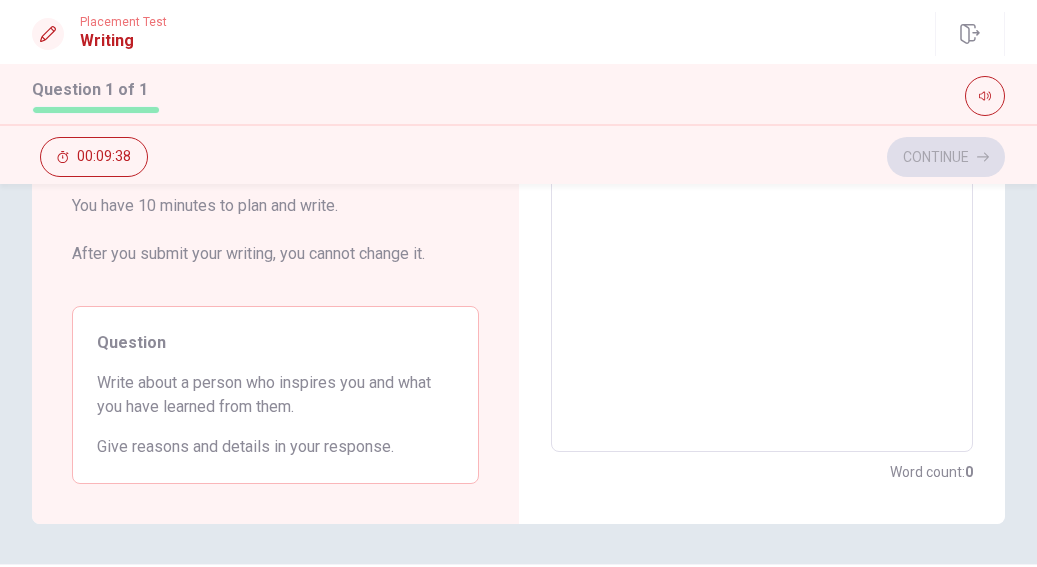 scroll, scrollTop: 457, scrollLeft: 0, axis: vertical 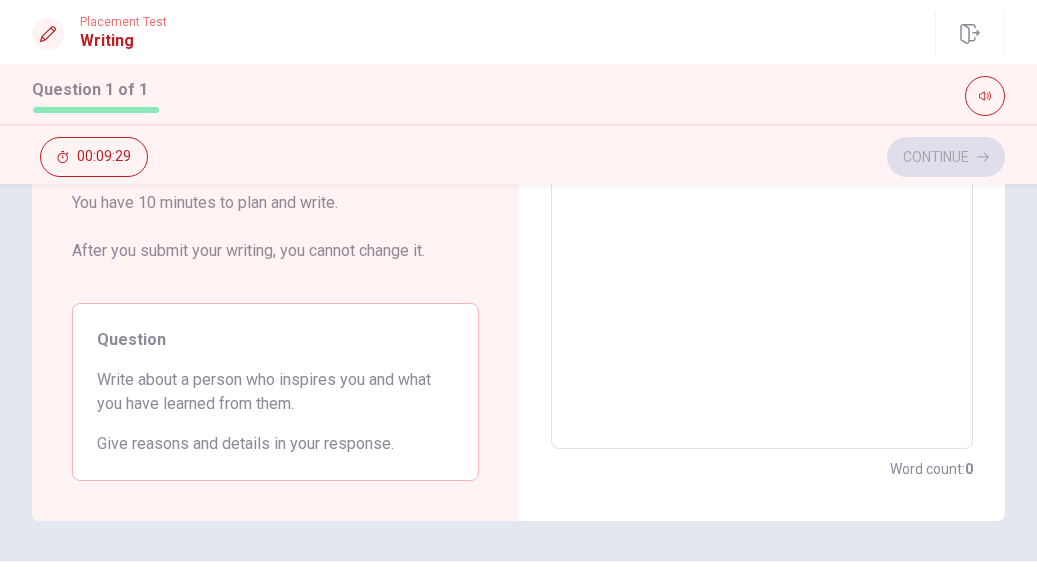 click on "Directions Write about your opinion on a topic.
Important things to remember:
Try to write at least 75 words
Make sure to read the topic carefully before you start writing.
We will check:
• How you explain your ideas
• How you organize your writing
• How well you use English
You have 10 minutes to plan and write.
After you submit your writing, you cannot change it.  Question Write about a person who inspires you and what you have learned from them. Give reasons and details in your response." at bounding box center [275, 144] 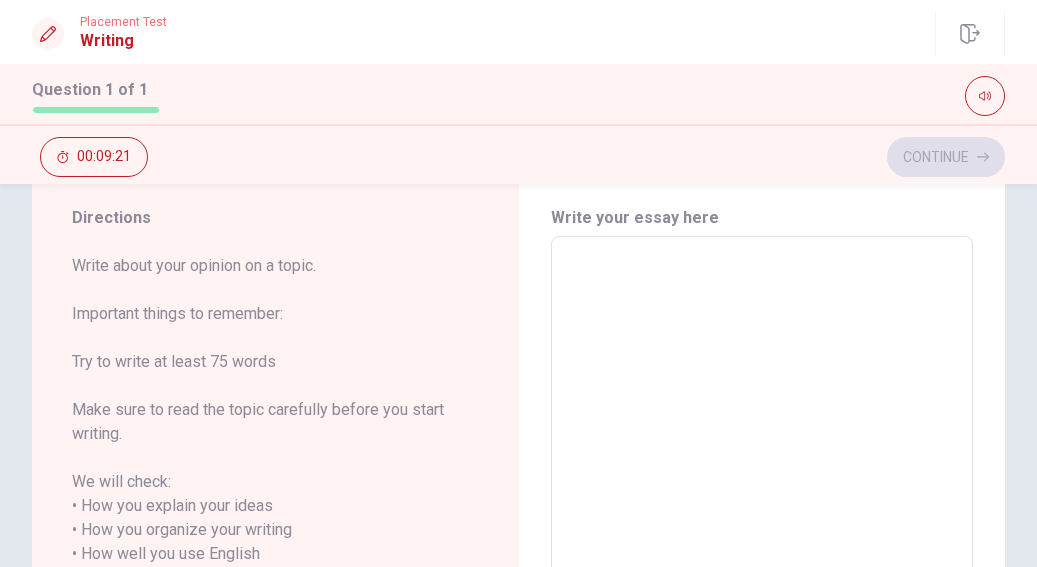 click at bounding box center (762, 542) 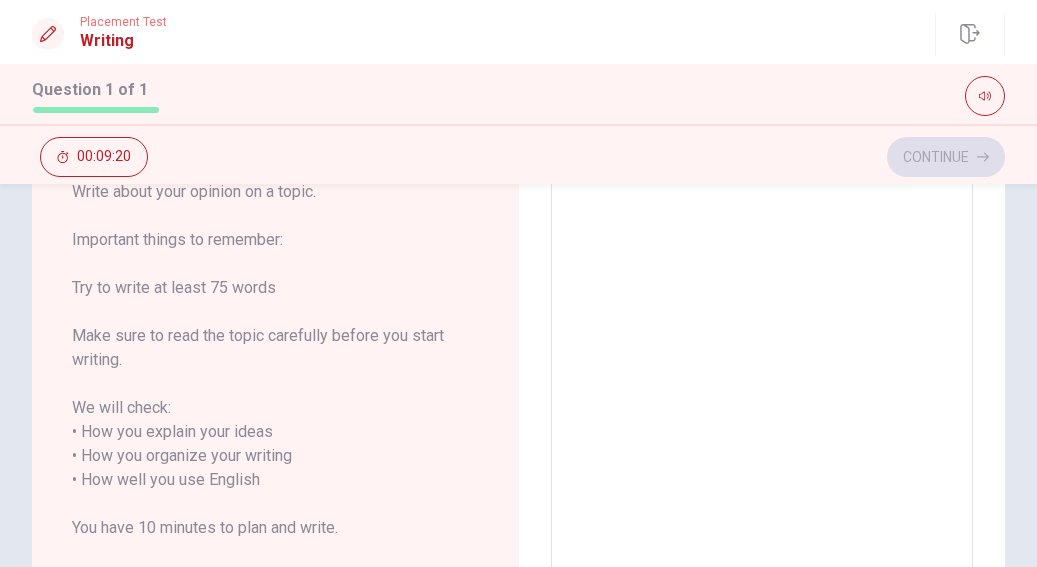 scroll, scrollTop: 135, scrollLeft: 0, axis: vertical 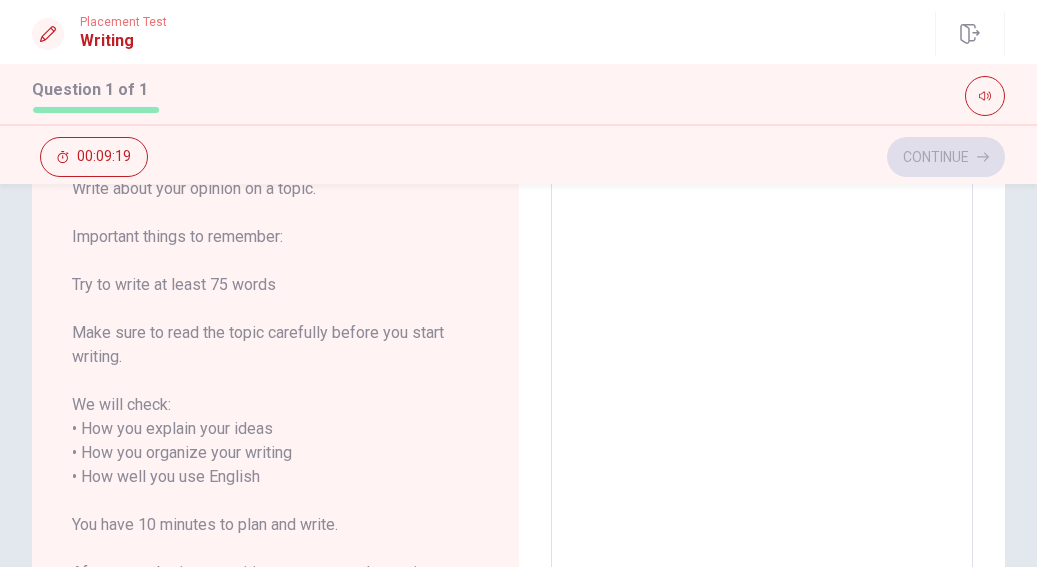 type on "I" 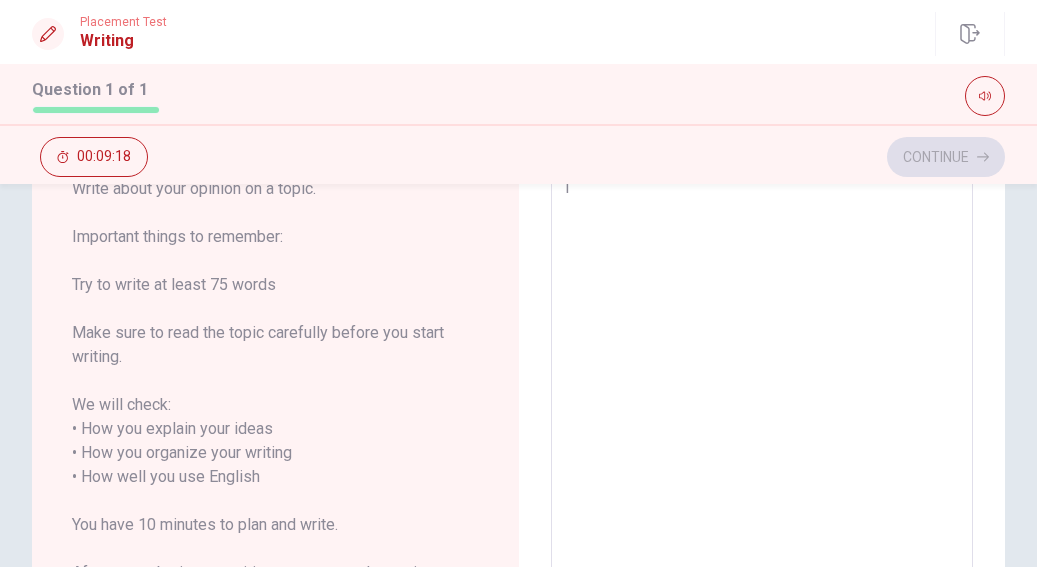 scroll, scrollTop: 128, scrollLeft: 0, axis: vertical 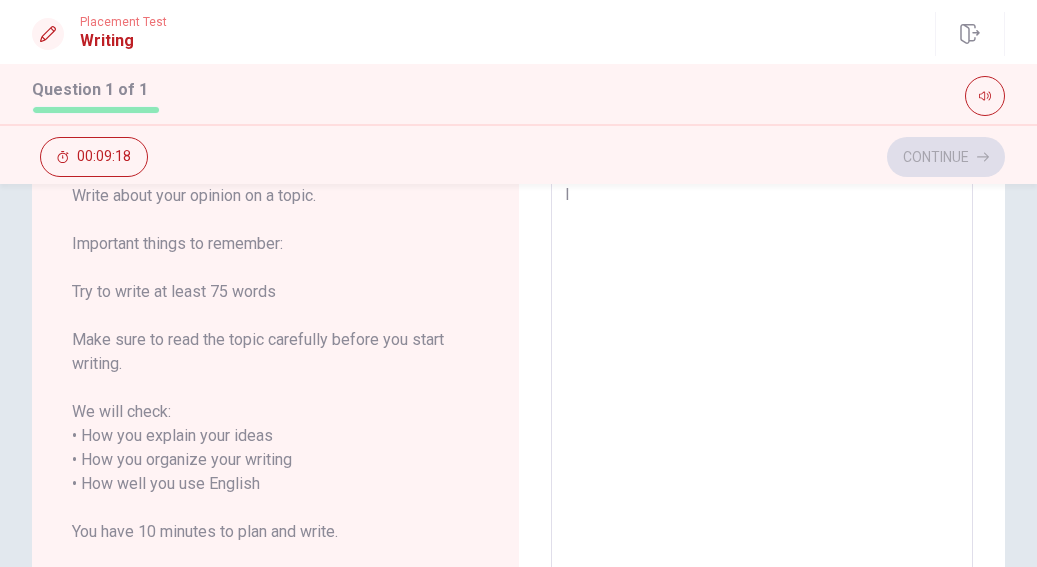 type on "x" 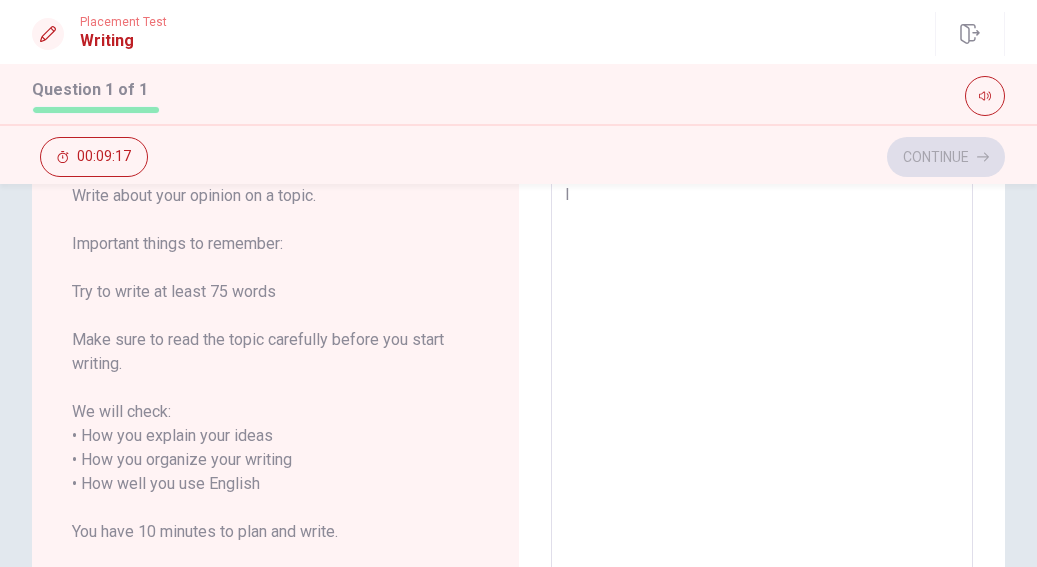 type on "I" 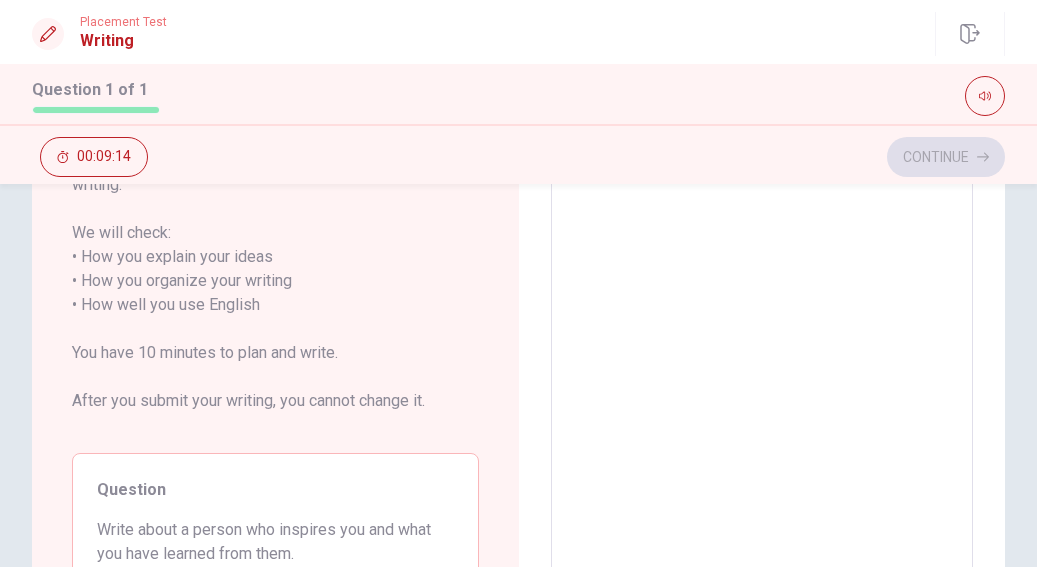 scroll, scrollTop: 310, scrollLeft: 0, axis: vertical 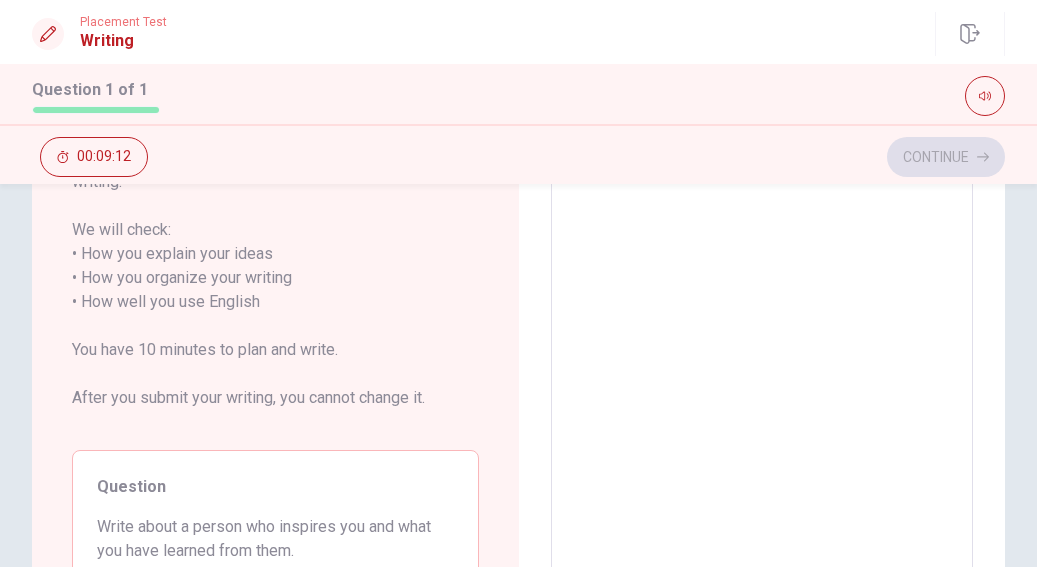 type on "x" 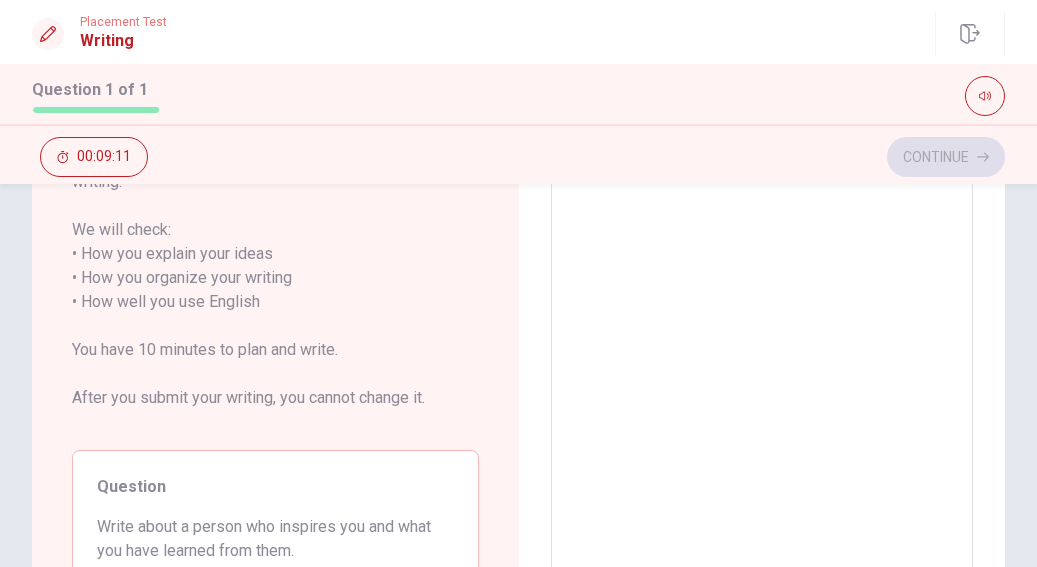 type on "I i" 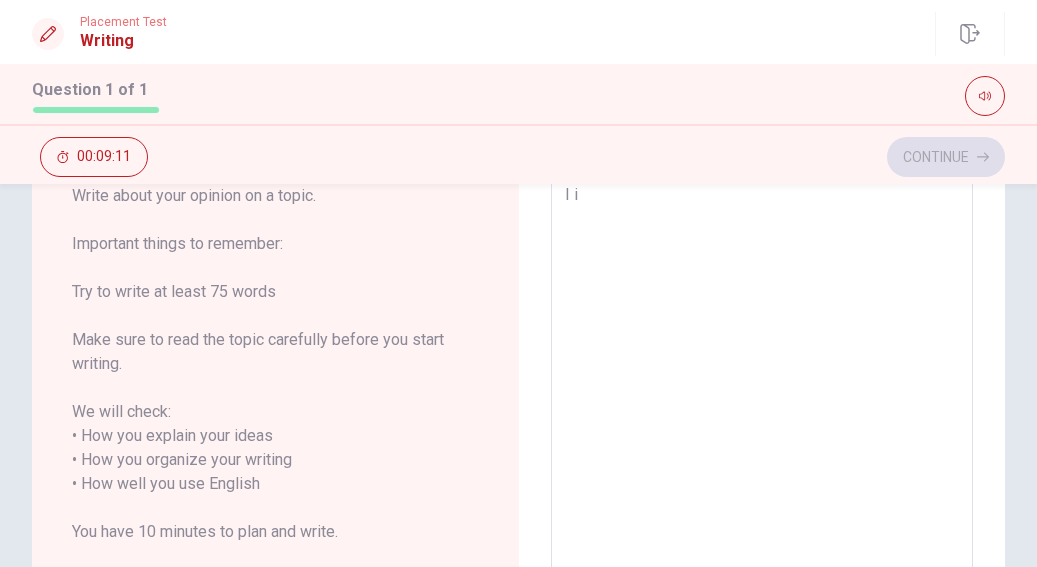 type on "x" 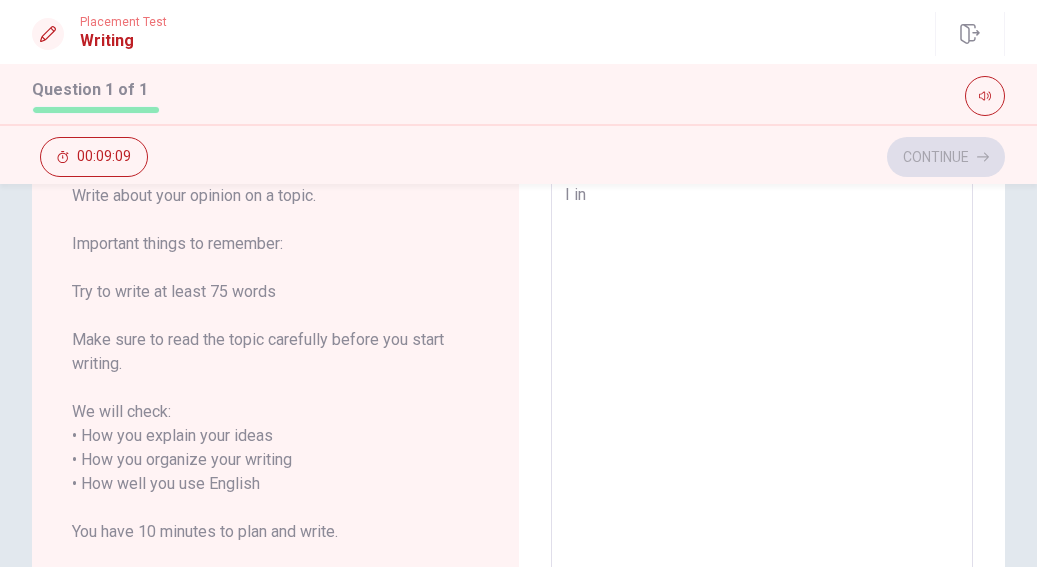 type on "x" 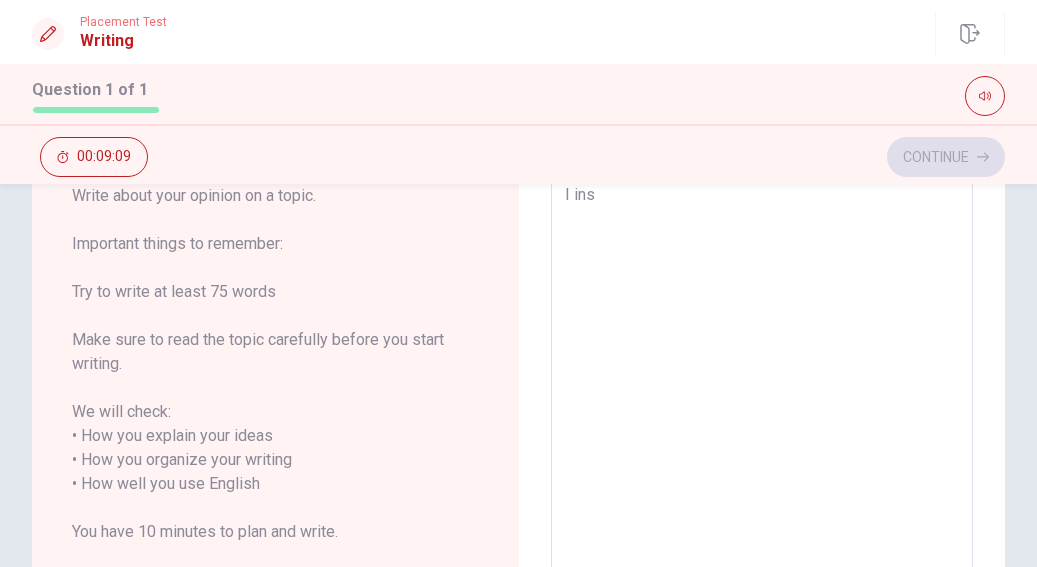 type on "x" 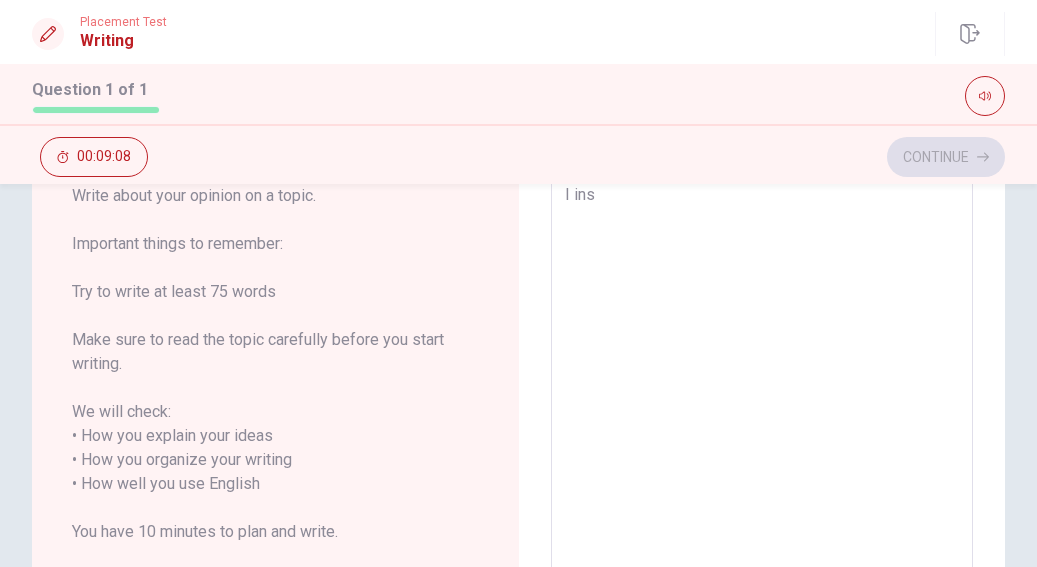 type on "I insp" 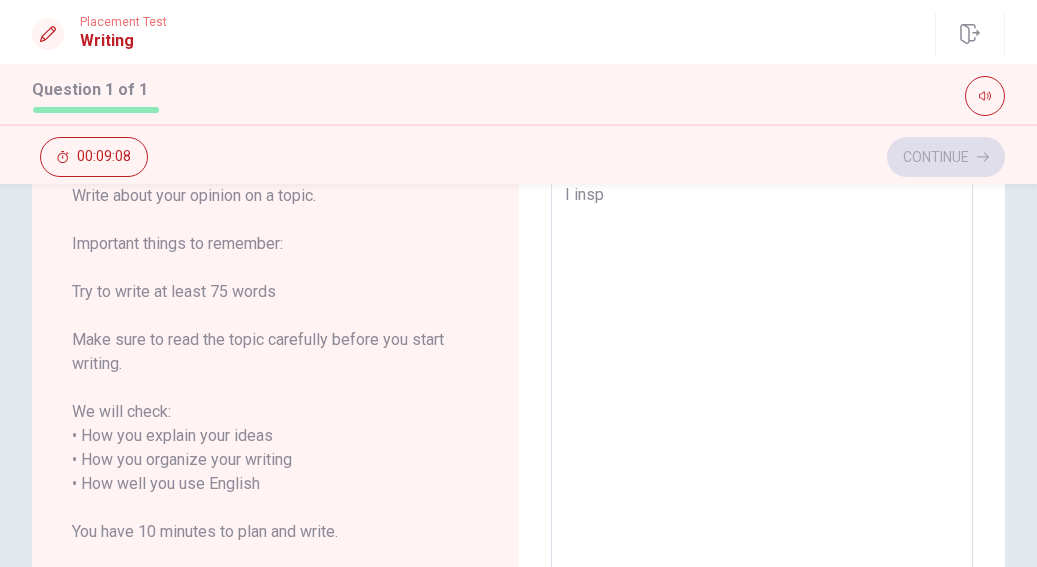 type on "x" 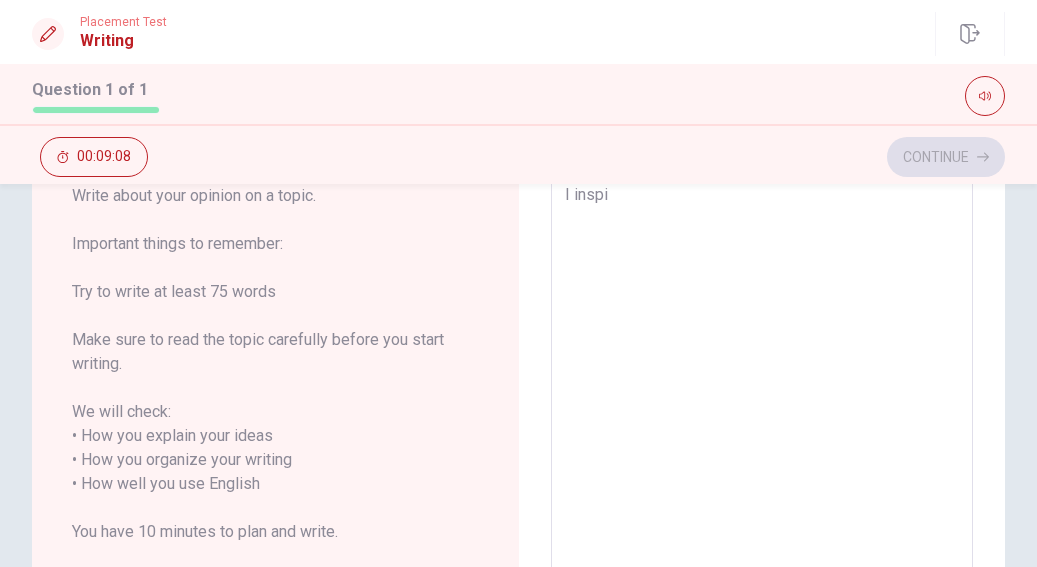 type on "x" 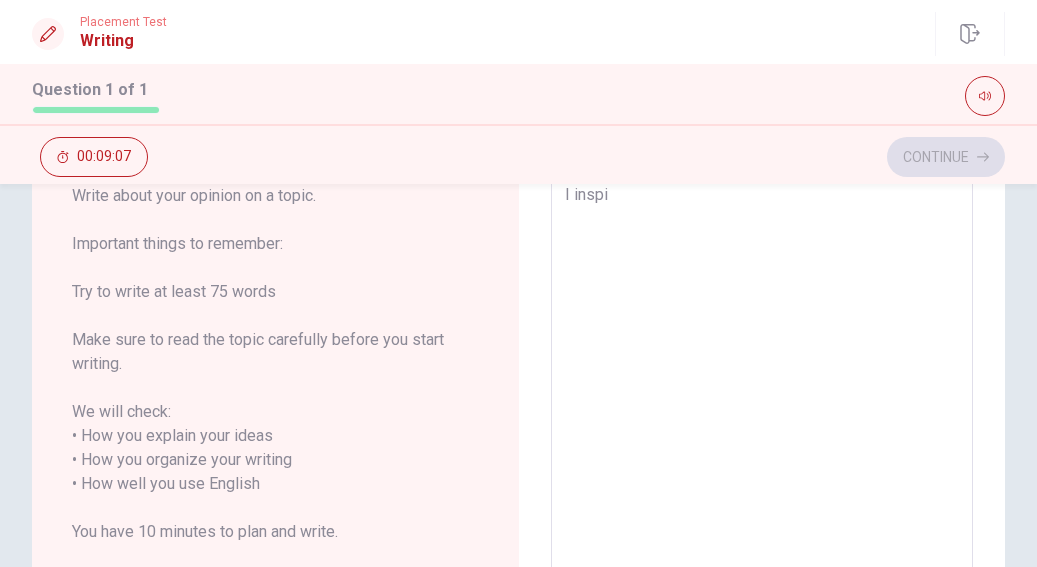type on "I inspir" 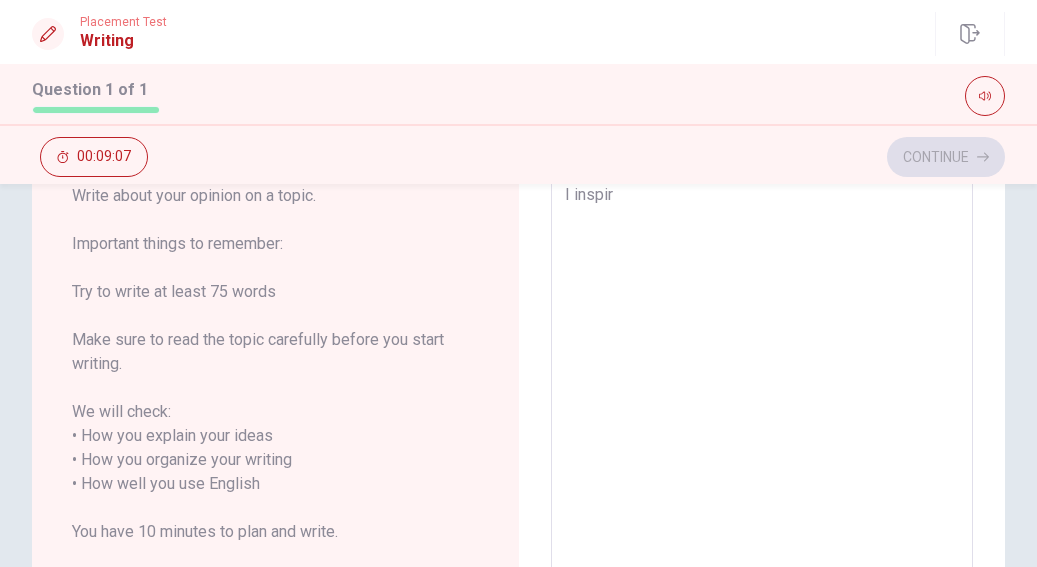 type on "x" 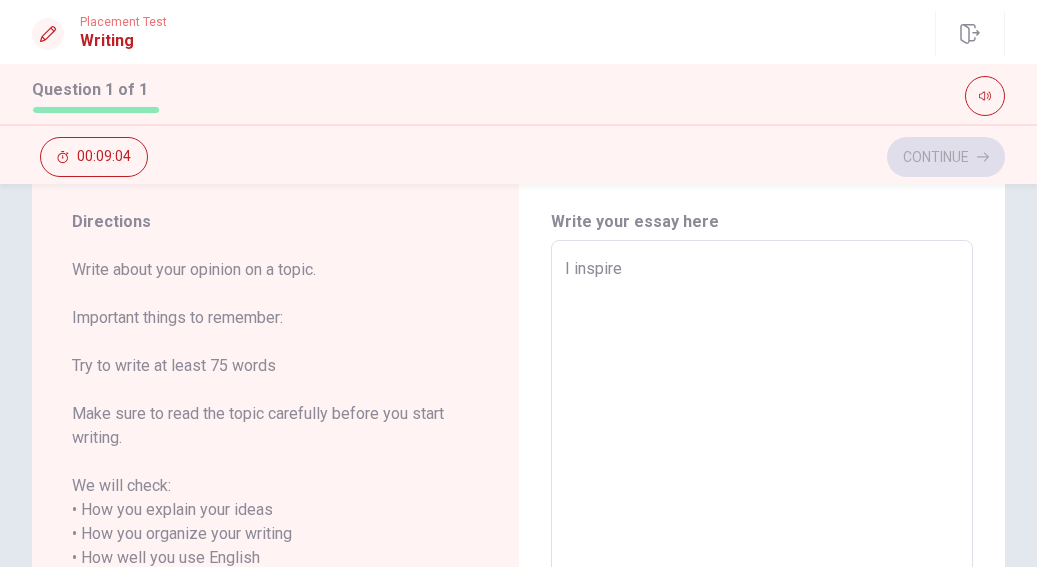 scroll, scrollTop: 53, scrollLeft: 0, axis: vertical 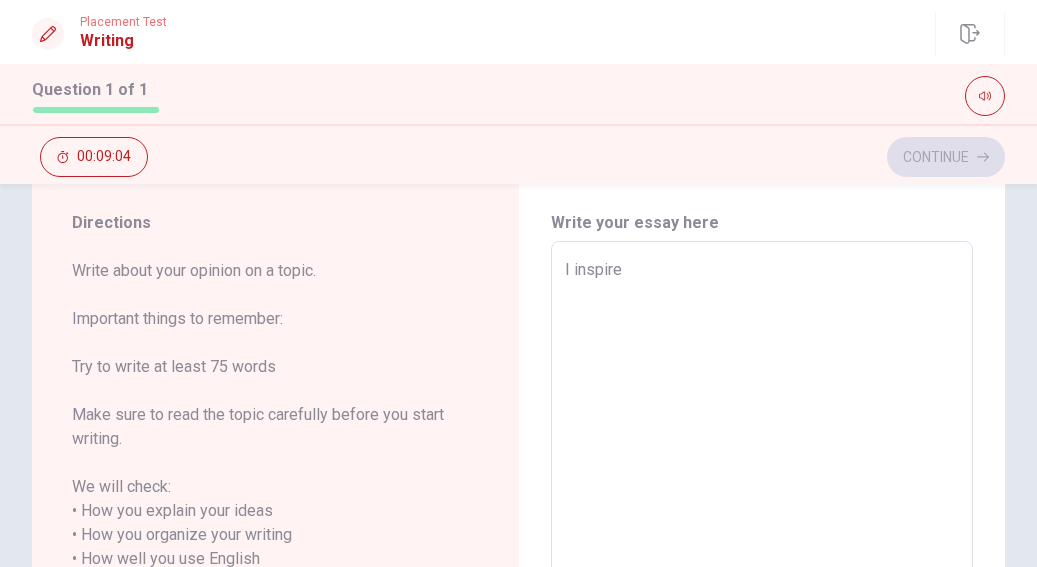 type on "x" 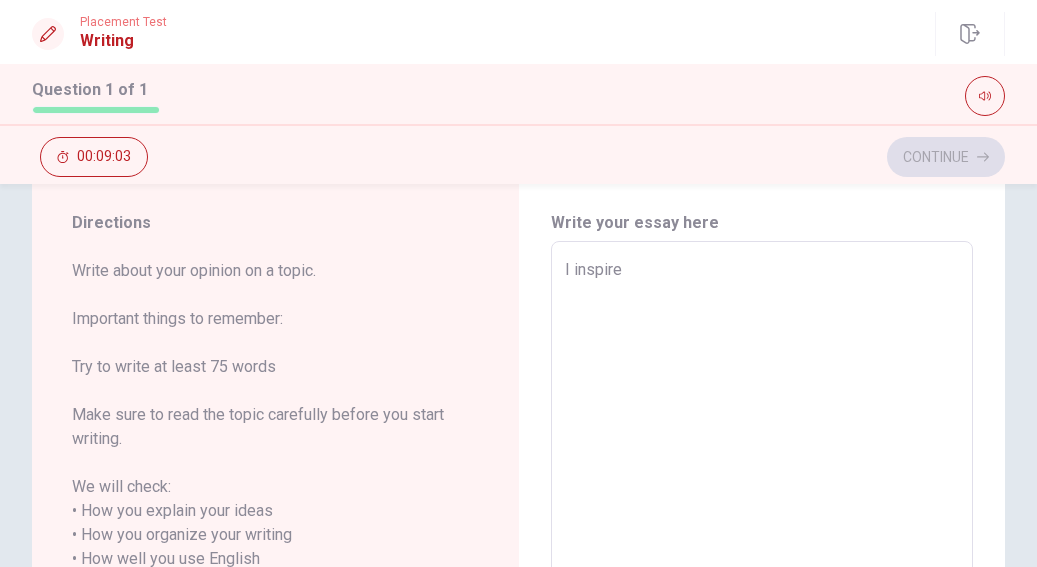 type on "I inspire" 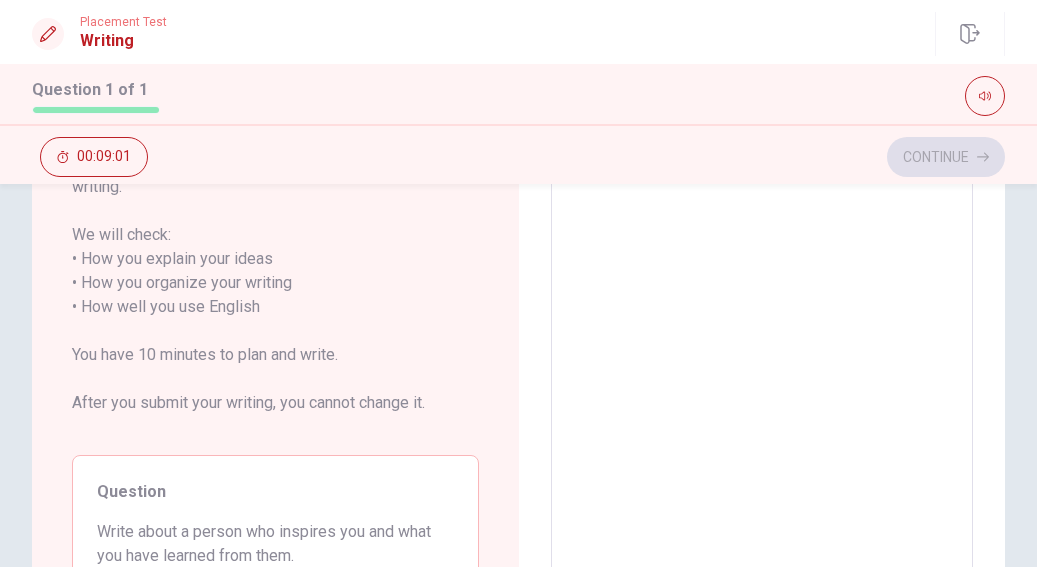 scroll, scrollTop: 307, scrollLeft: 0, axis: vertical 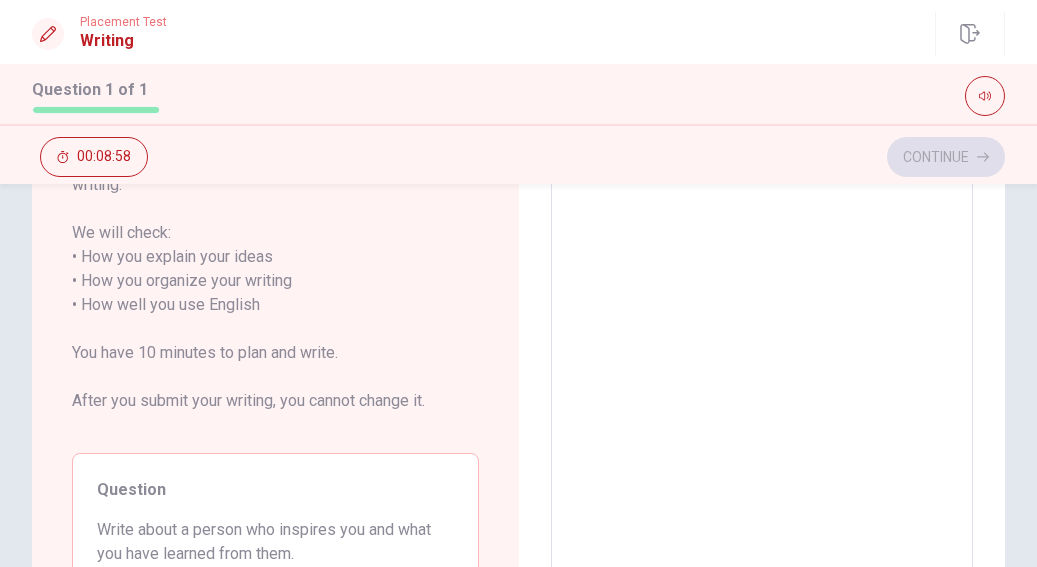 type on "x" 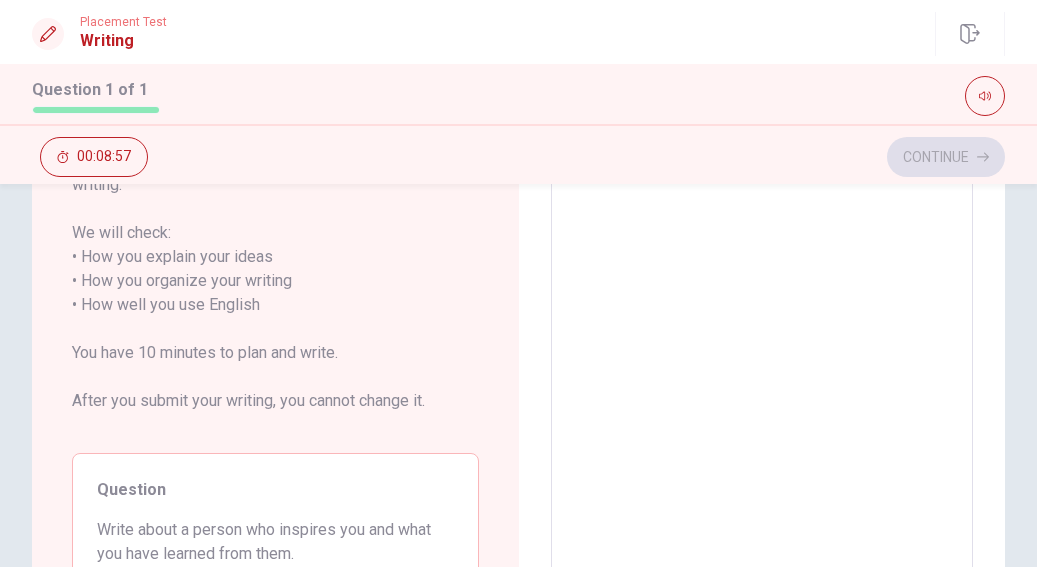 type on "I inspire w" 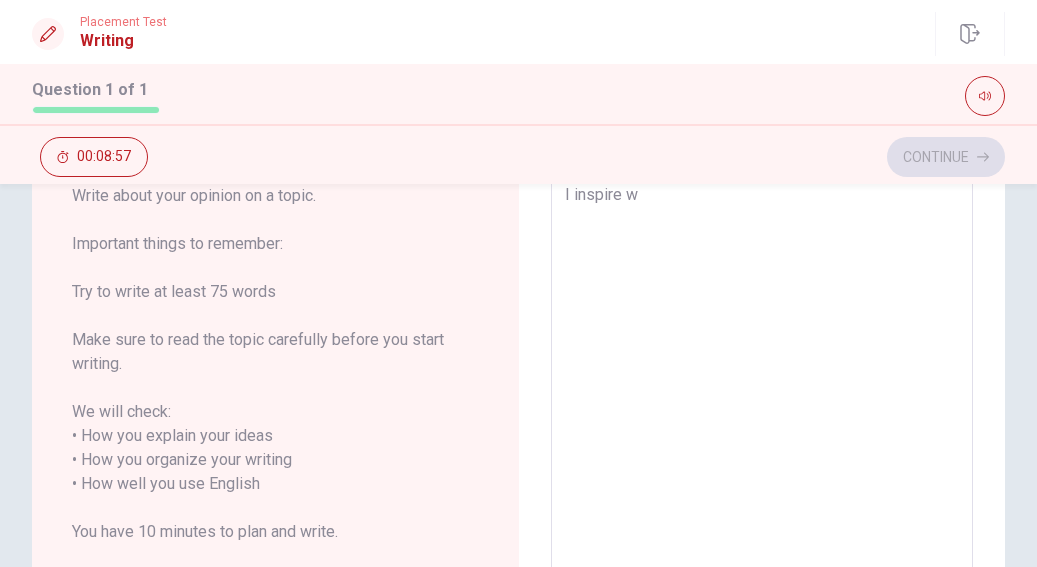 type on "I inspire wi" 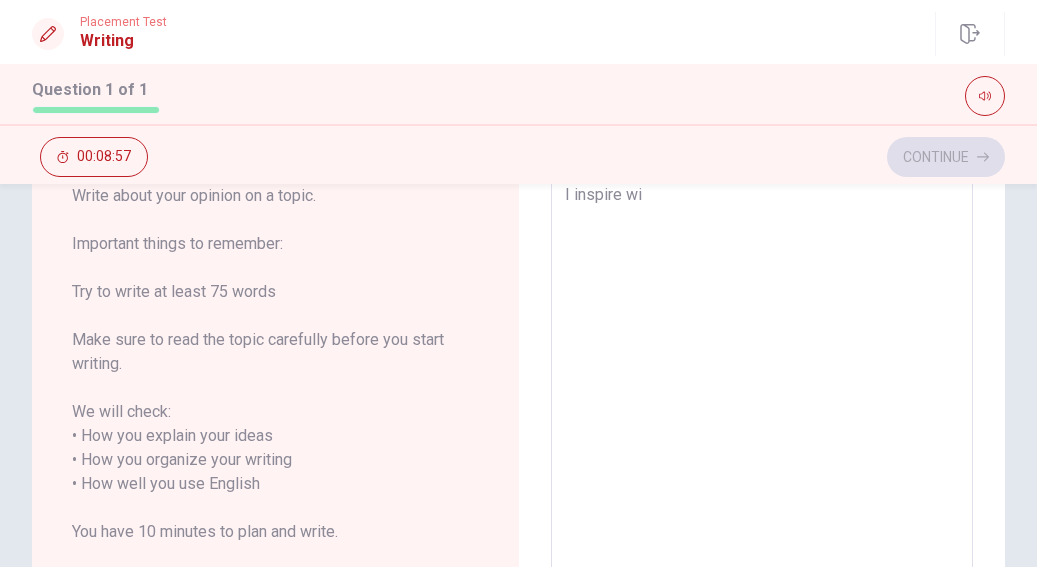 type on "x" 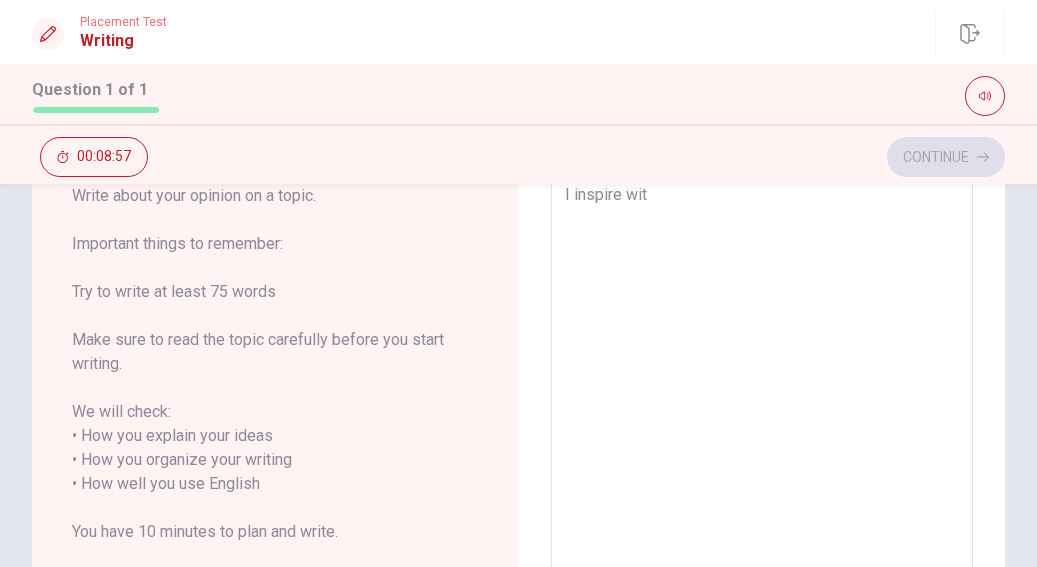 type on "x" 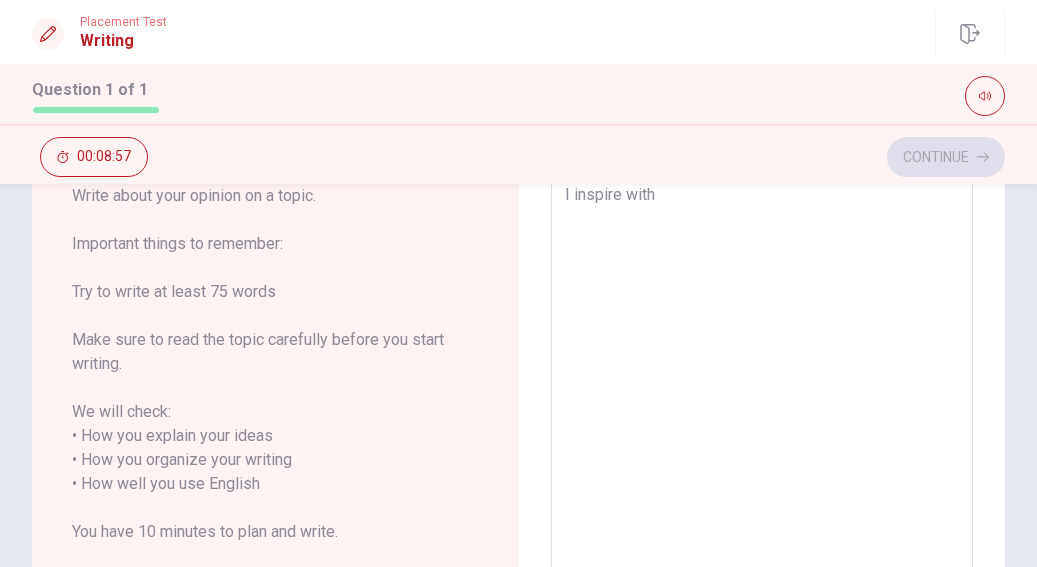 type on "x" 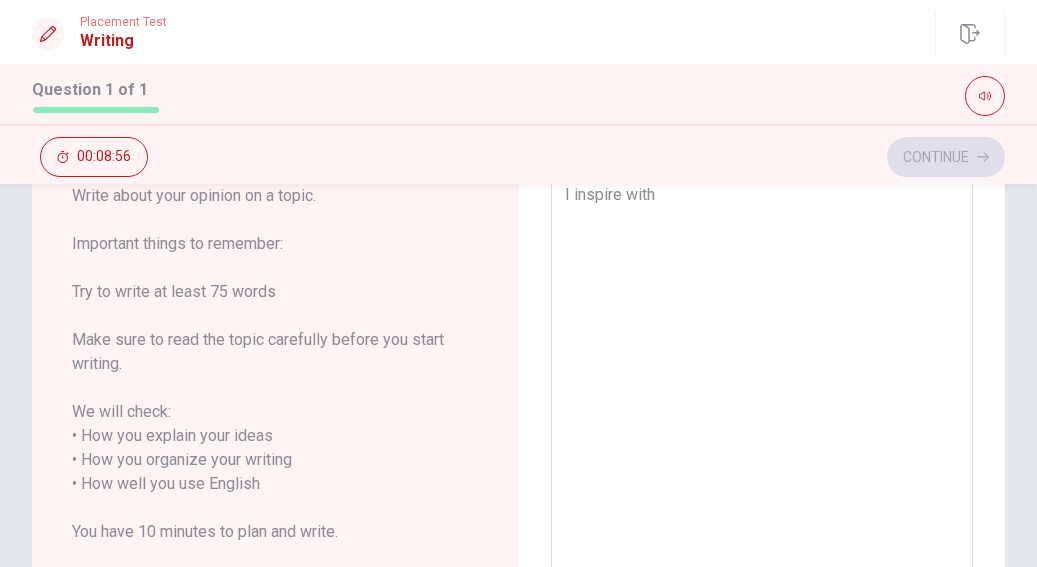 type on "I inspire with" 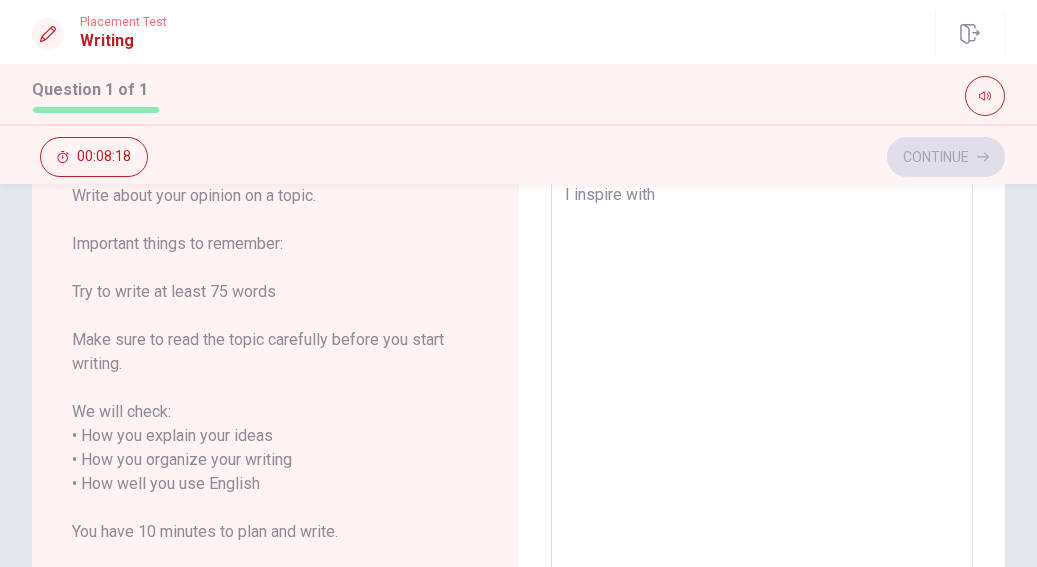 type on "x" 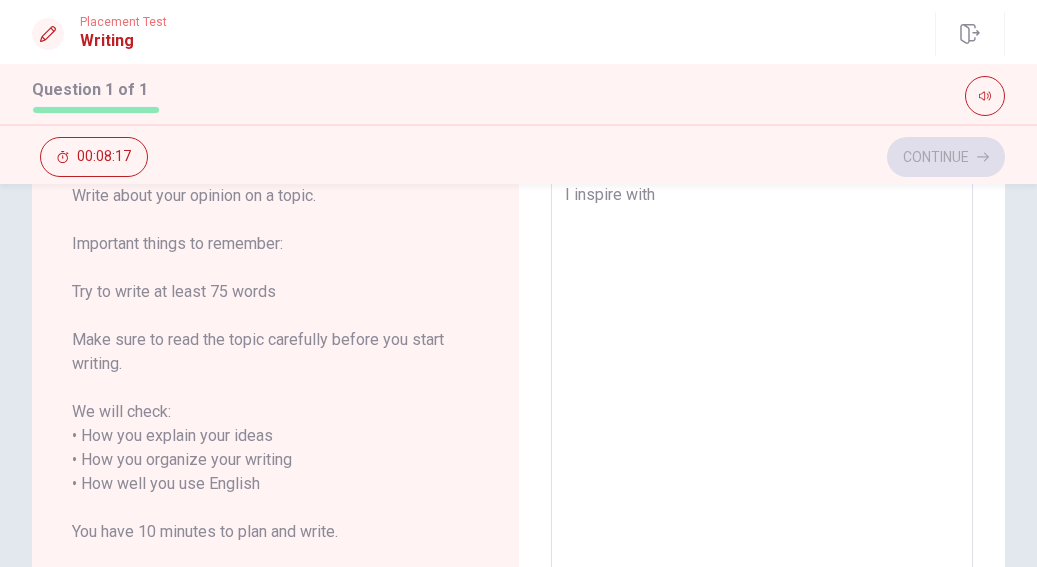 type on "I inspire with N" 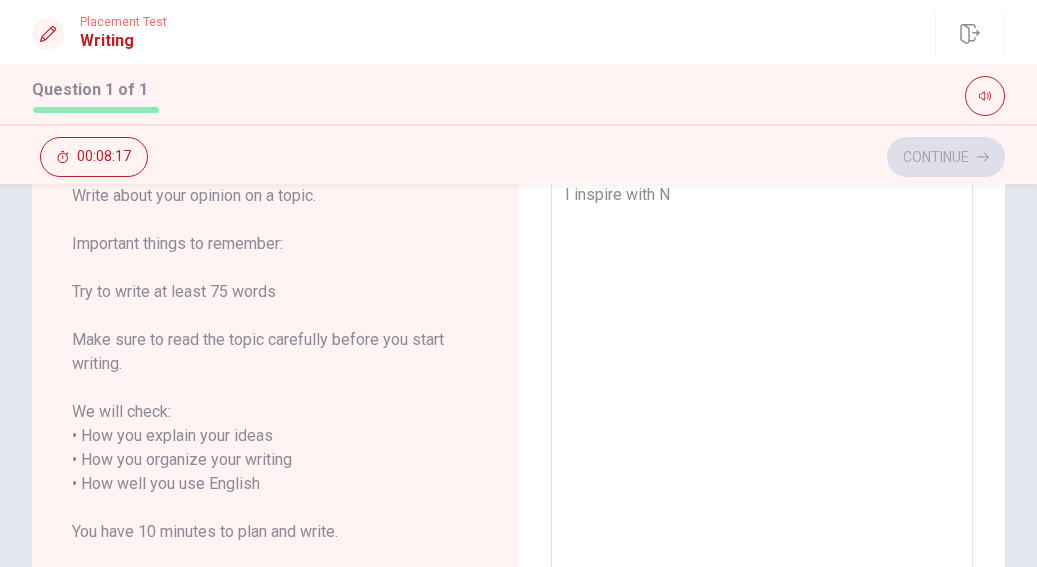 type on "x" 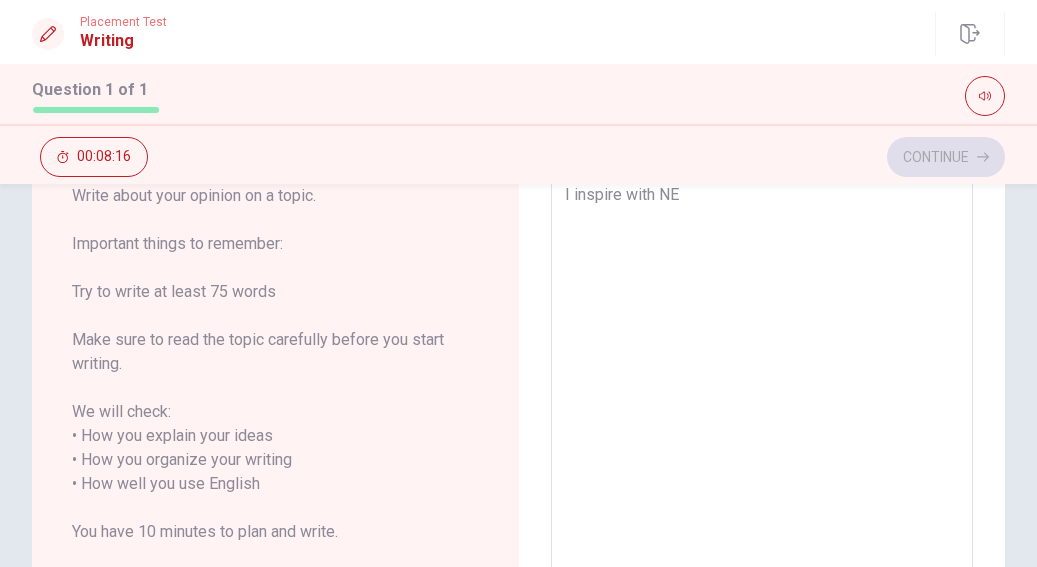 type on "x" 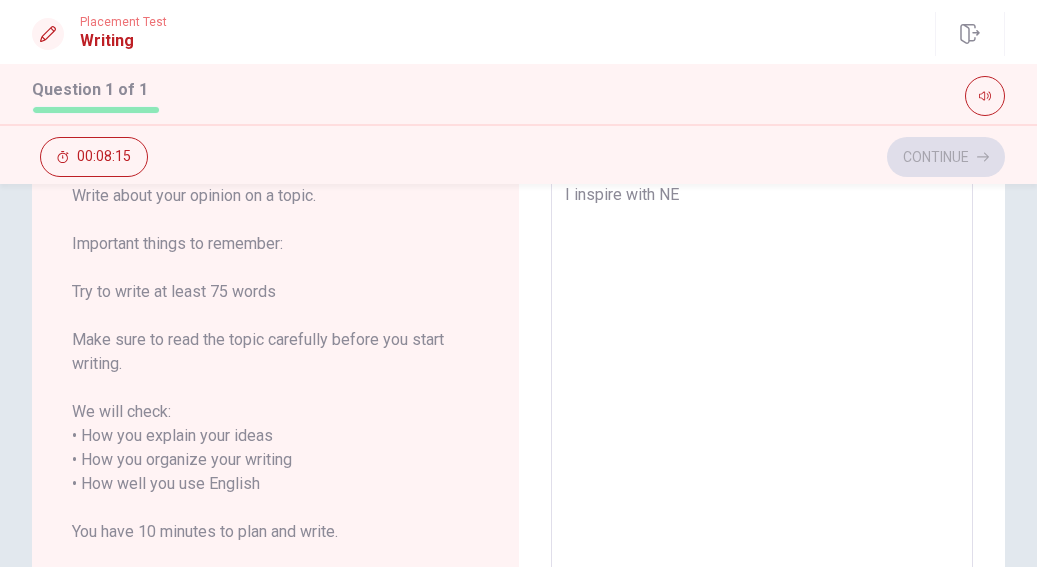 type on "I inspire with N" 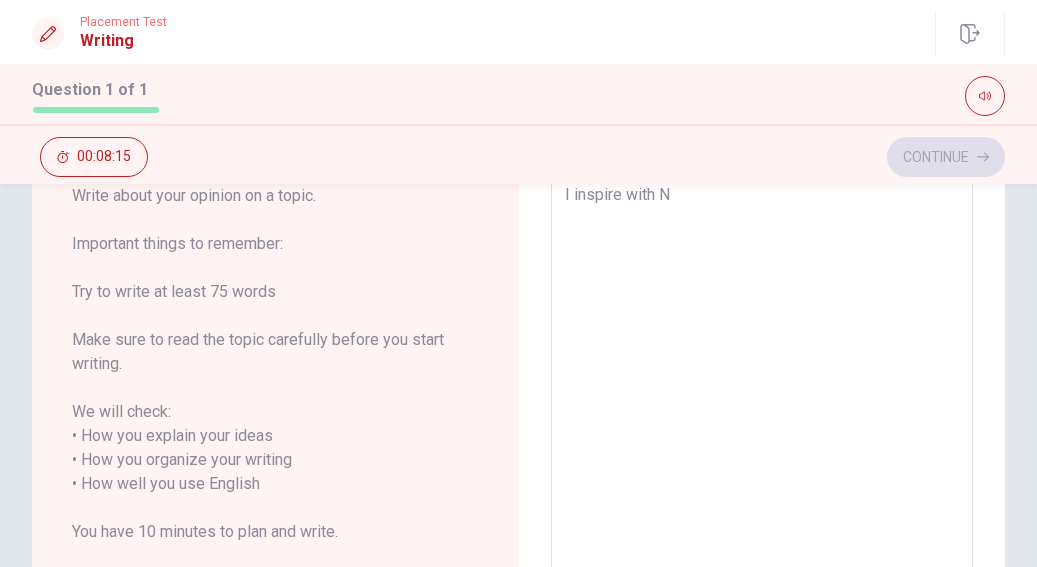 type on "x" 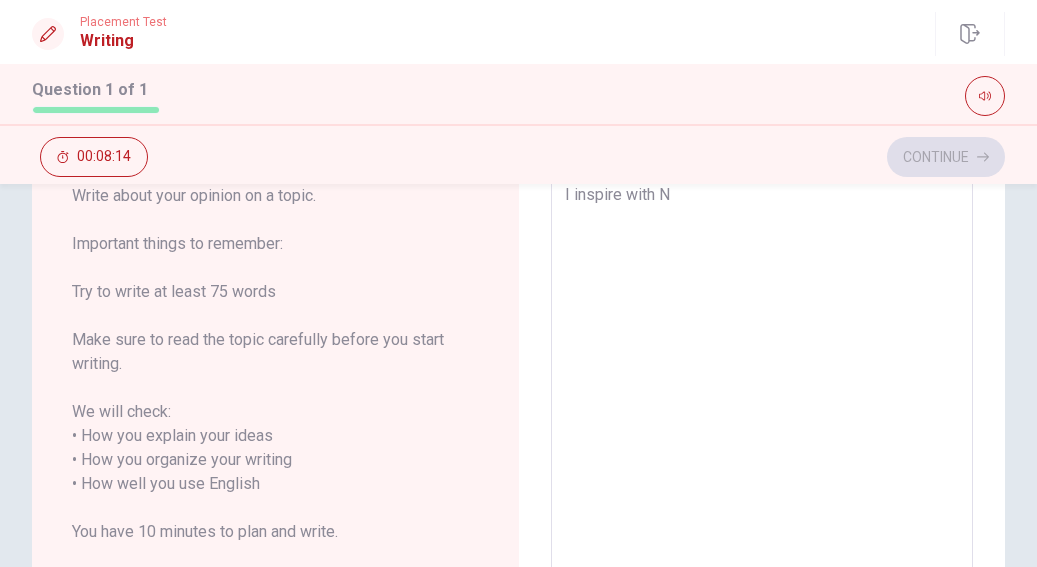 type on "I inspire with [PERSON_NAME]" 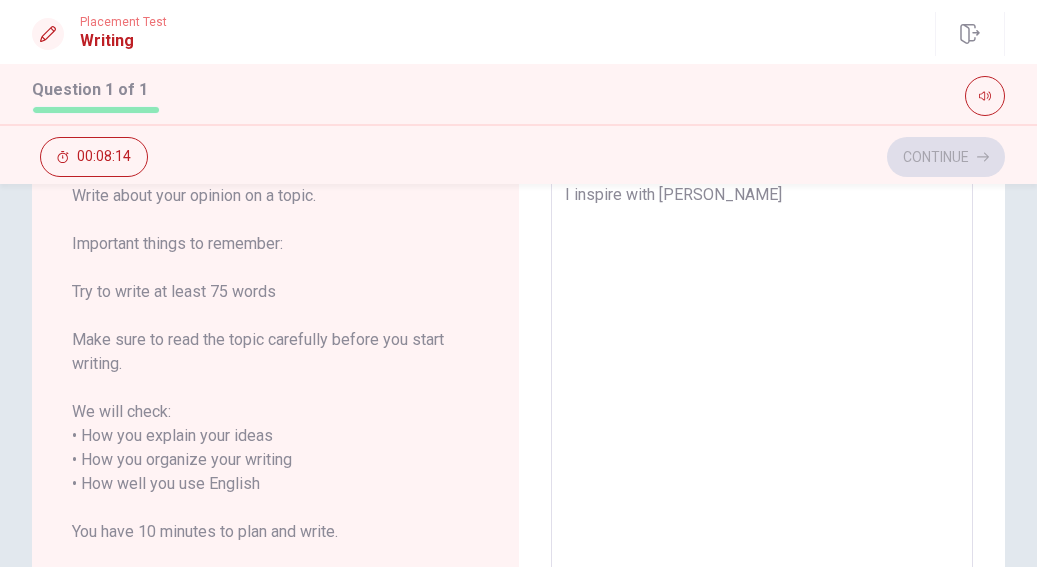 type on "x" 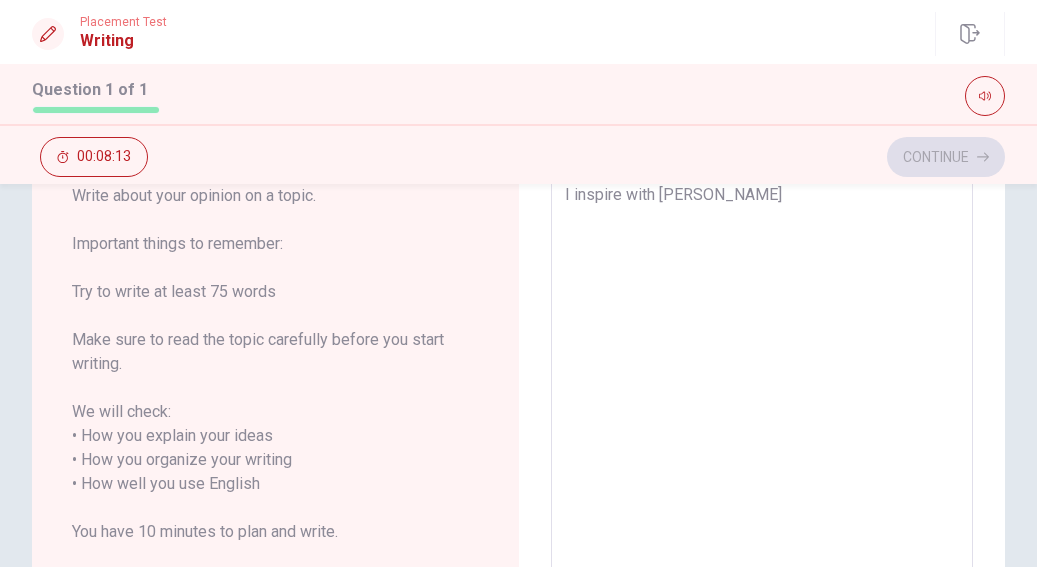 type on "I inspire with [PERSON_NAME]" 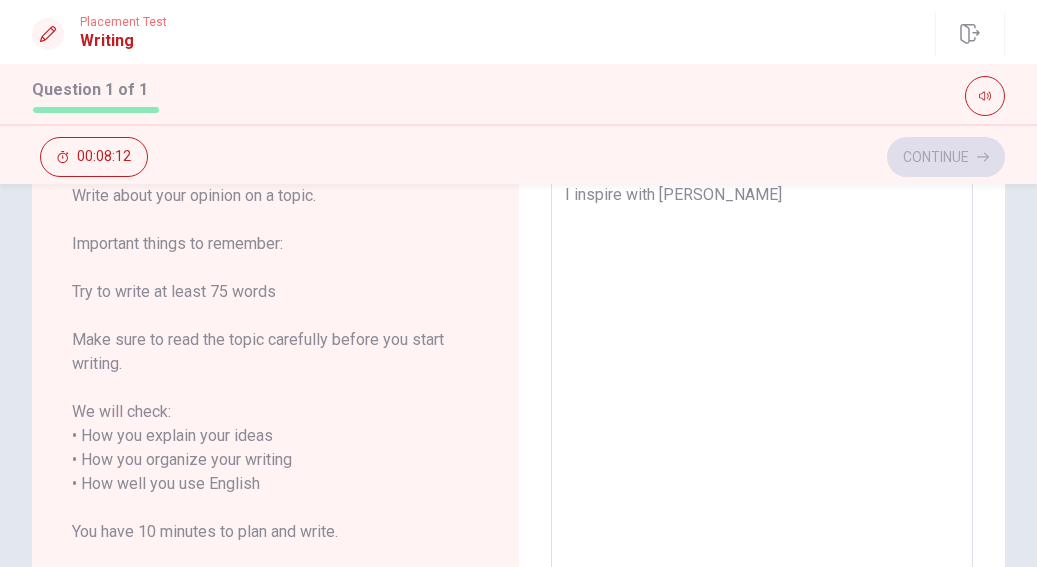 type on "I inspire with [PERSON_NAME]" 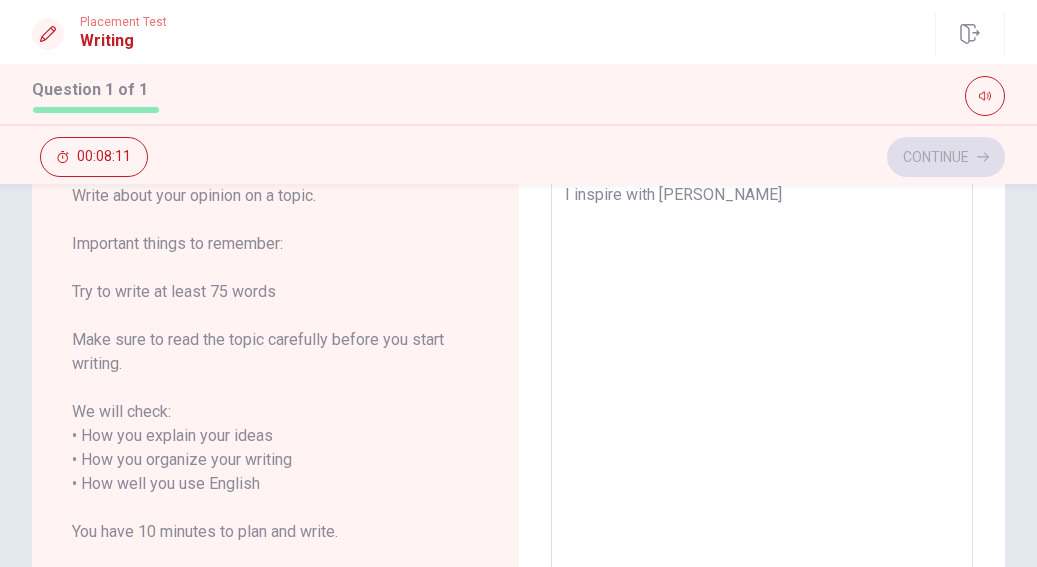 type on "I inspire with [PERSON_NAME]" 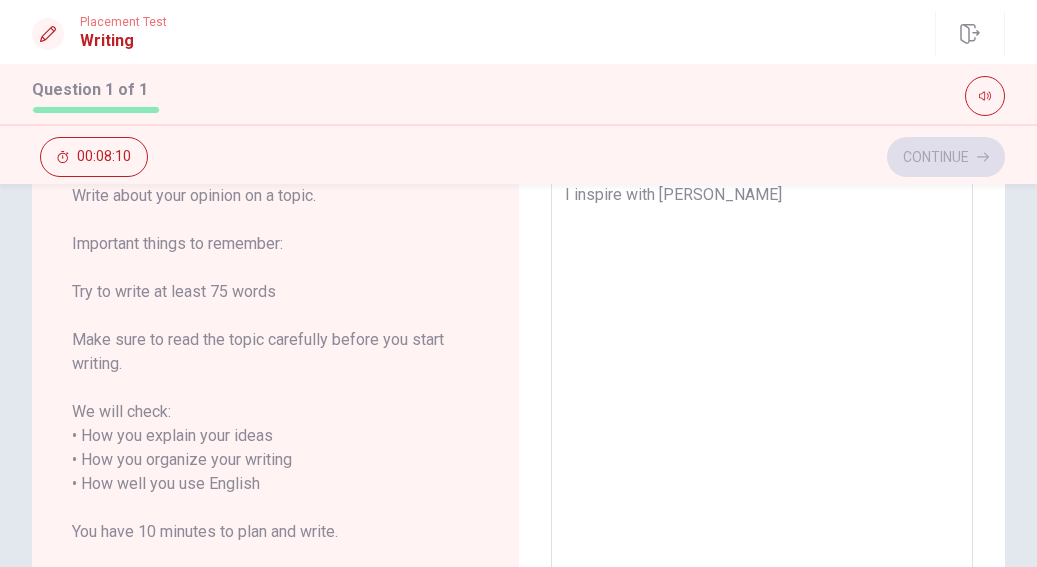 type on "I inspire with [PERSON_NAME]" 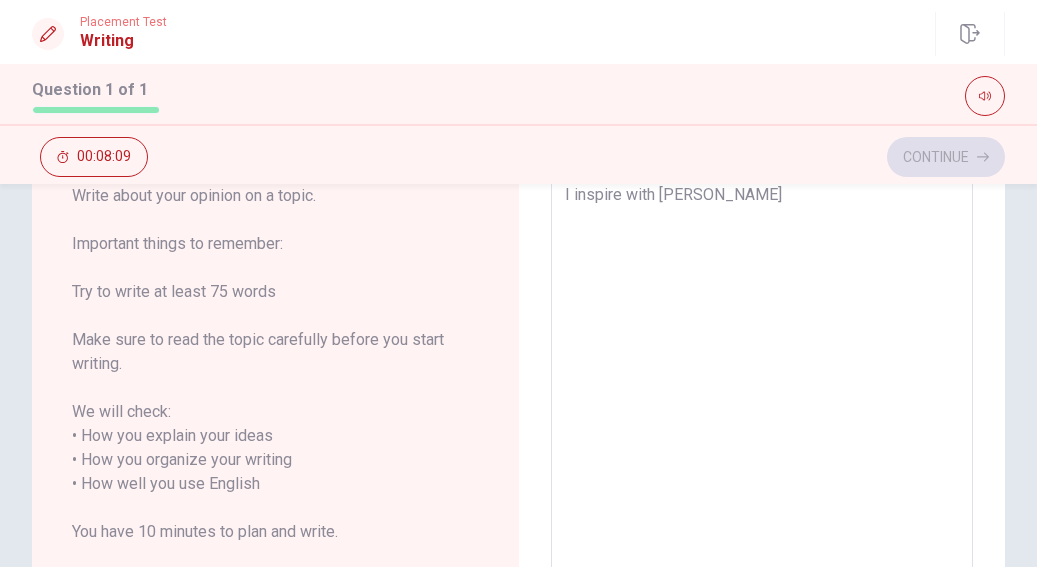 type on "x" 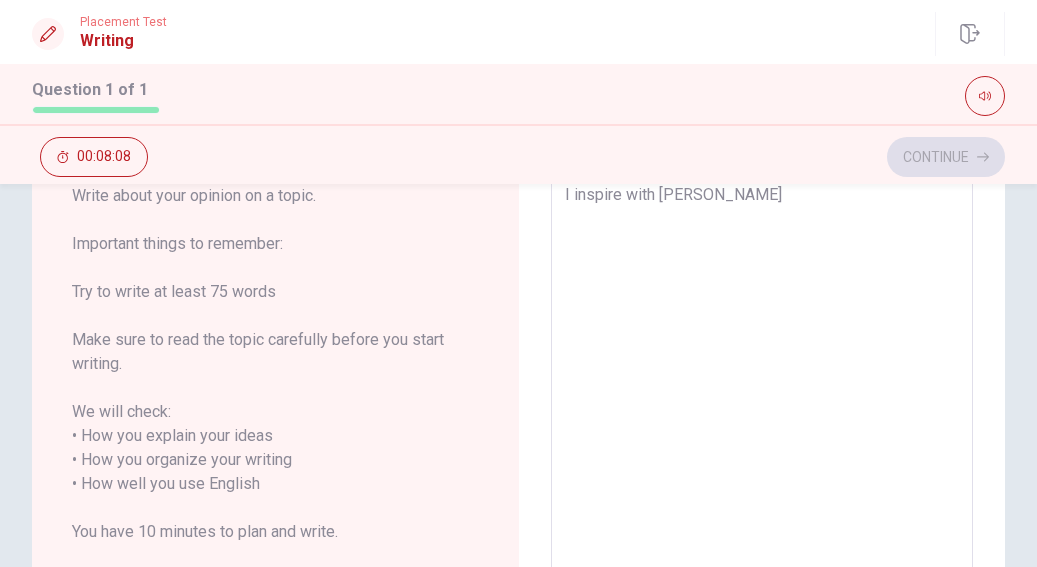 type on "I inspire with [PERSON_NAME]" 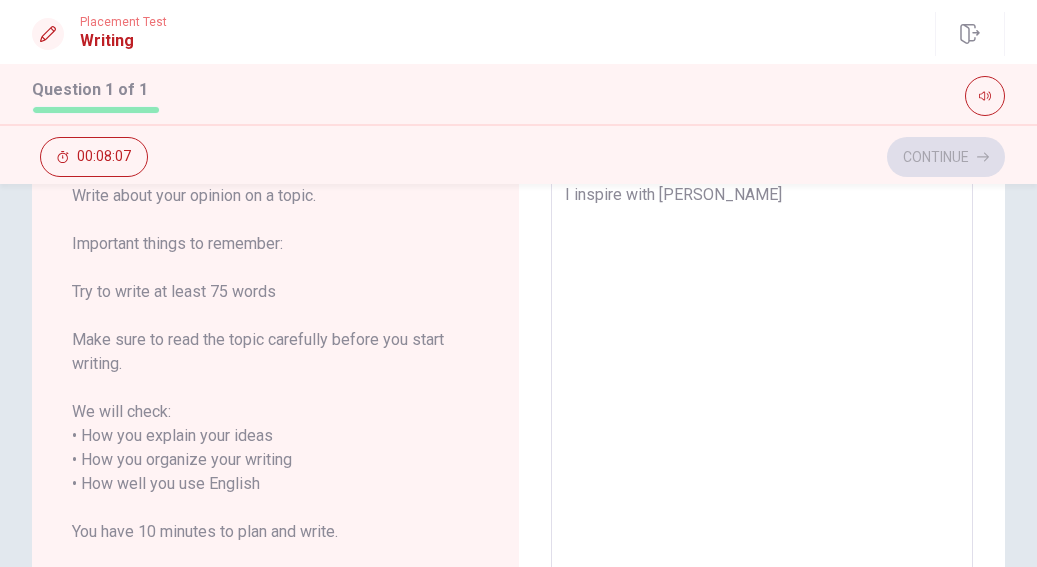 type on "I inspire with [PERSON_NAME]" 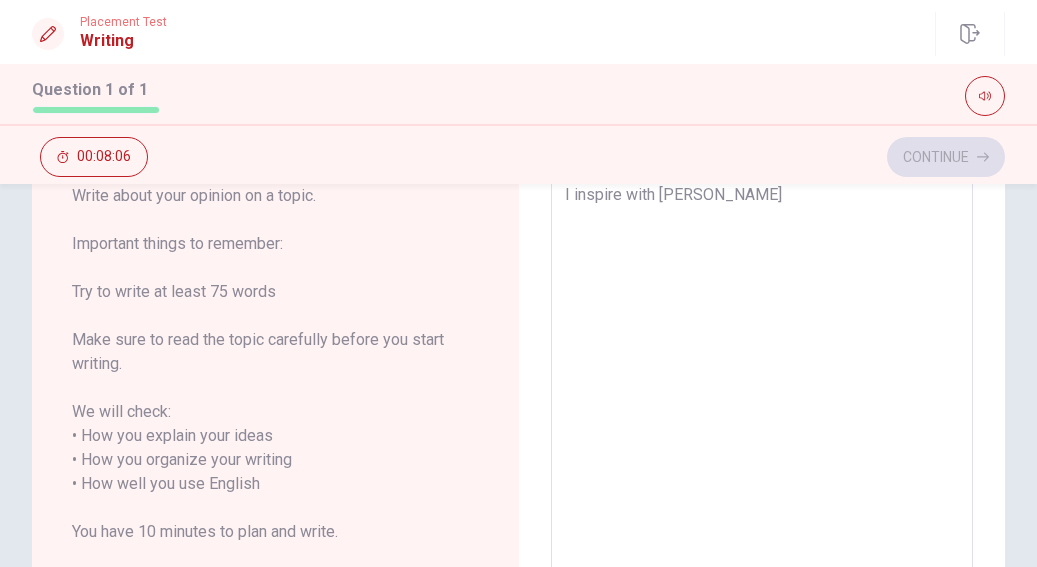 type on "I inspire with [PERSON_NAME]" 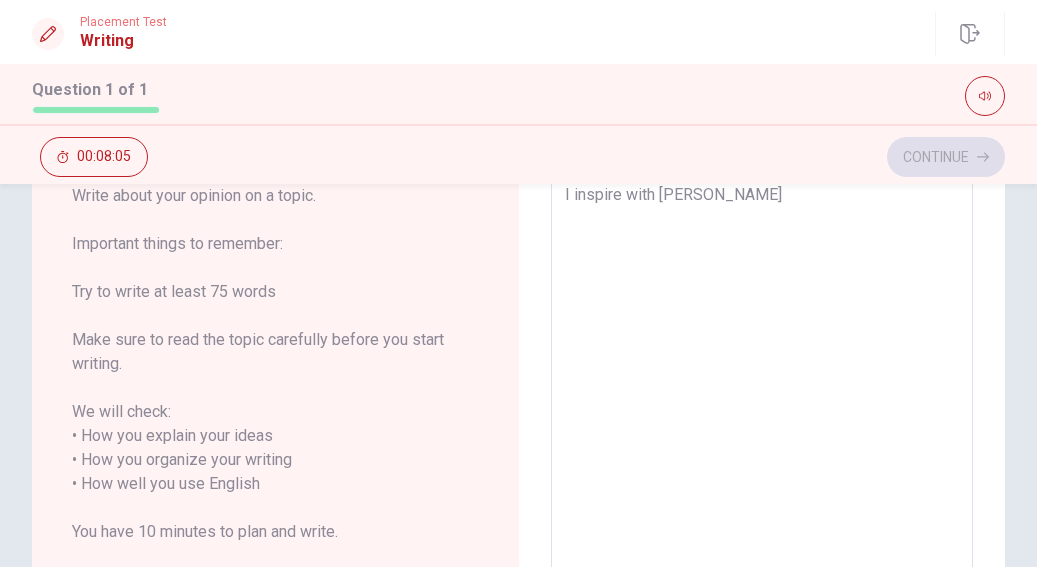 type on "I inspire with [PERSON_NAME]" 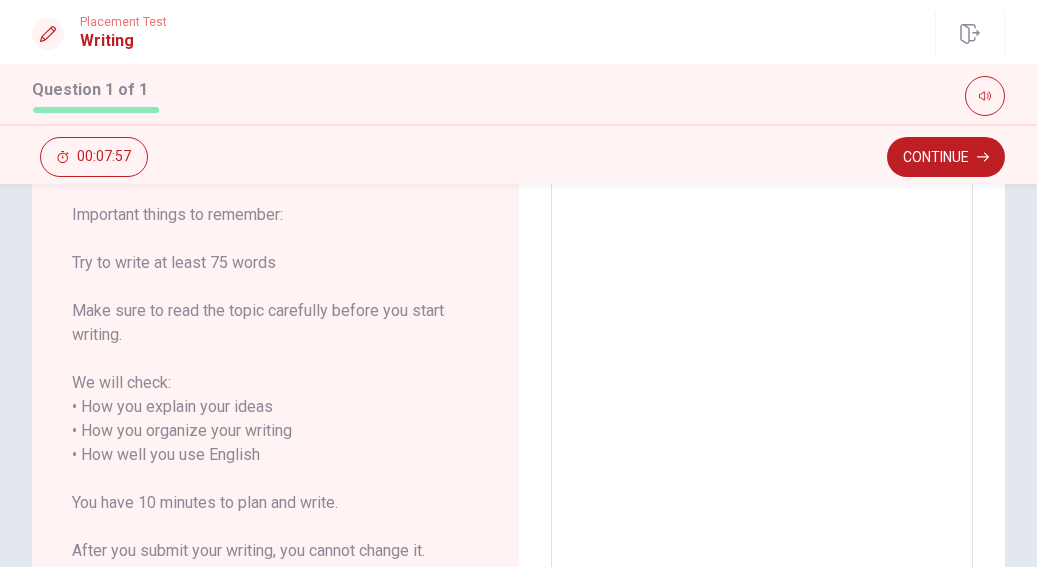 scroll, scrollTop: 0, scrollLeft: 0, axis: both 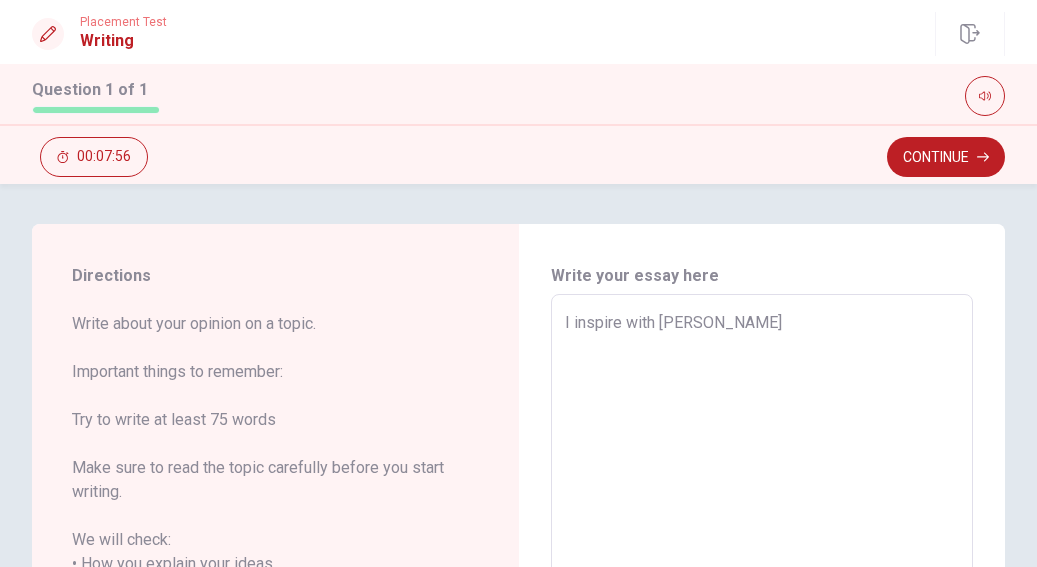 type on "x" 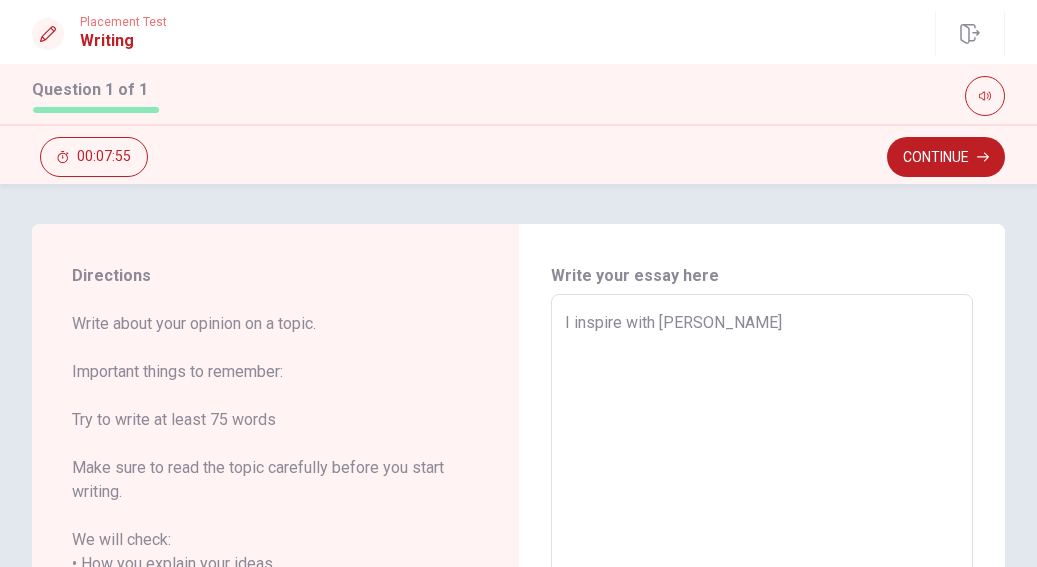 type on "I inspire with [PERSON_NAME]." 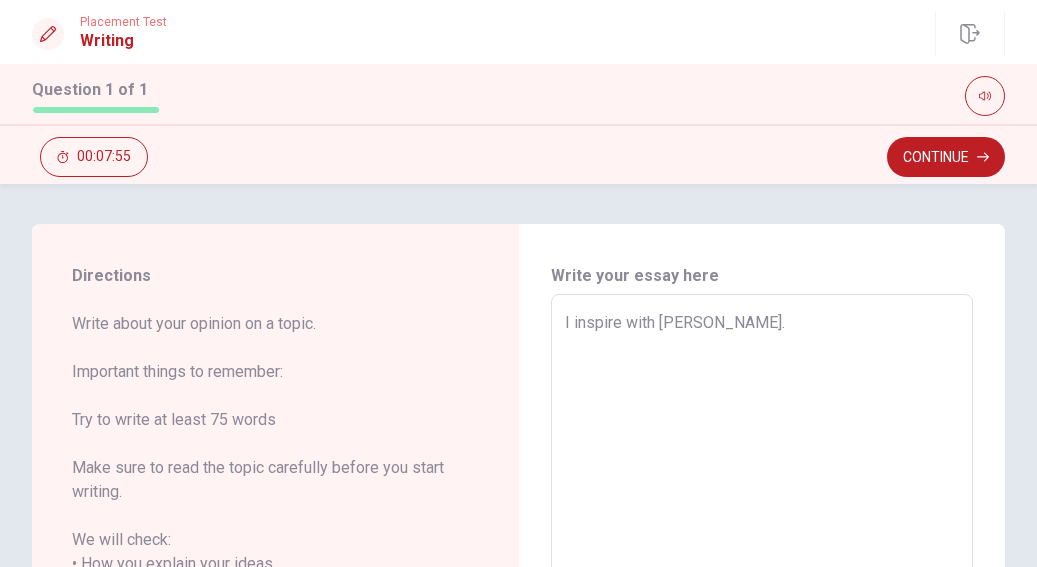 type on "x" 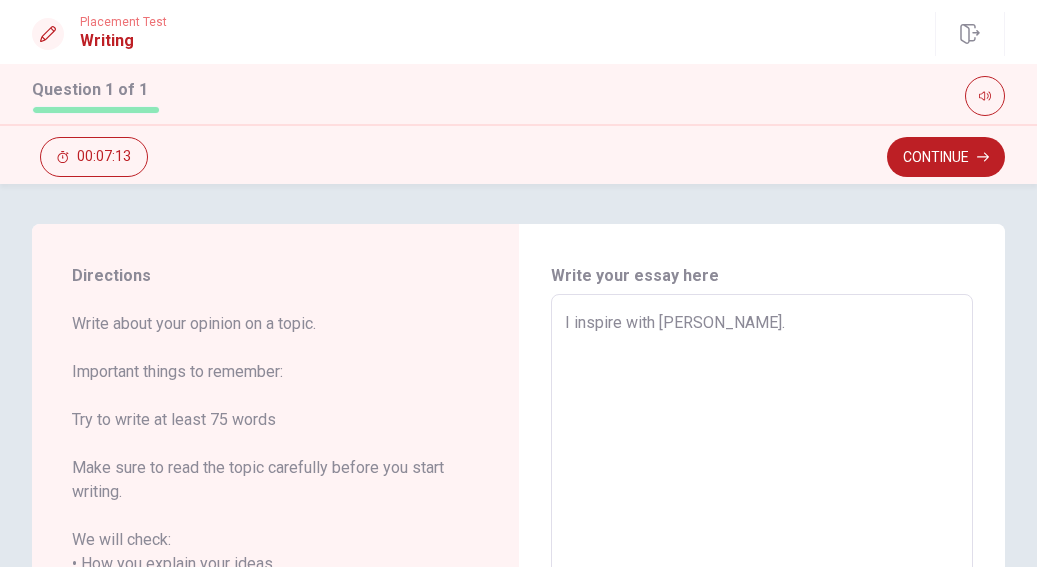 type on "x" 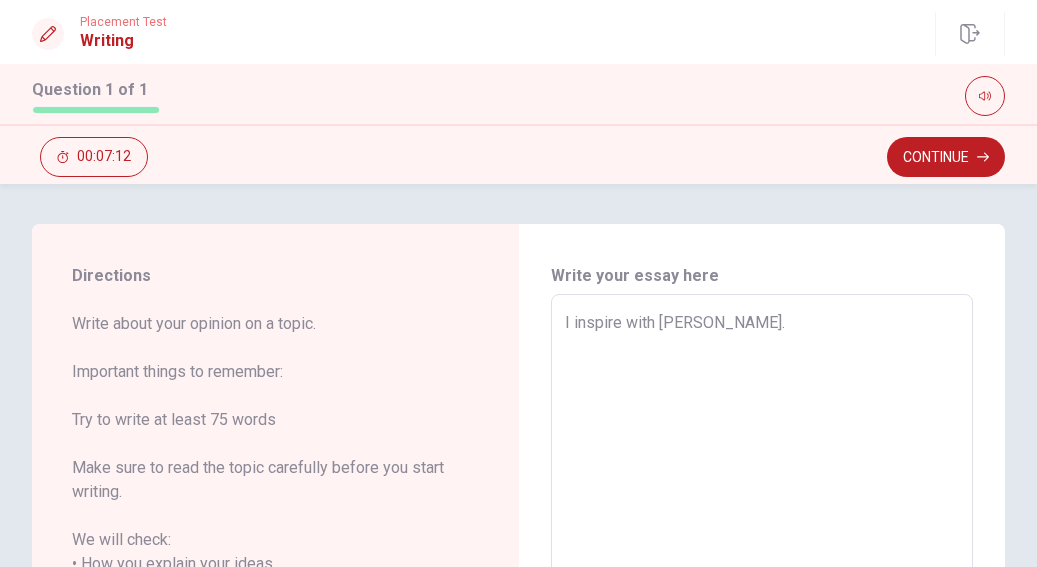 type on "I inspire with [PERSON_NAME].
I" 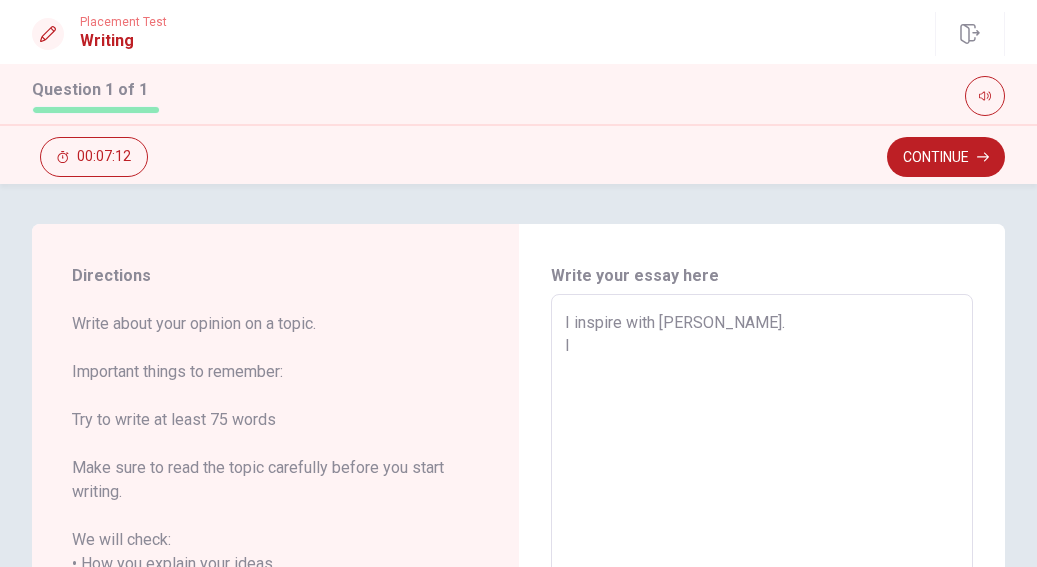 type on "x" 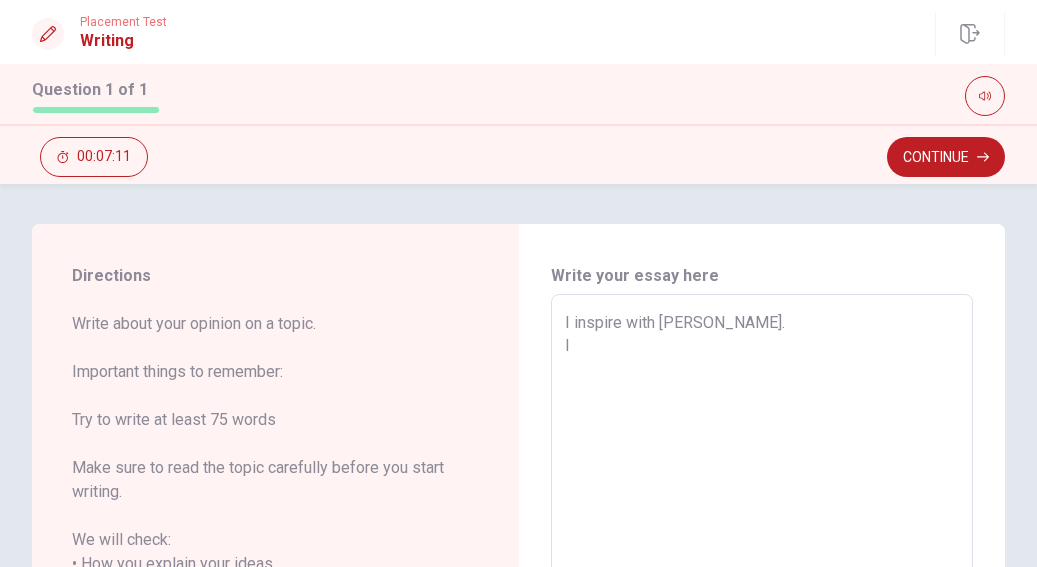 type on "I inspire with [PERSON_NAME].
Ih" 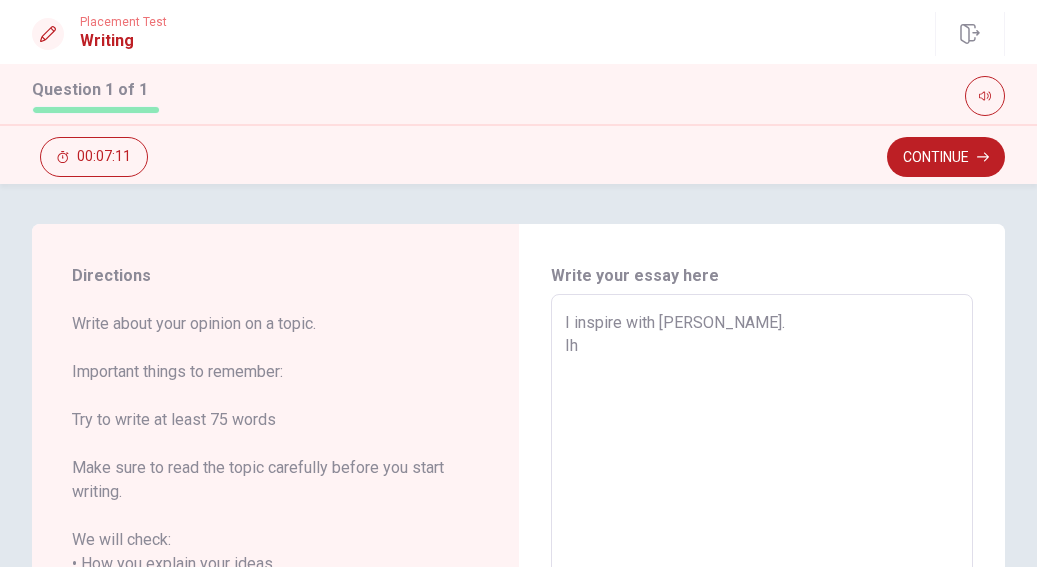 type on "x" 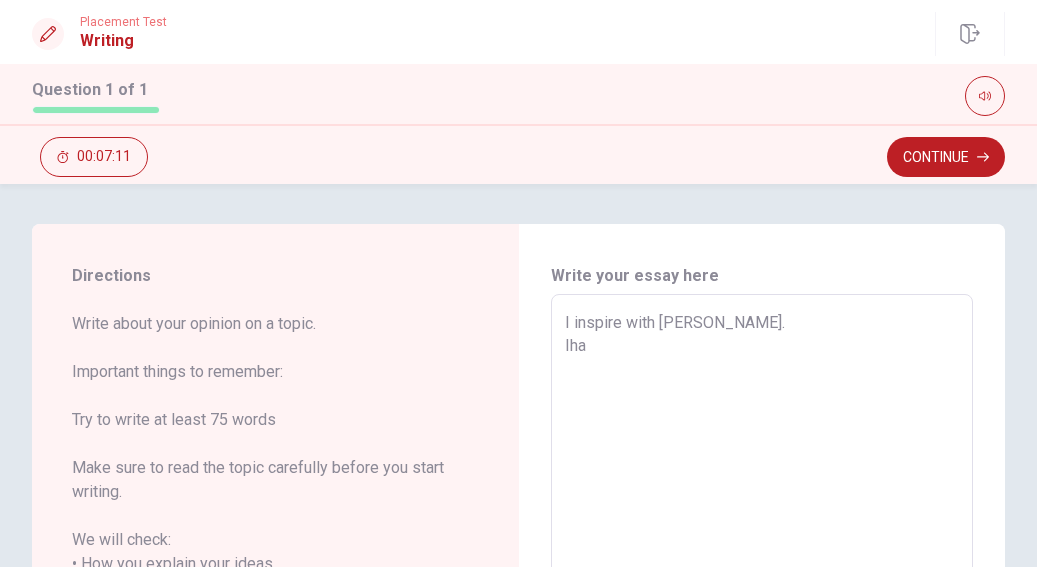 type on "x" 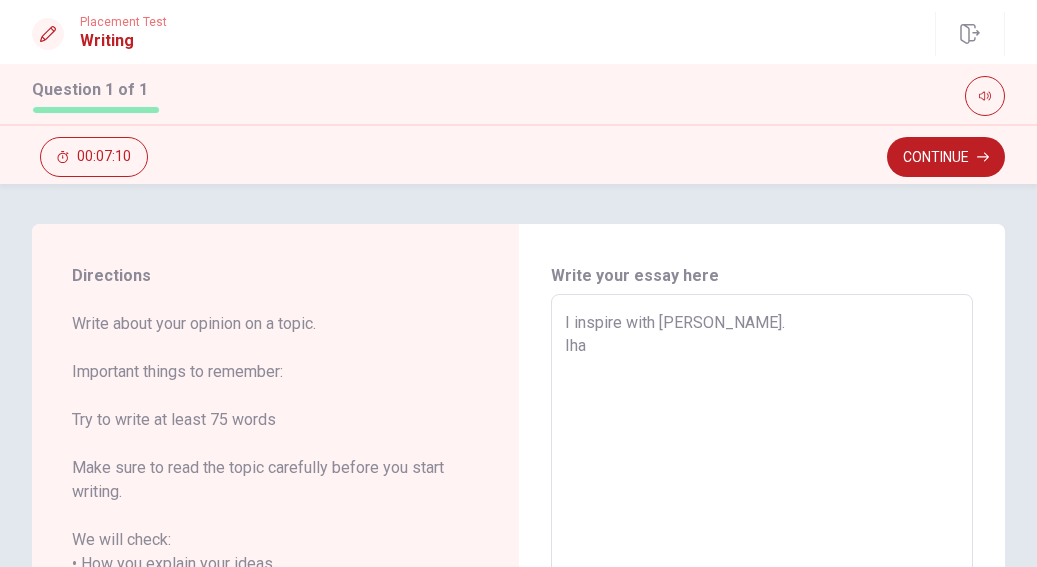 type on "I inspire with [PERSON_NAME].
Ih" 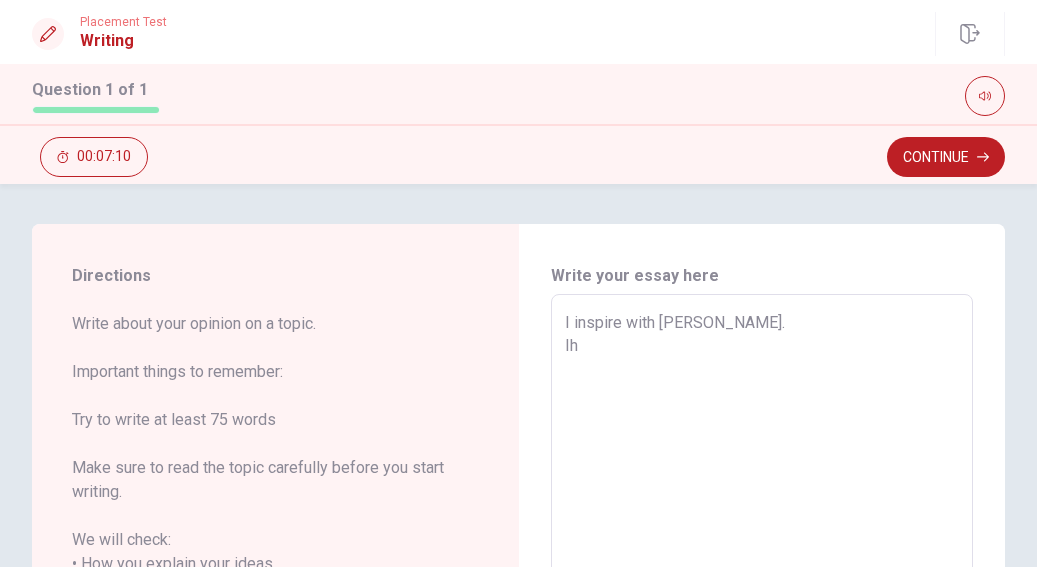 type on "x" 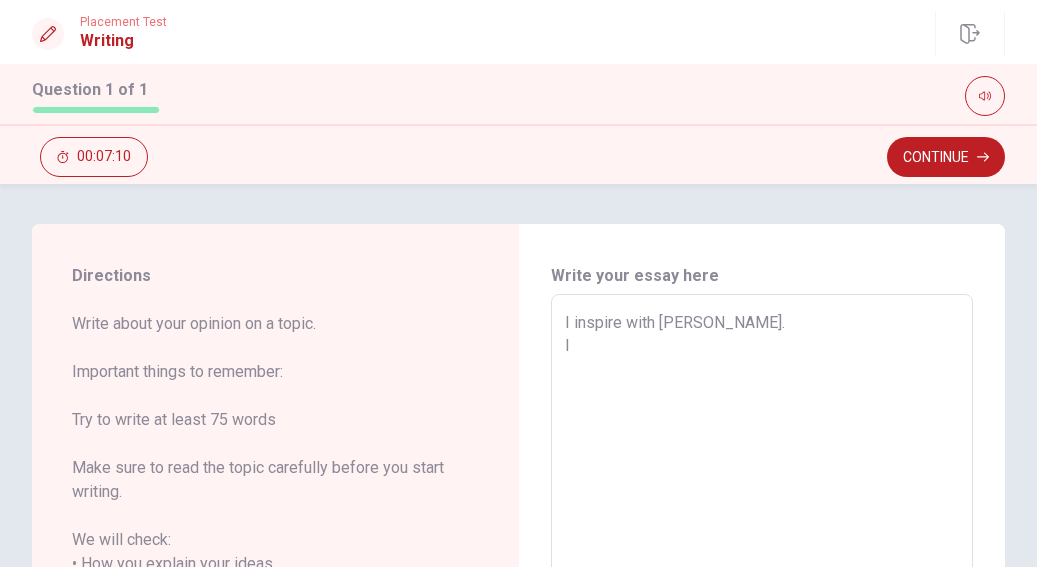 type on "x" 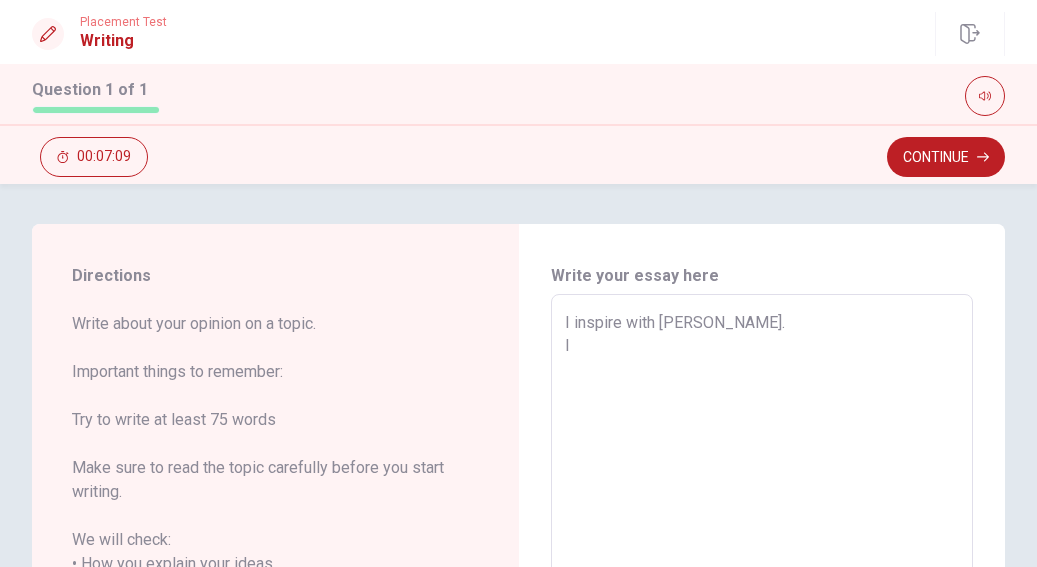 type on "I inspire with [PERSON_NAME]." 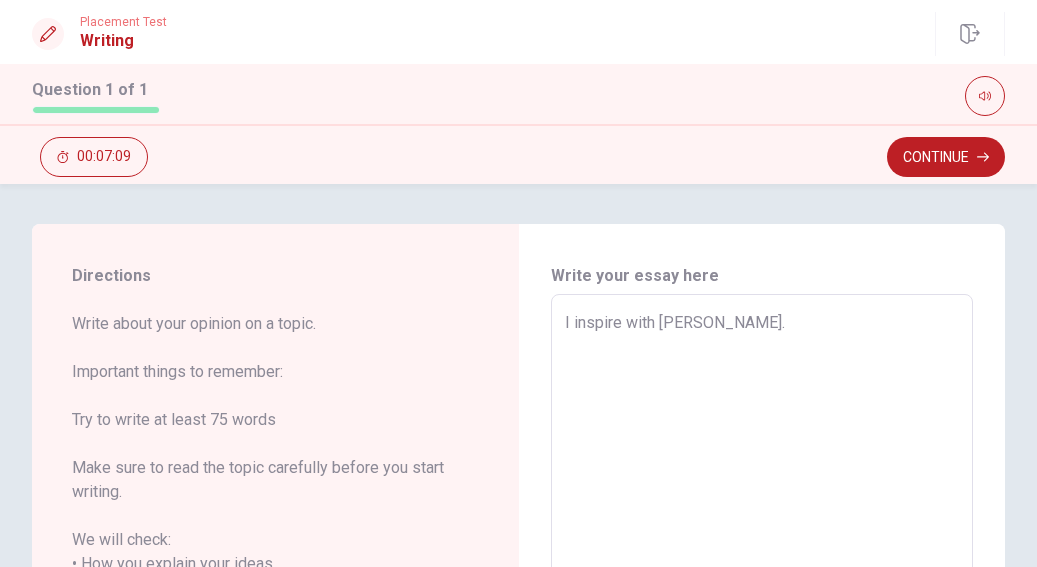 type on "x" 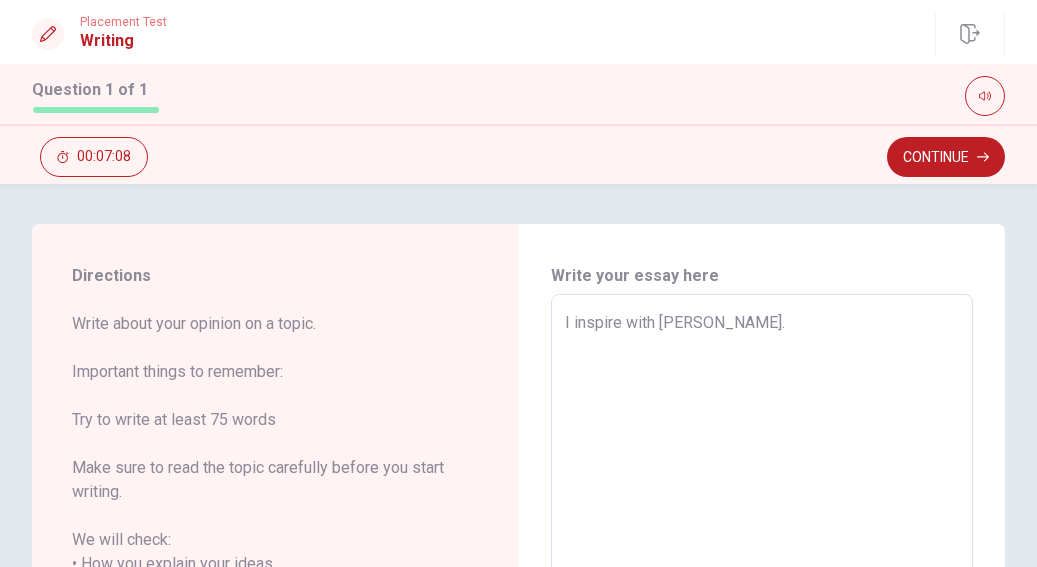 type on "I inspire with [PERSON_NAME].
I" 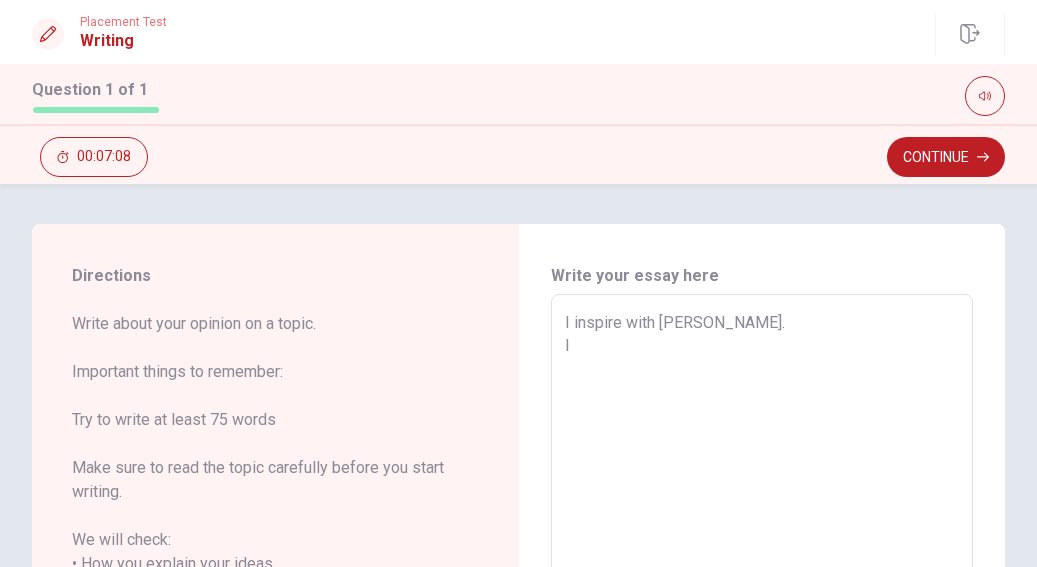 type on "x" 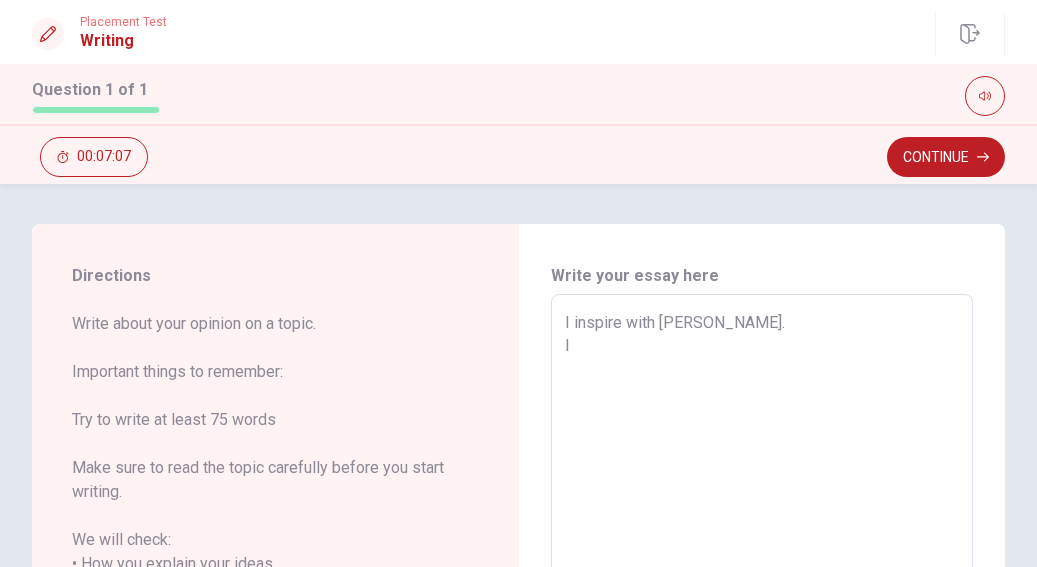 type on "I inspire with [PERSON_NAME].
I" 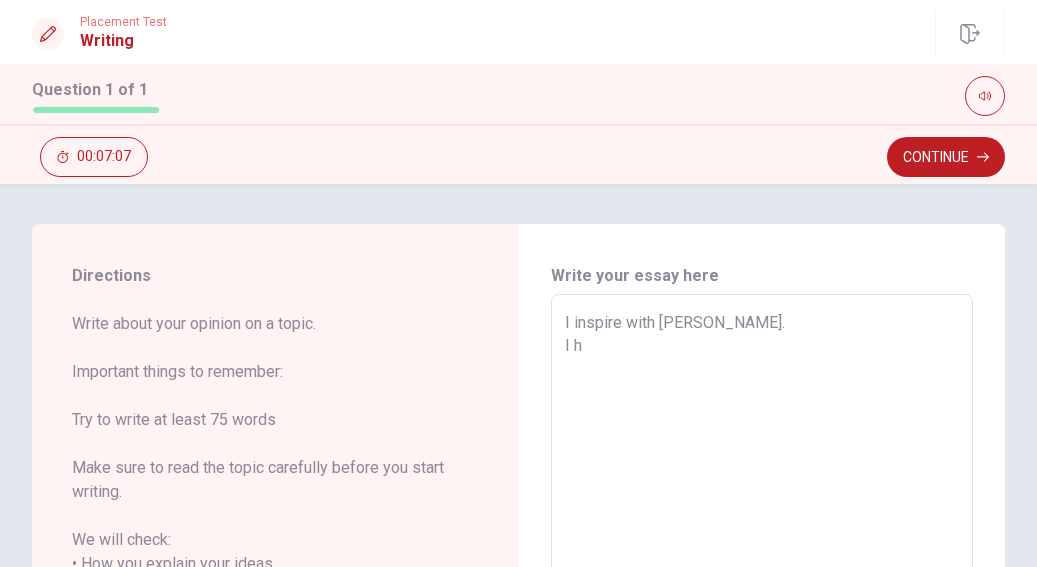 type on "x" 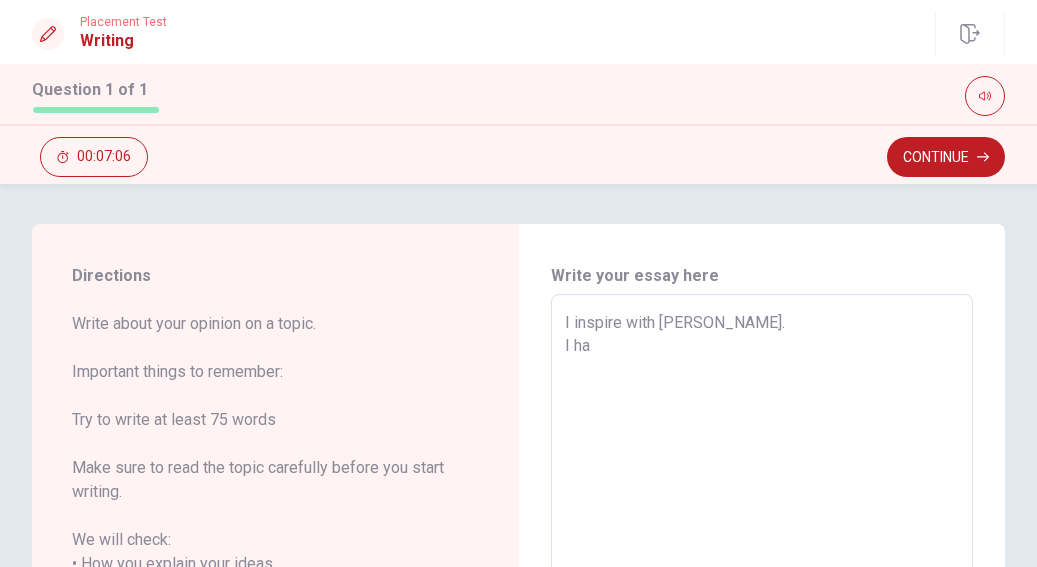 type on "x" 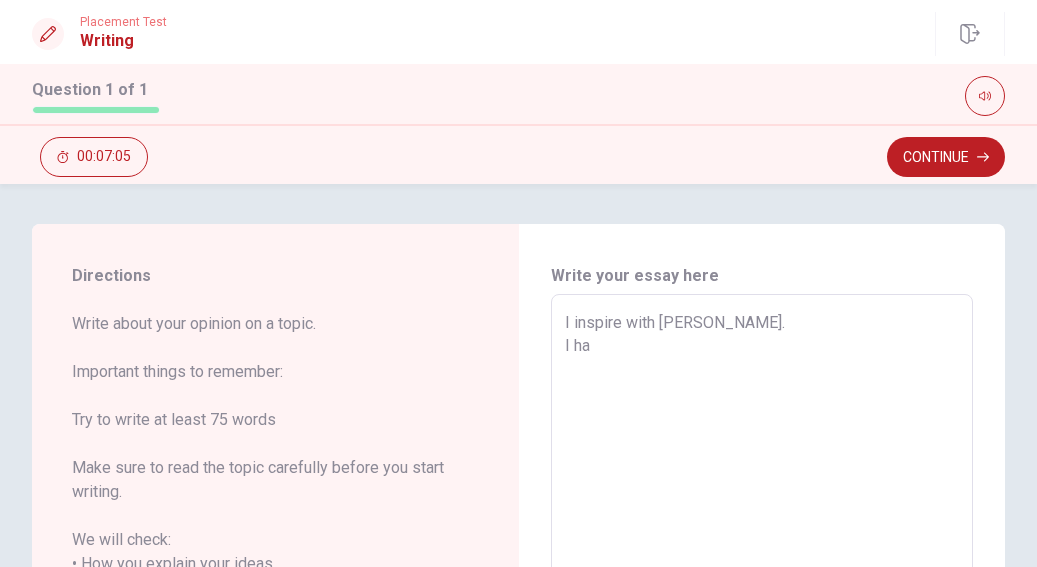 type on "I inspire with [PERSON_NAME].
I hav" 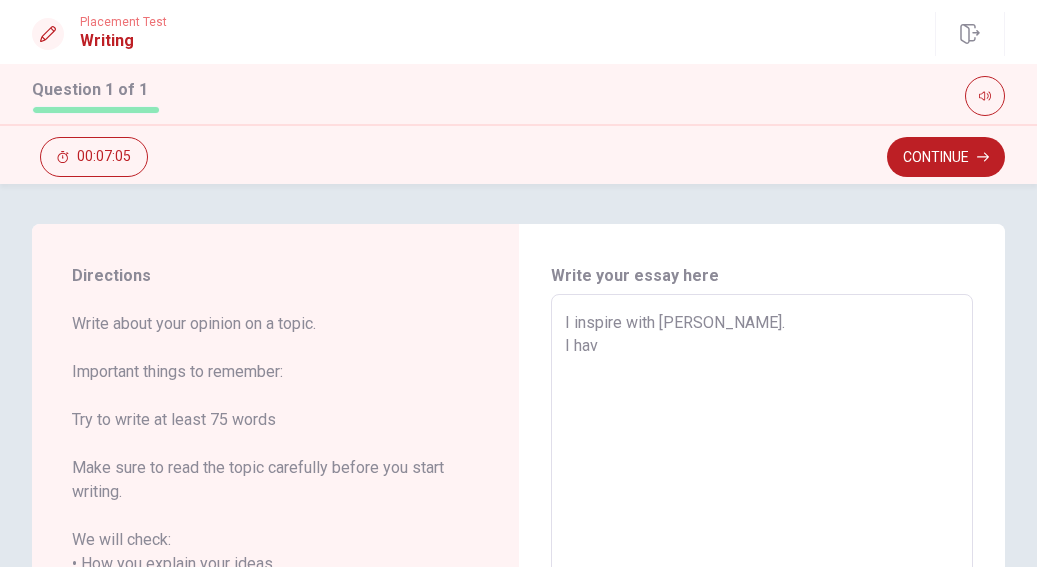 type on "x" 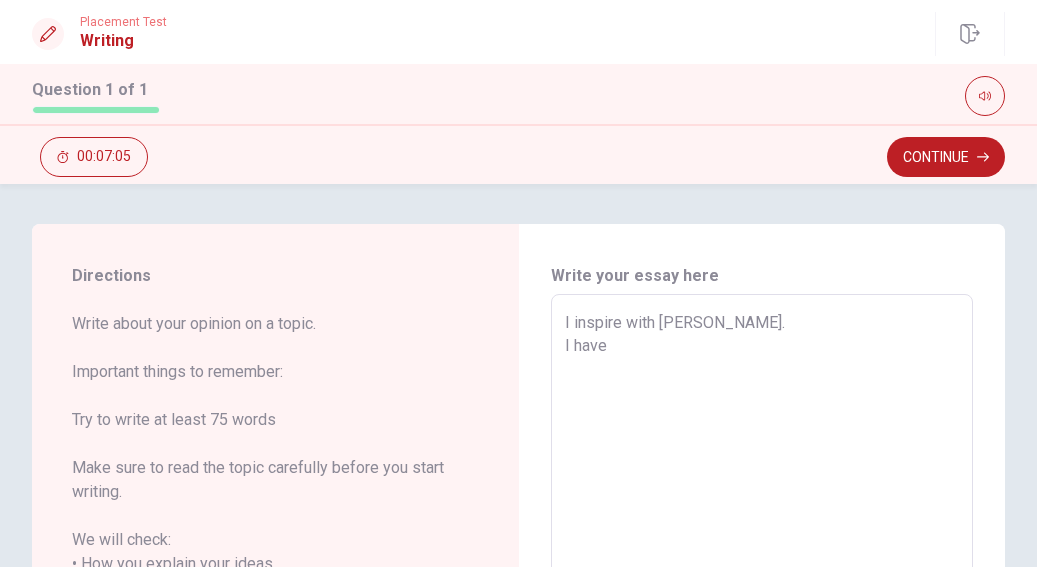 type on "x" 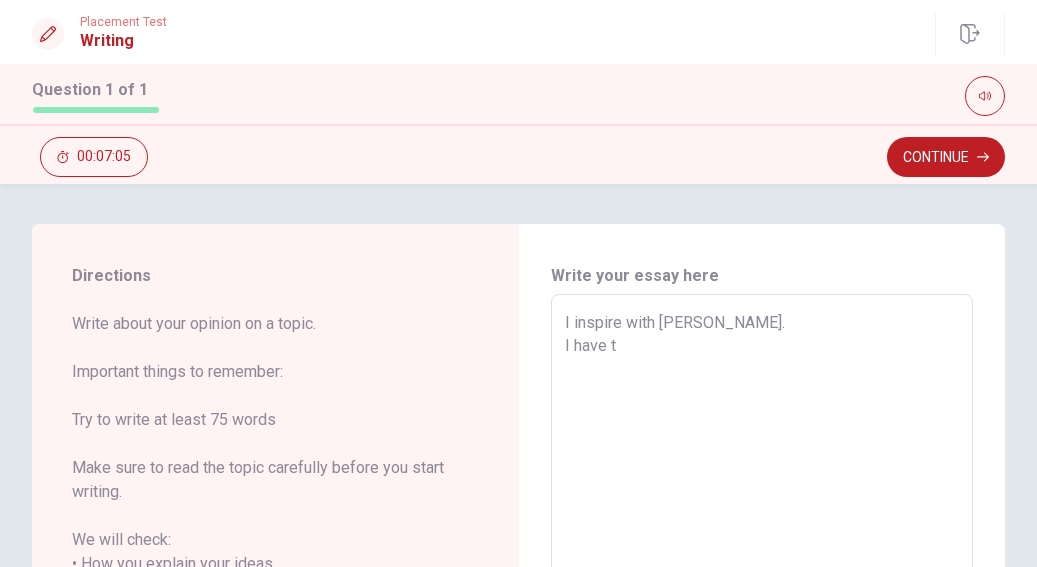 type on "x" 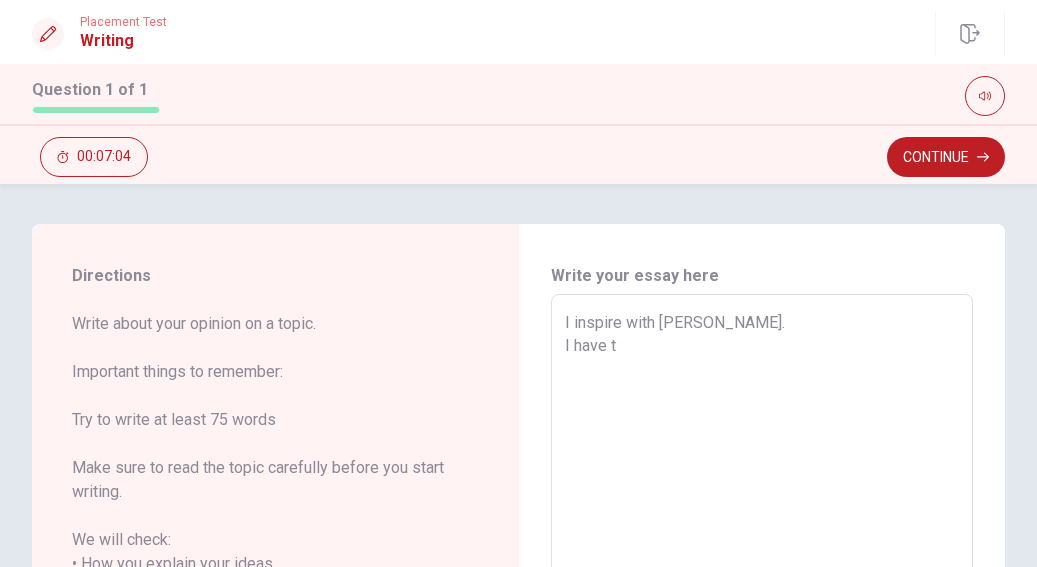 type on "I inspire with [PERSON_NAME].
I have tw" 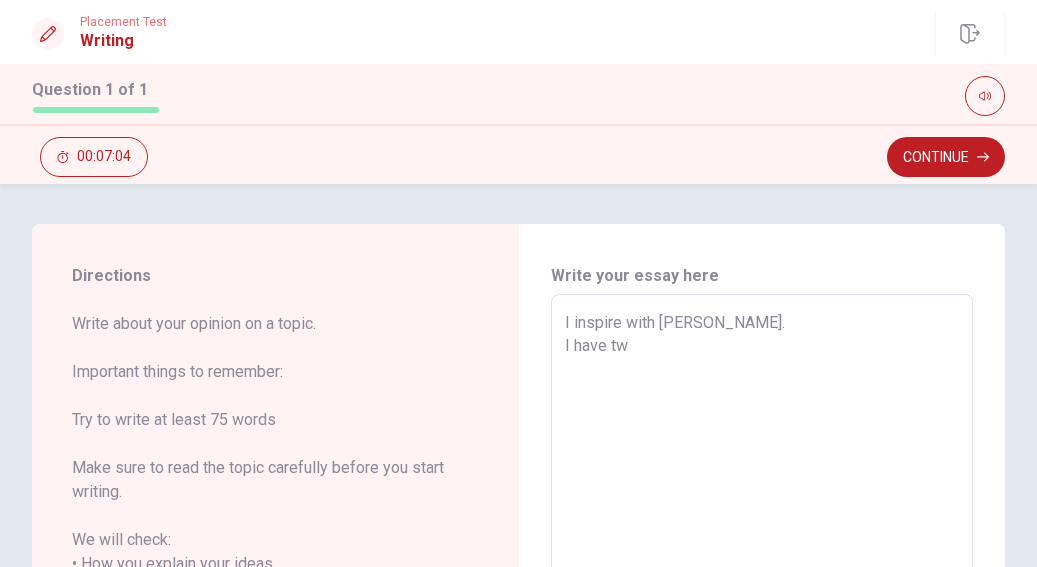 type on "x" 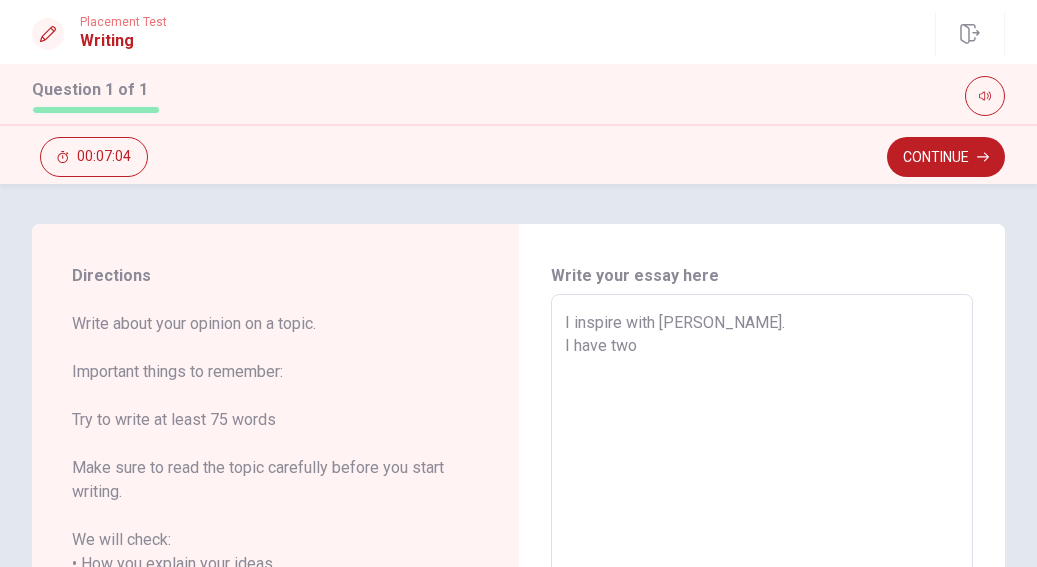 type on "x" 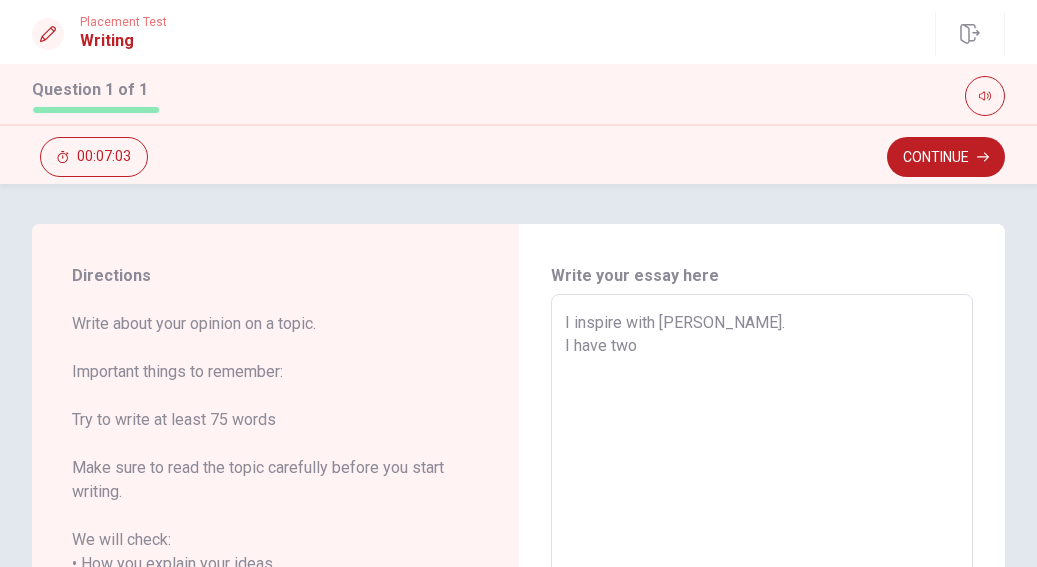 type on "I inspire with [PERSON_NAME].
I have two r" 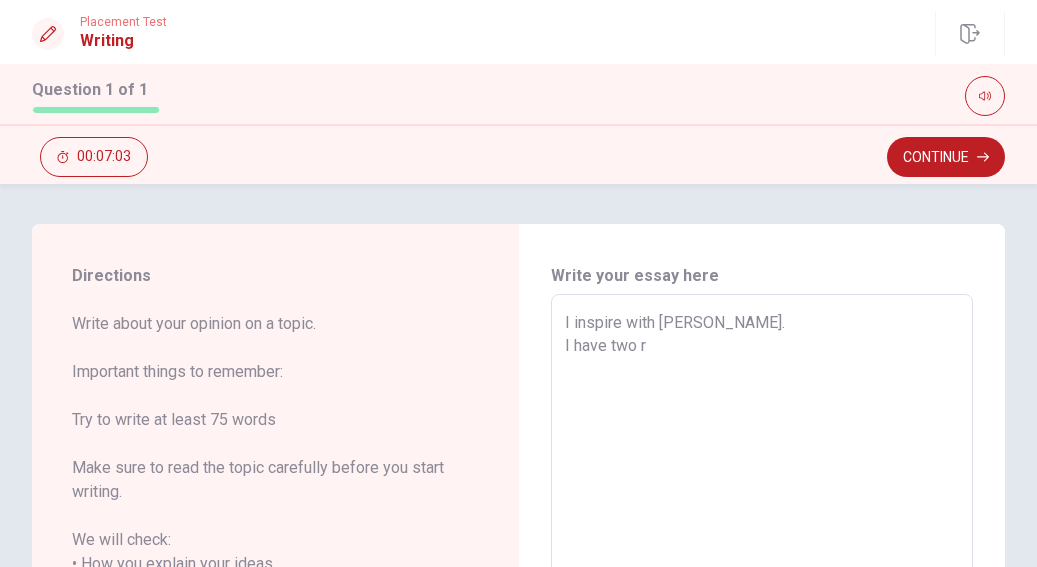 type on "x" 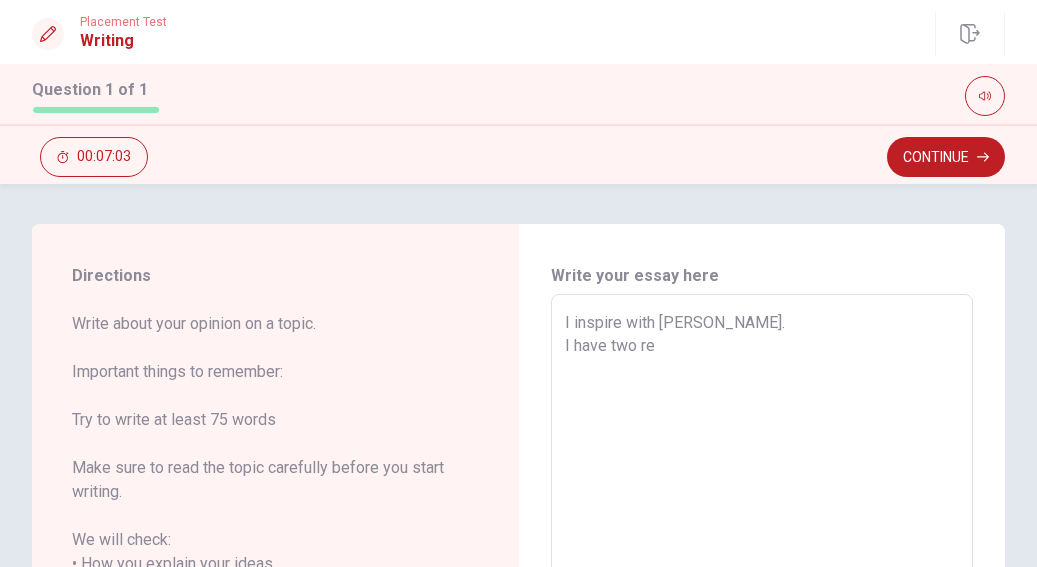 type on "x" 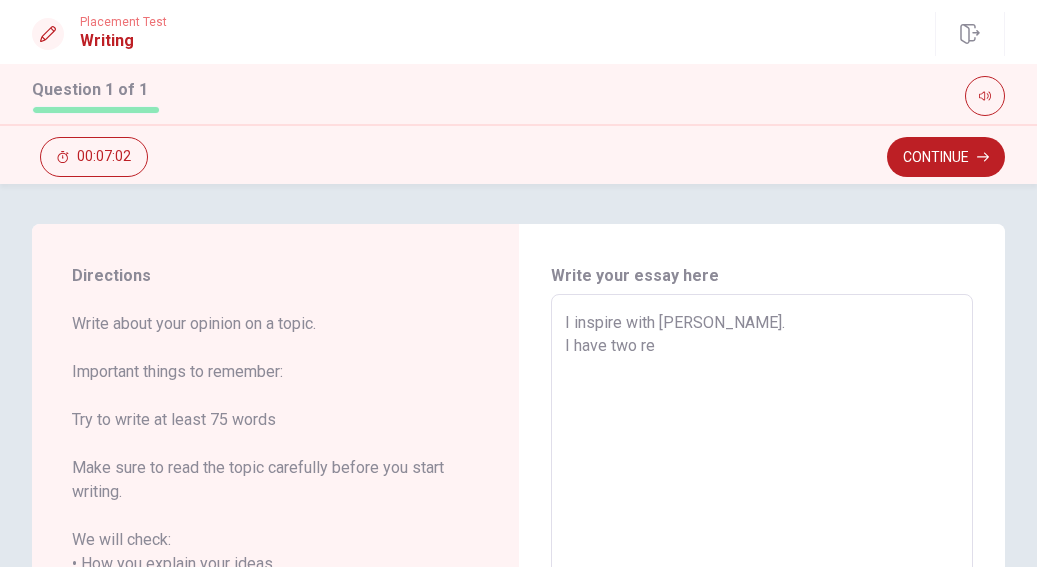 type on "I inspire with [PERSON_NAME].
I have two rea" 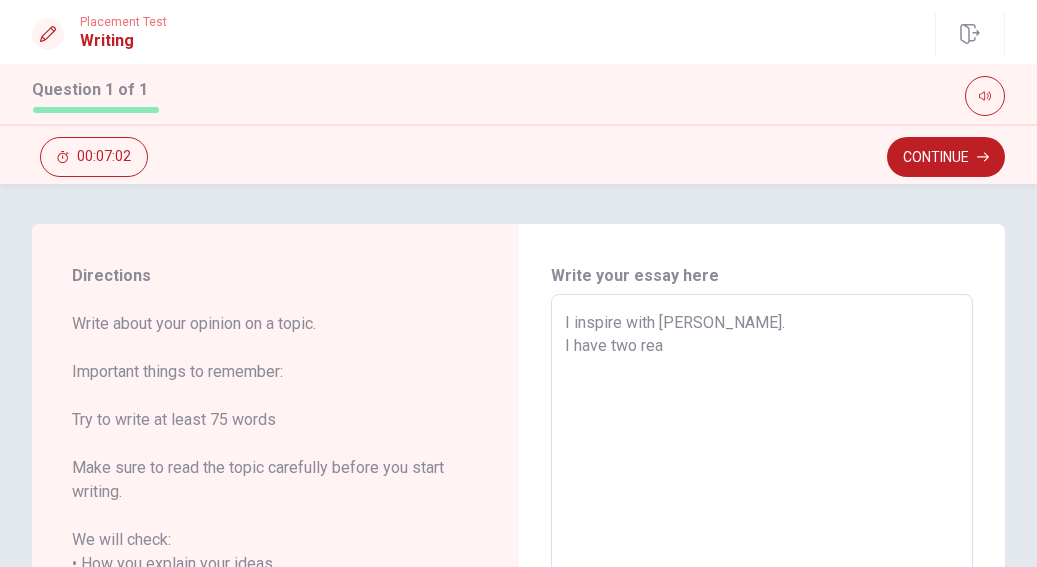 type on "x" 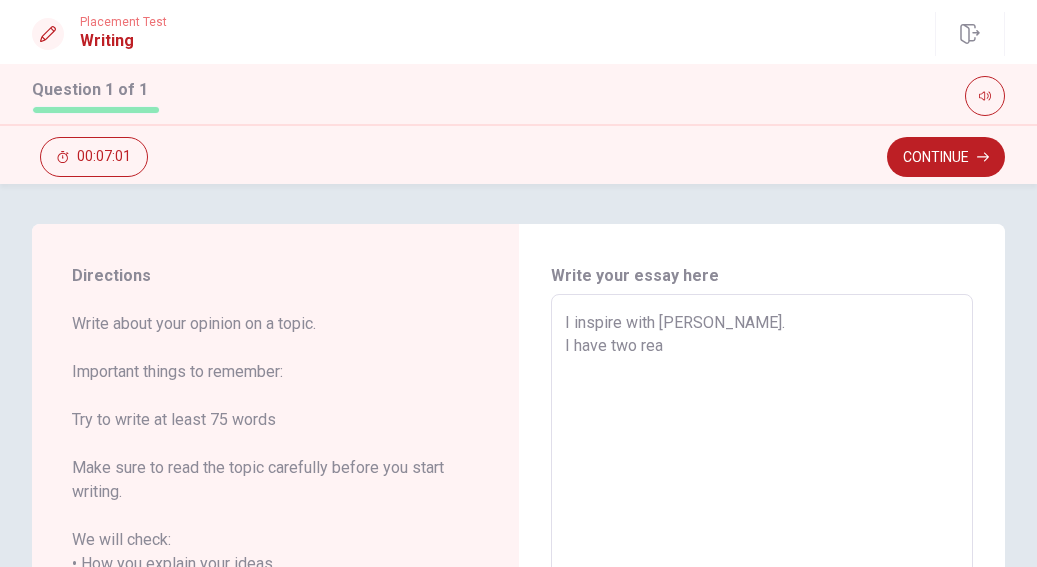 type on "I inspire with [PERSON_NAME].
I have two reas" 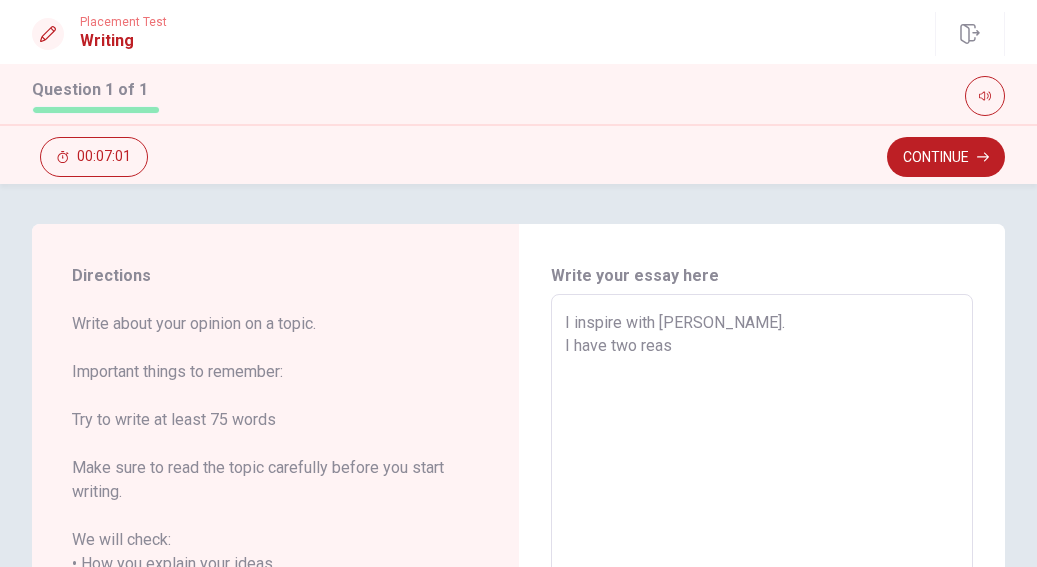 type on "x" 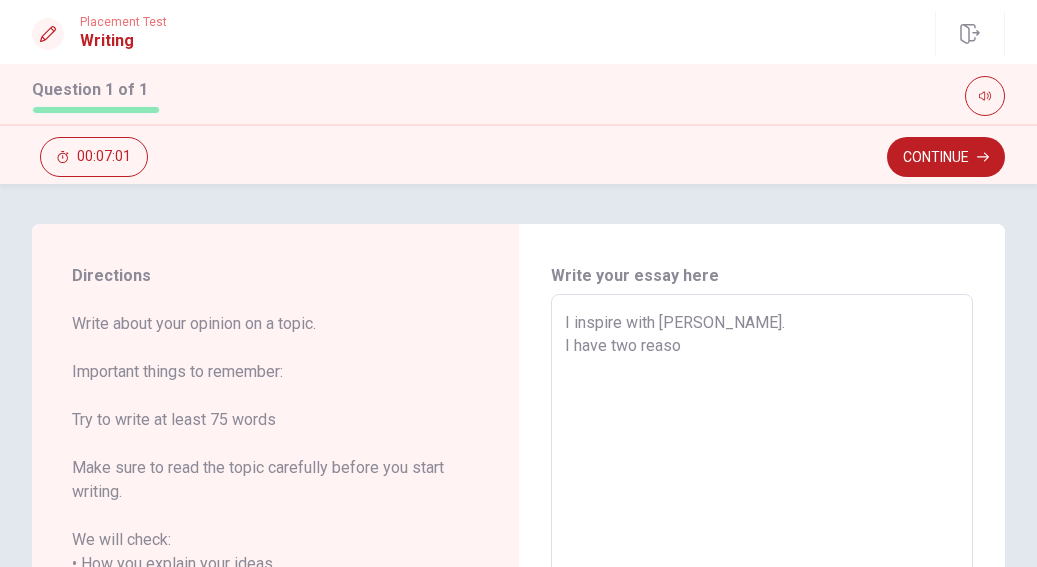 type on "x" 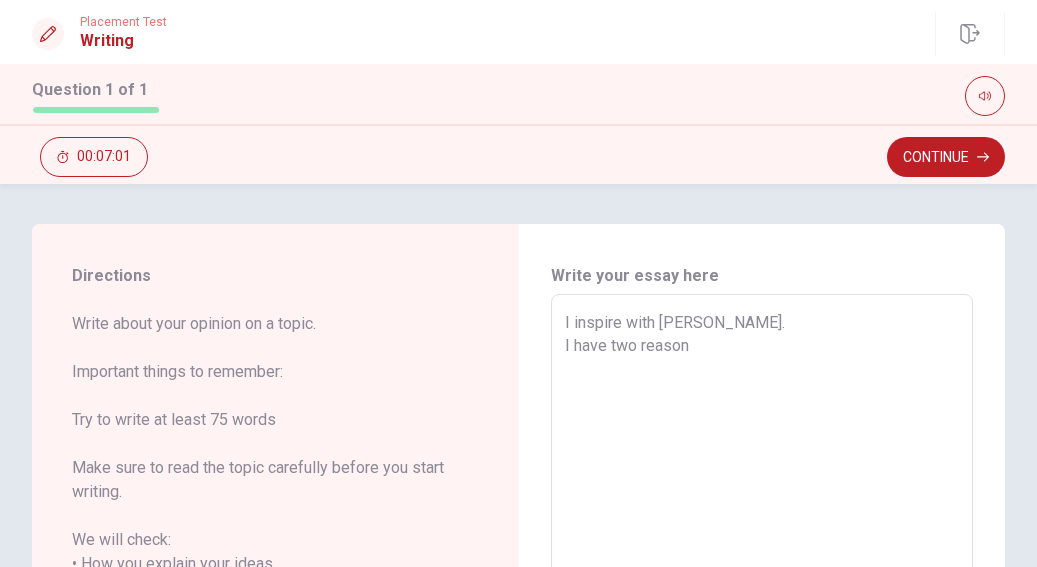 type on "x" 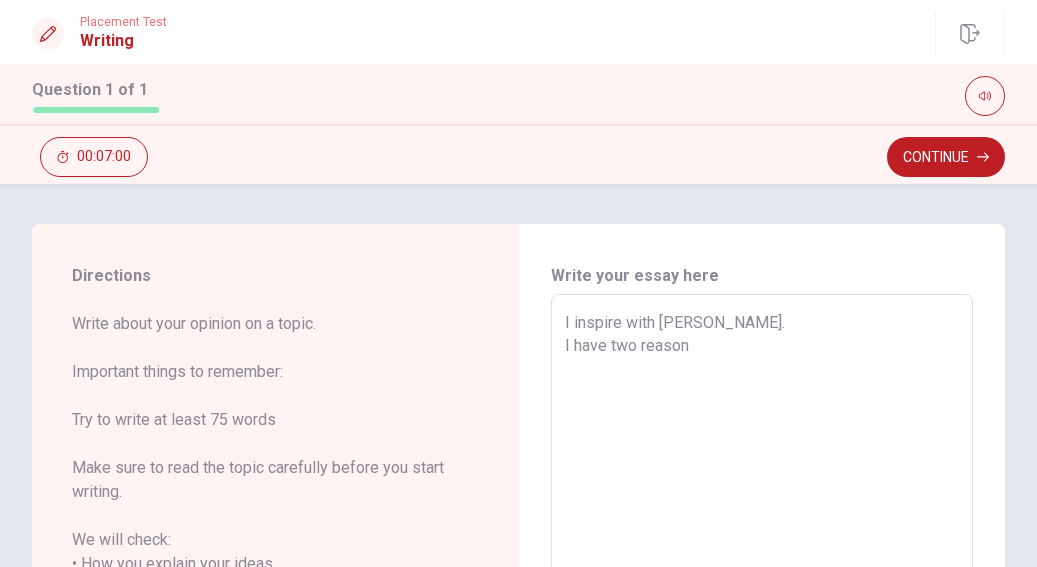 type on "I inspire with [PERSON_NAME].
I have two reasons" 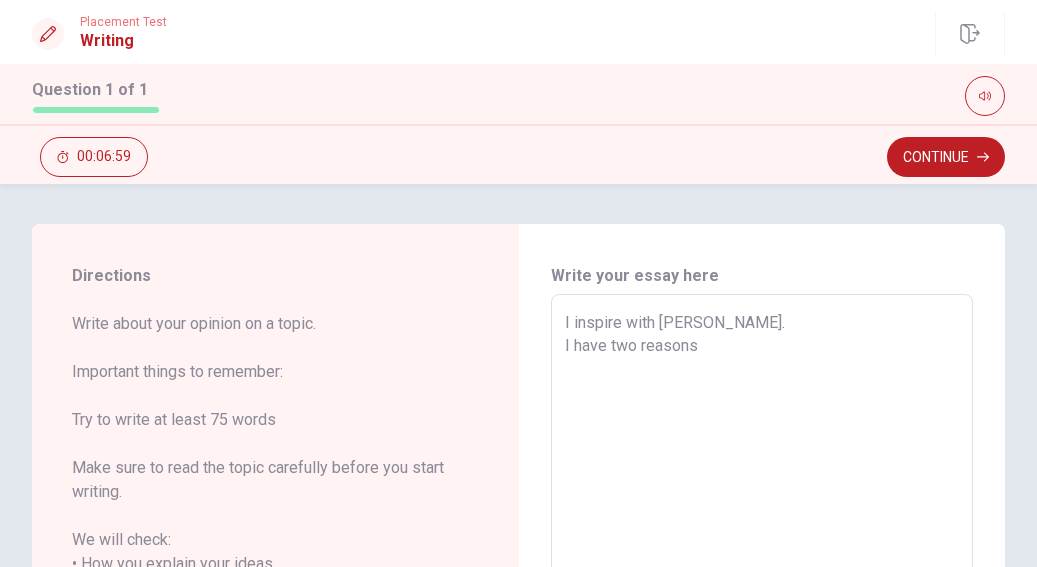 type on "x" 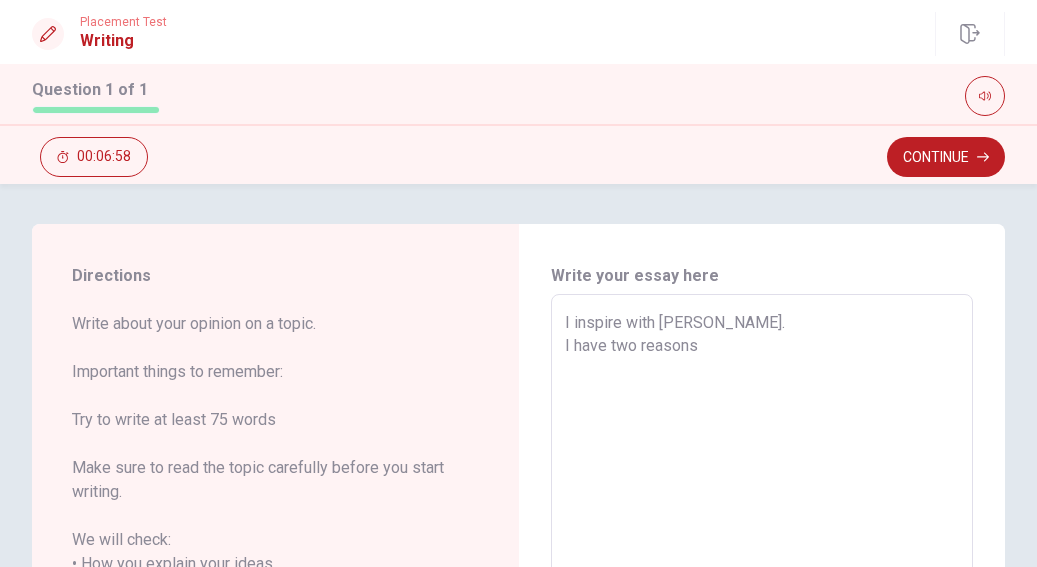 type on "I inspire with [PERSON_NAME].
I have two reasons," 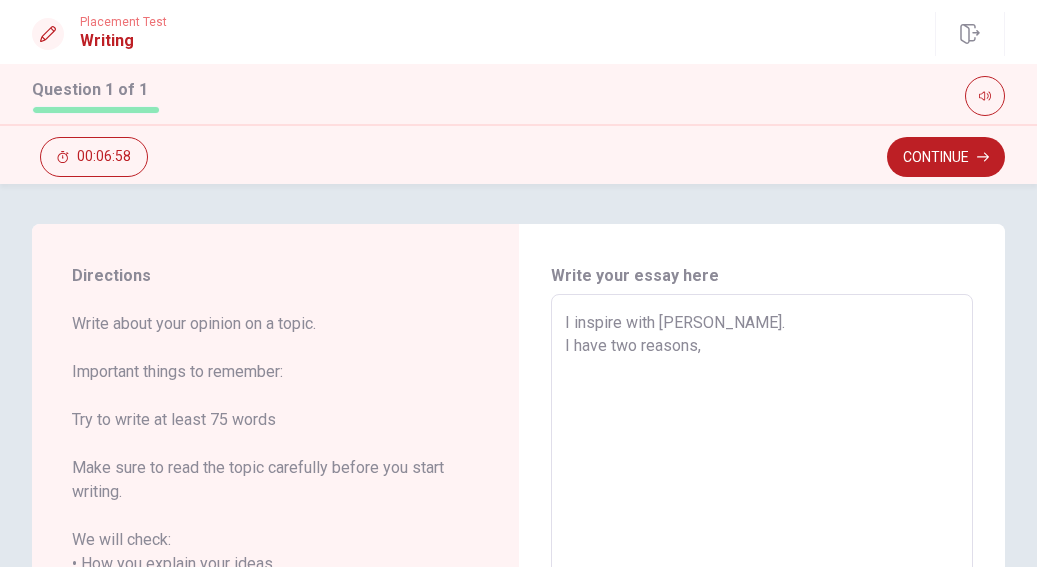 type on "x" 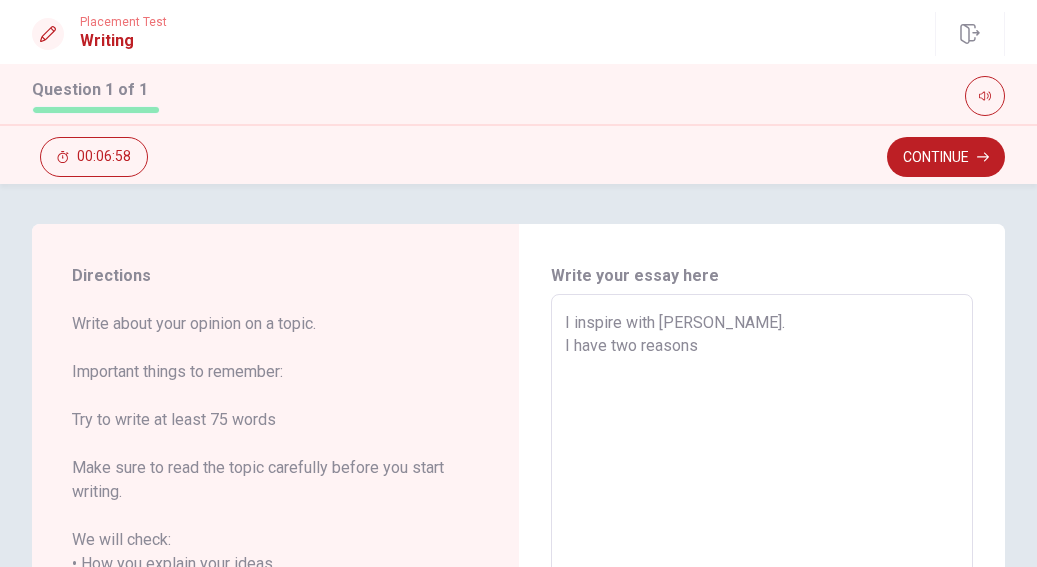 type on "x" 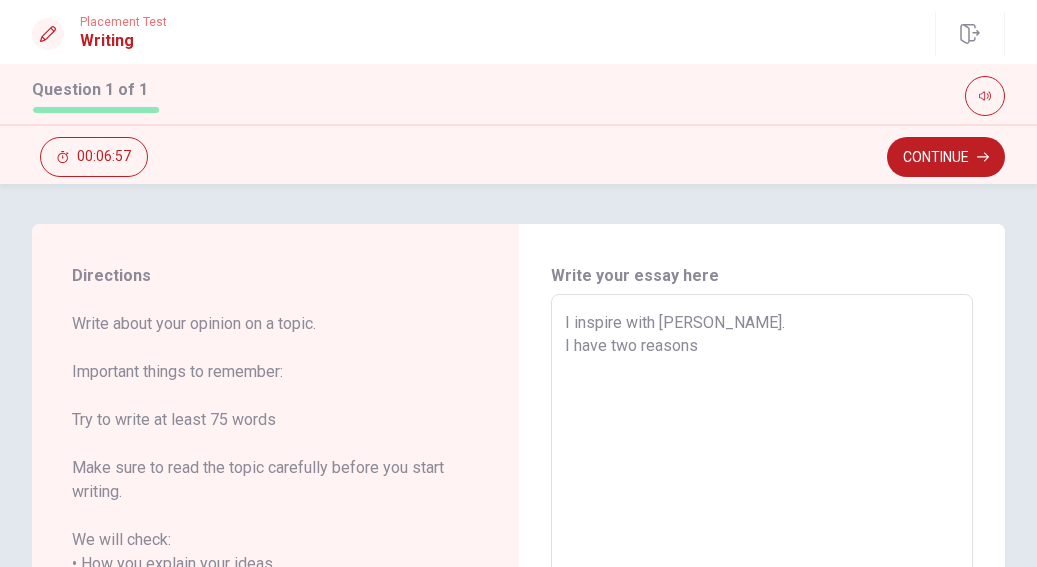 type on "I inspire with [PERSON_NAME].
I have two reasons." 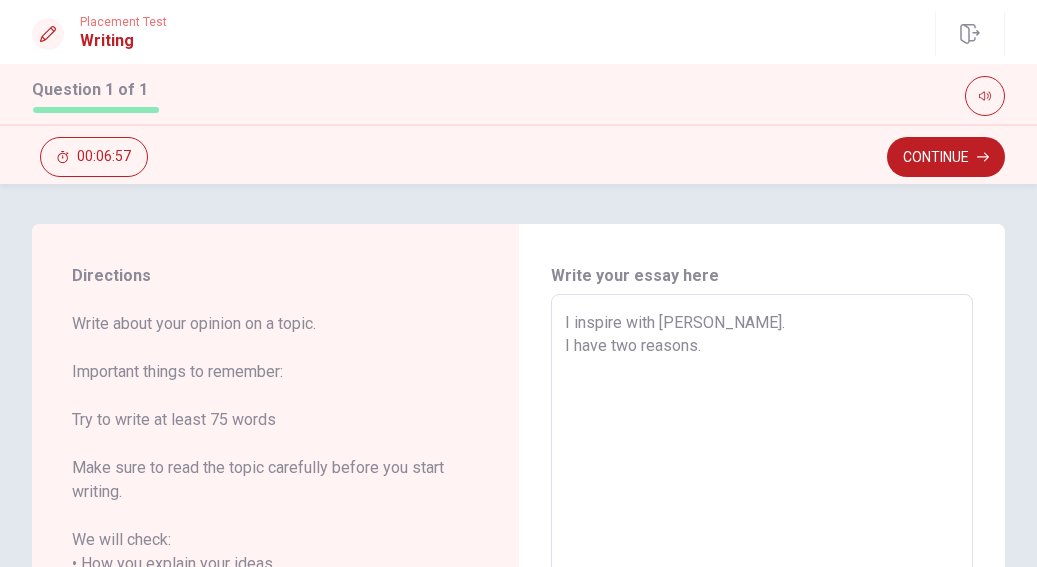 type on "x" 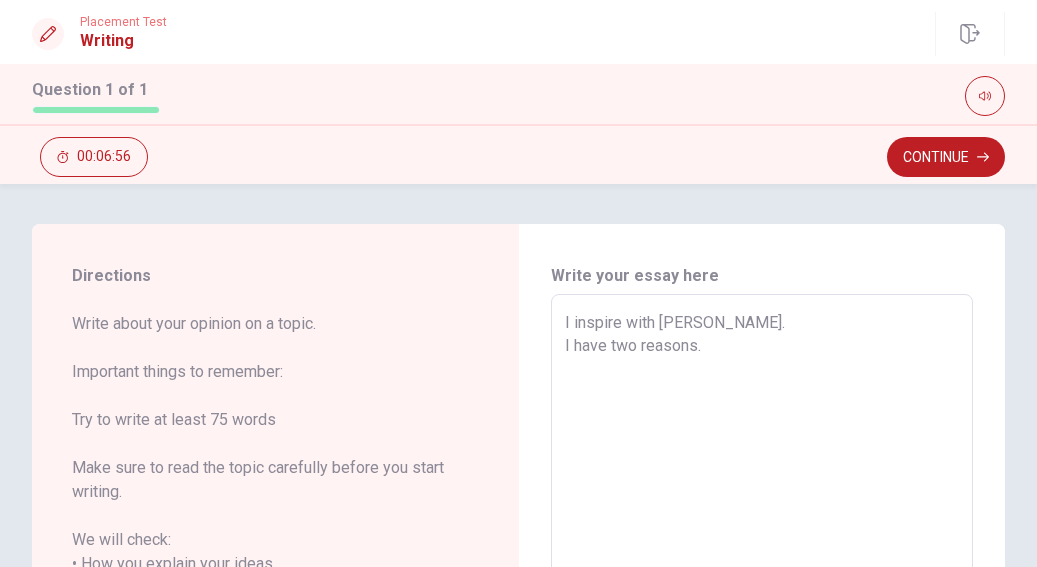 type on "I inspire with [PERSON_NAME].
I have two reasons.
F" 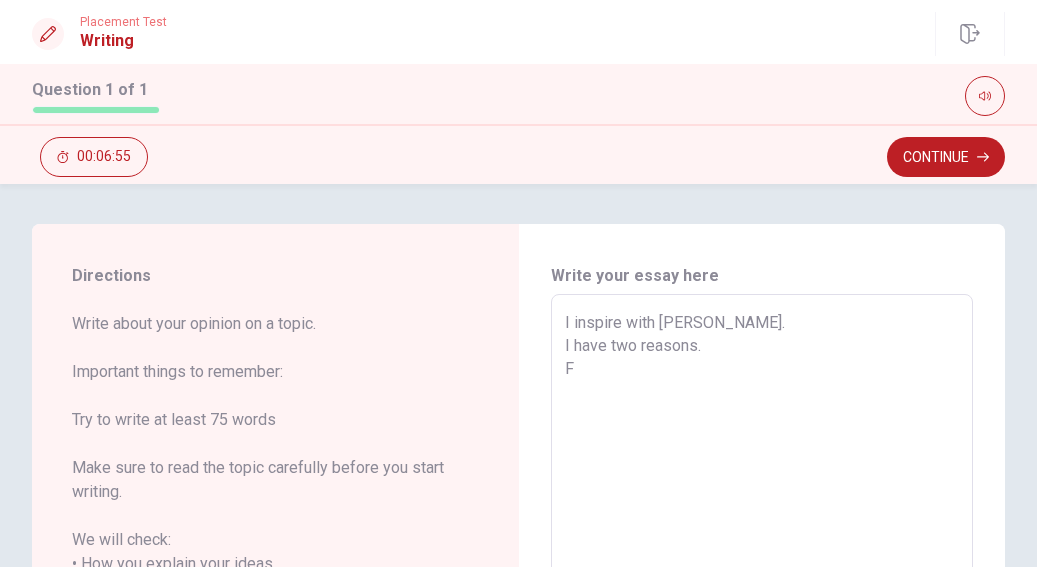 type on "x" 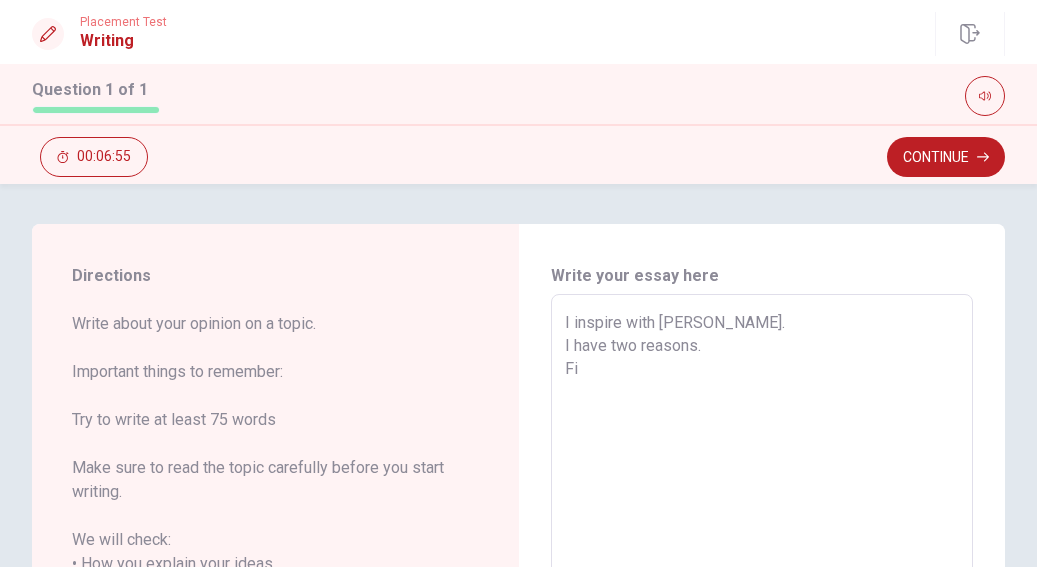type on "x" 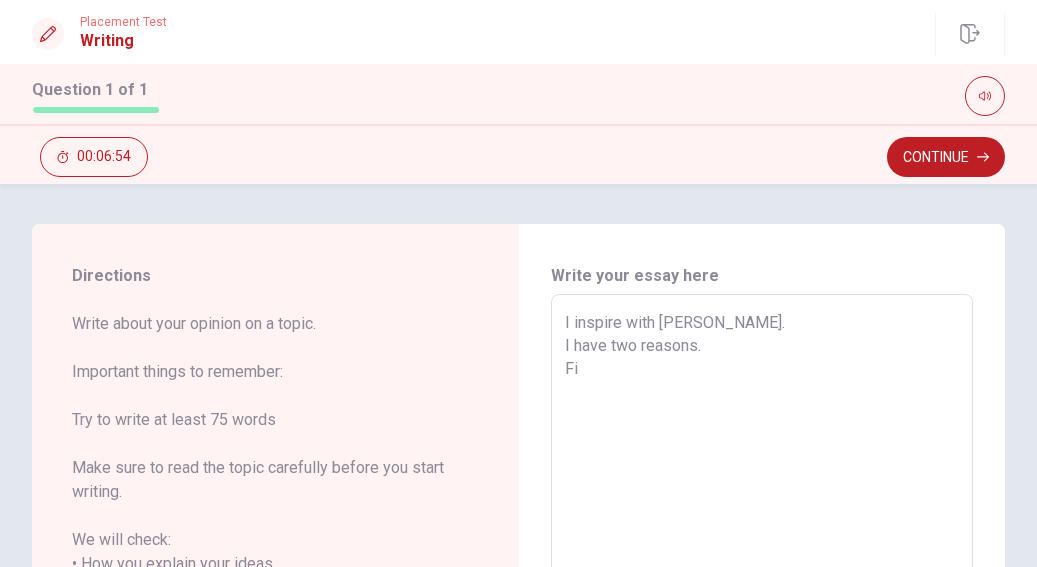type on "I inspire with [PERSON_NAME].
I have two reasons.
Fir" 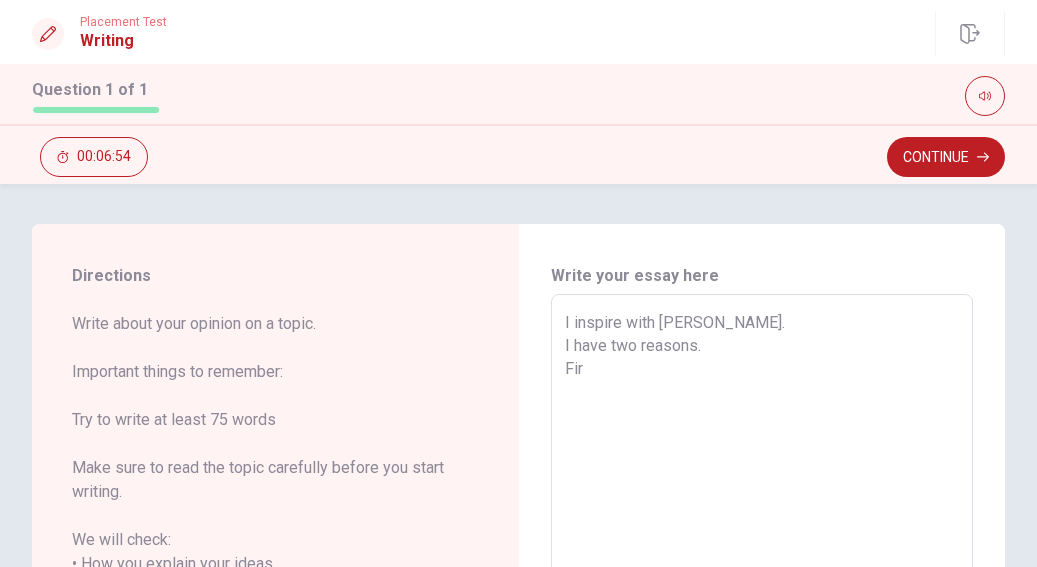 type on "x" 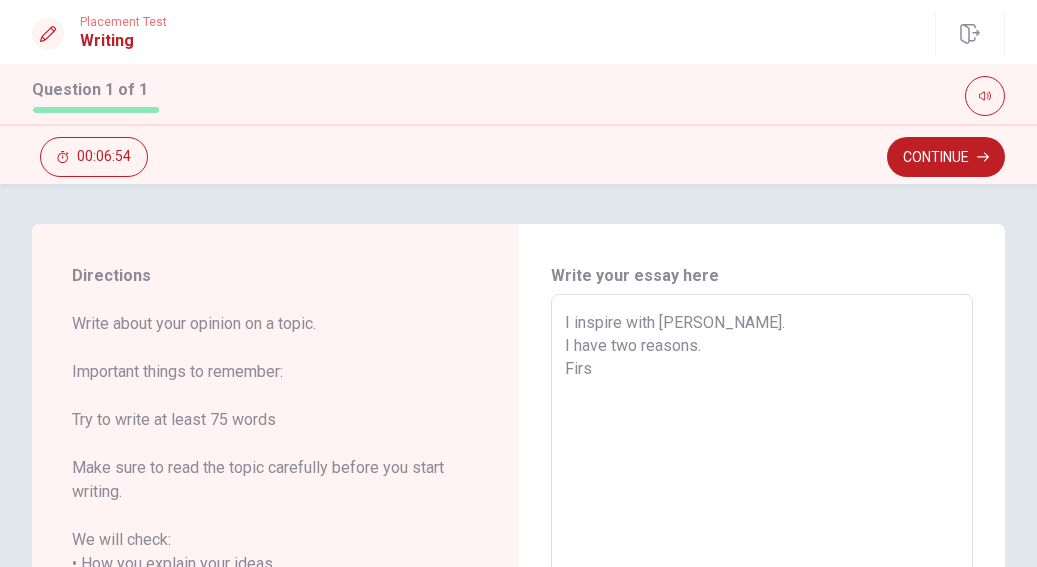 type on "x" 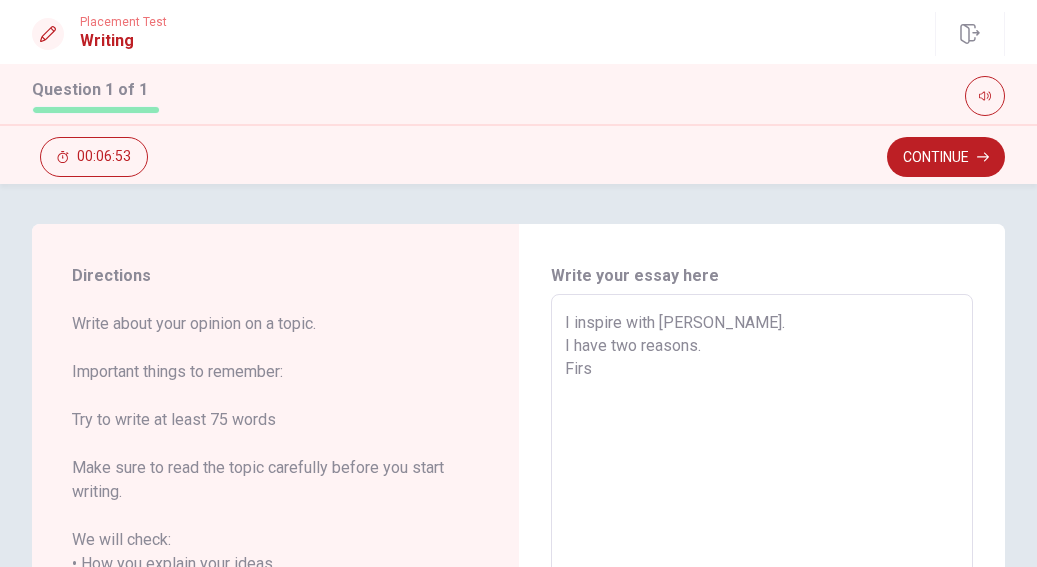 type on "I inspire with [PERSON_NAME].
I have two reasons.
First" 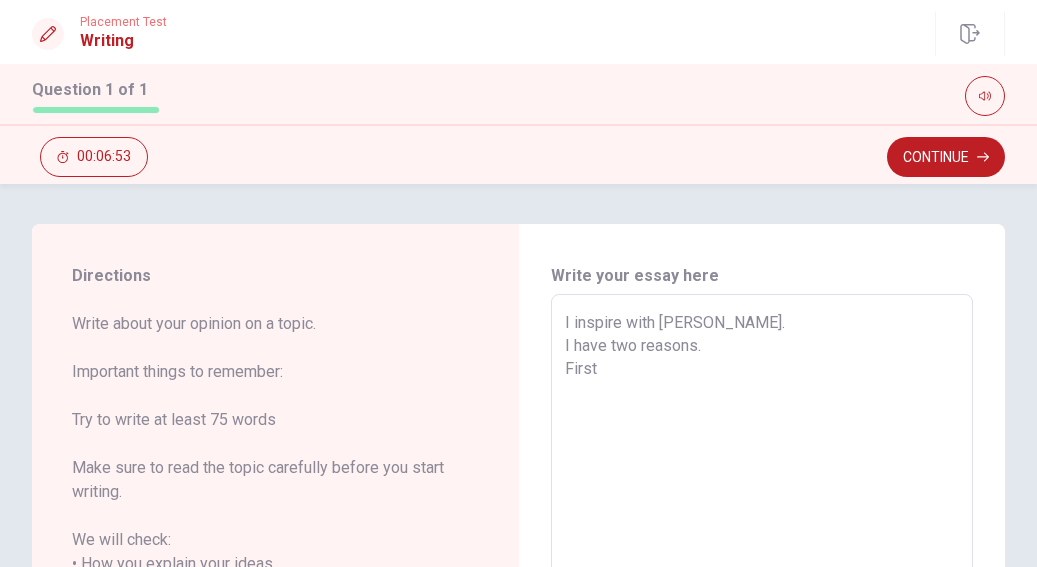 type on "x" 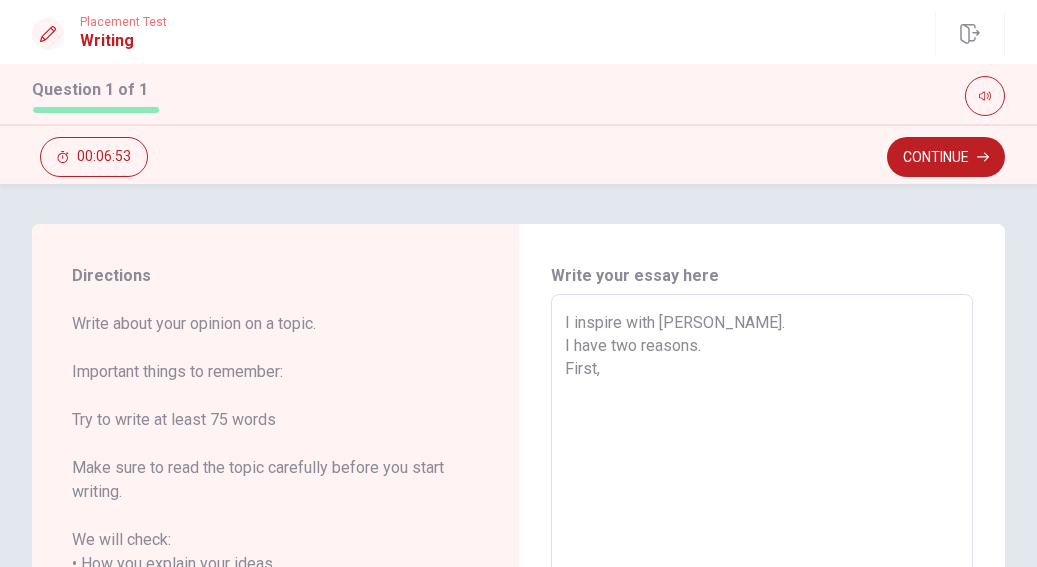 type on "x" 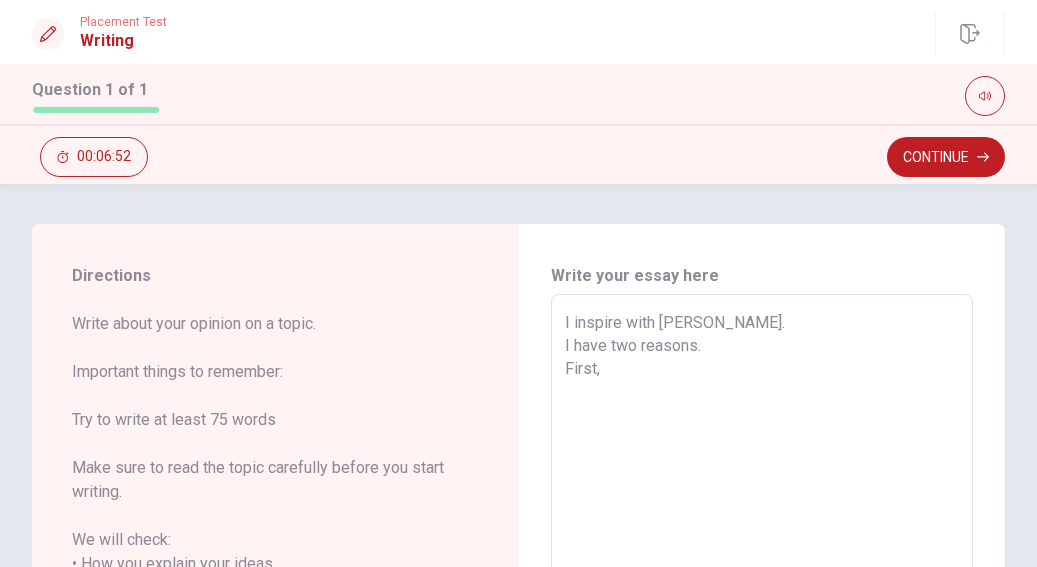 type on "I inspire with [PERSON_NAME].
I have two reasons.
First," 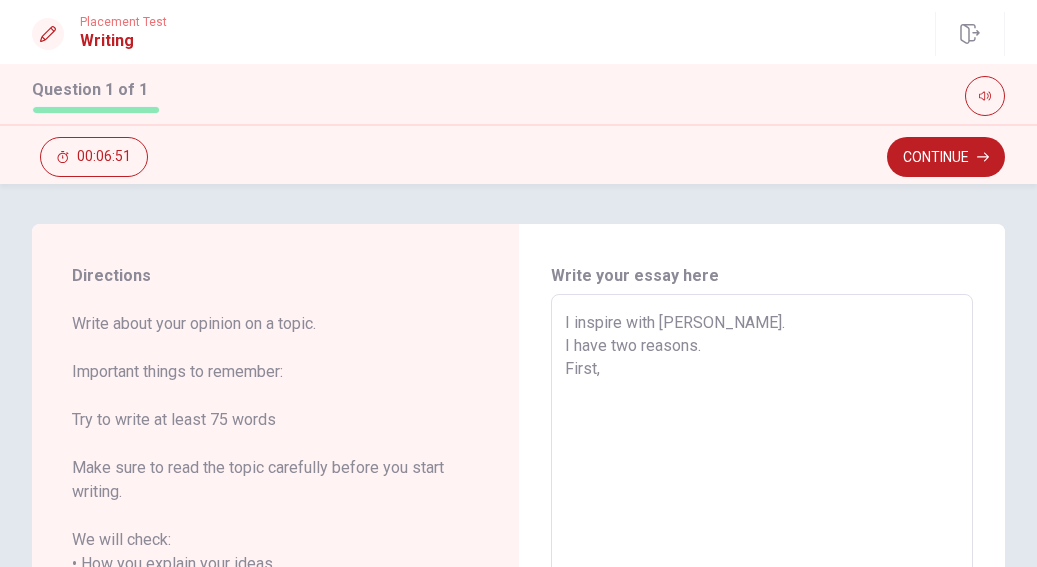 type on "I inspire with [PERSON_NAME].
I have two reasons.
First," 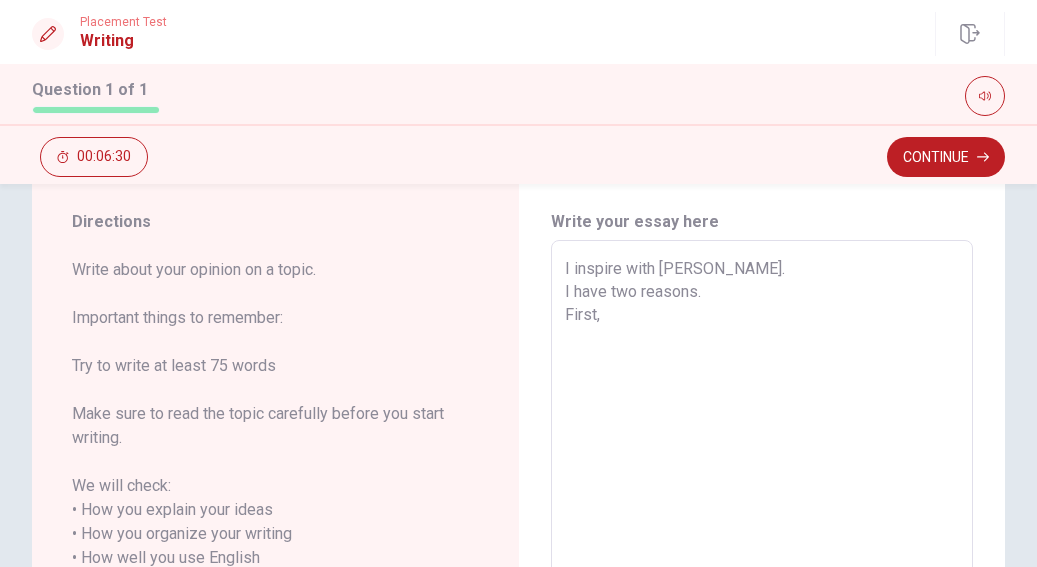 scroll, scrollTop: 0, scrollLeft: 0, axis: both 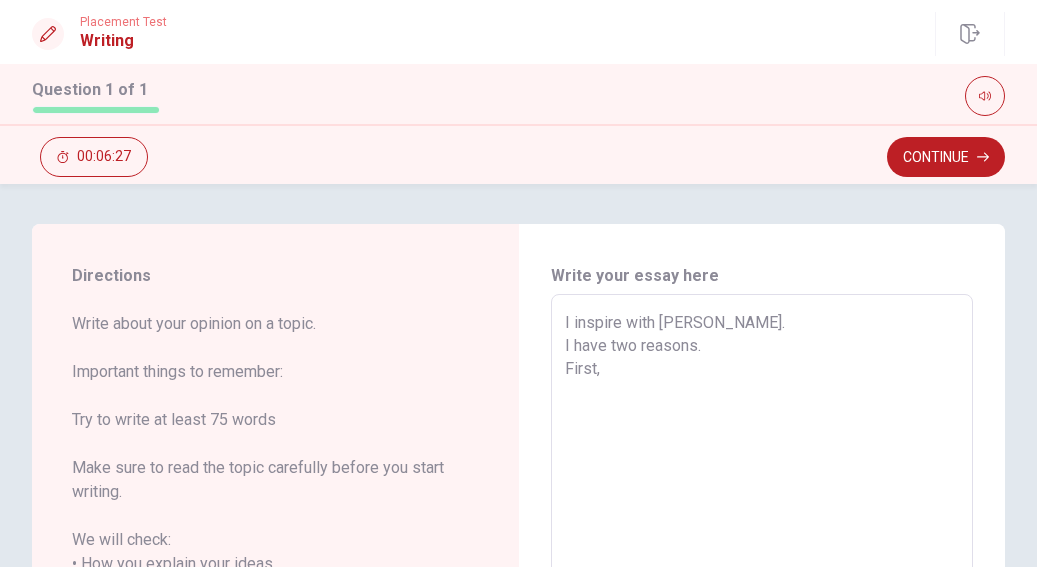 type on "x" 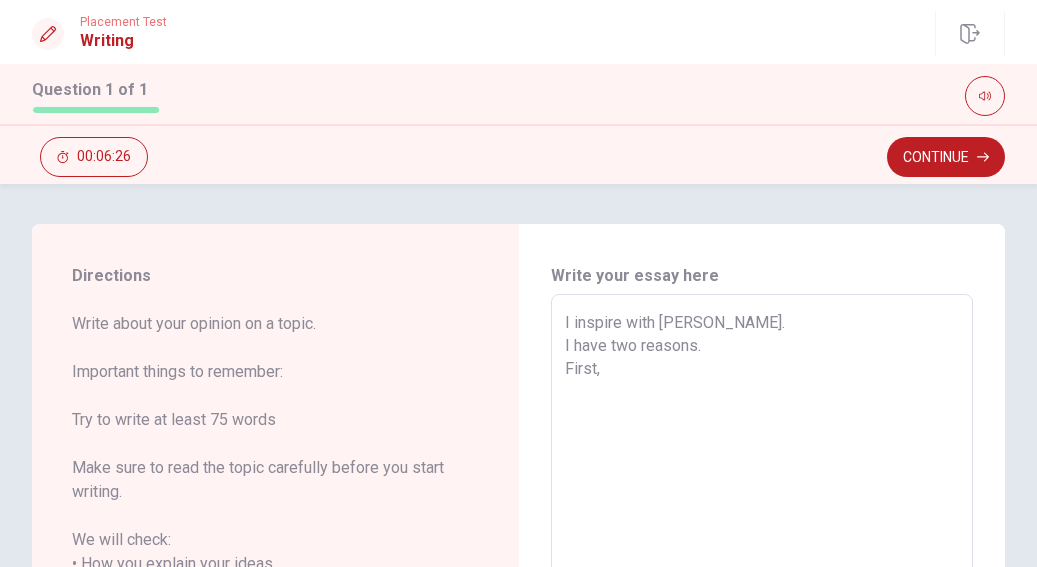 type on "I inspire with [PERSON_NAME].
I have two reasons.
First,h" 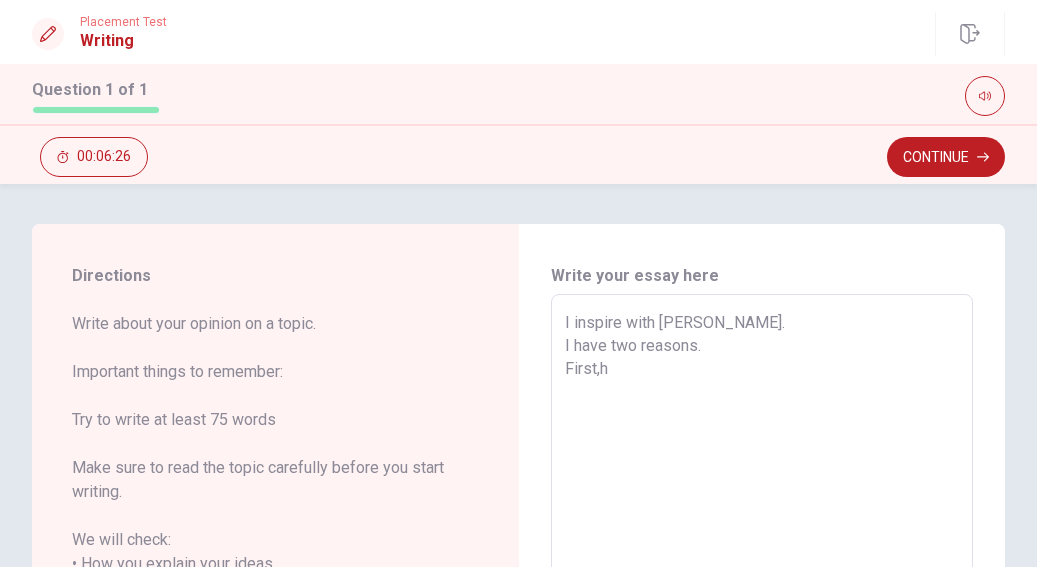 type on "x" 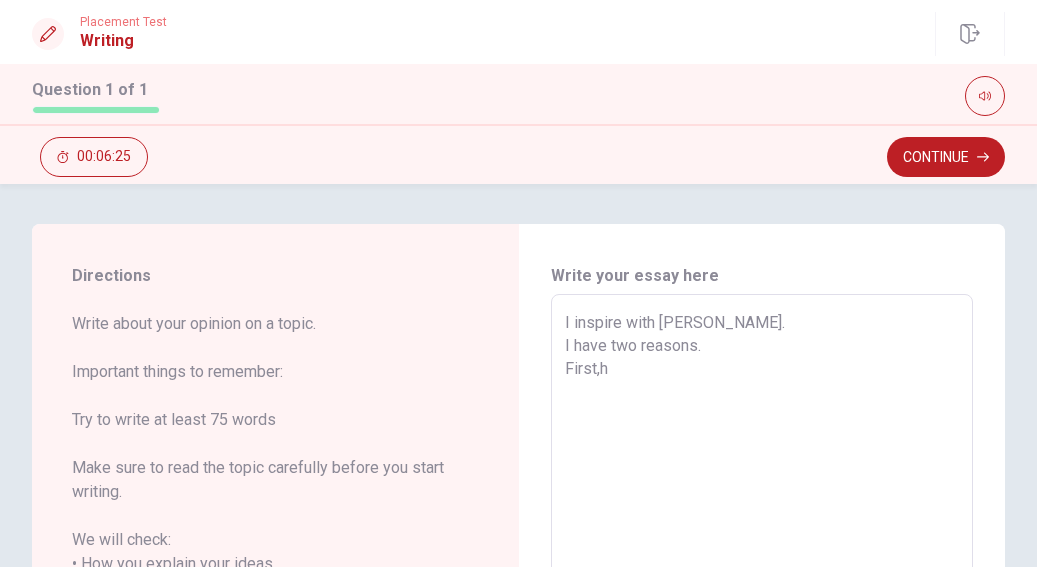 type on "I inspire with [PERSON_NAME].
I have two reasons.
First,he" 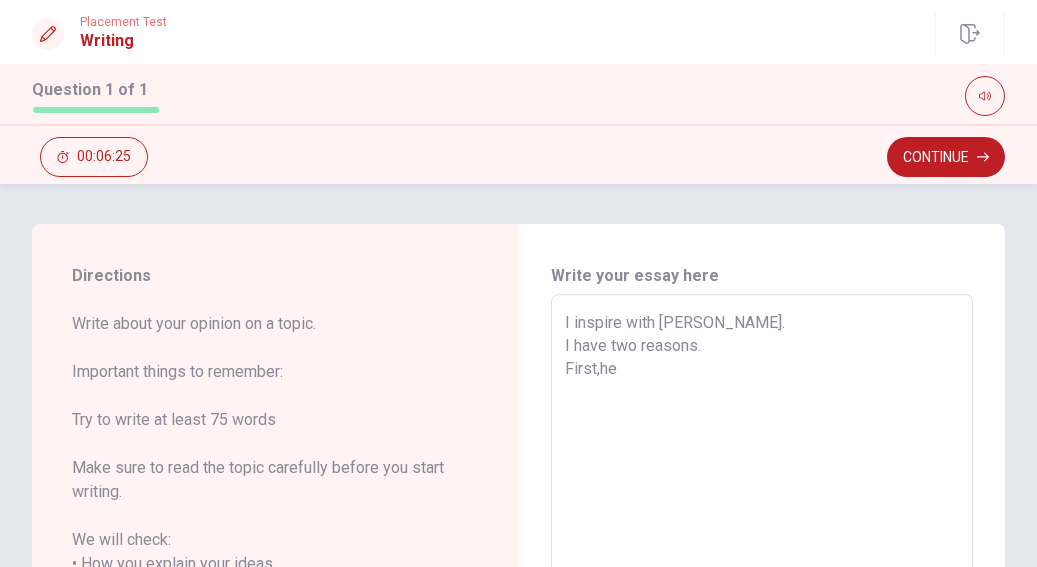 type on "x" 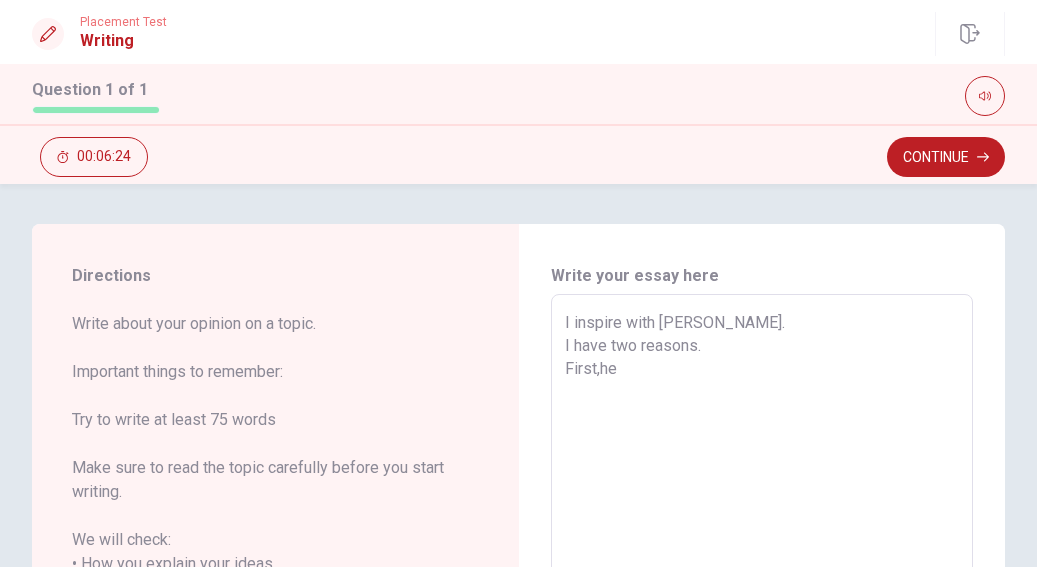 type on "x" 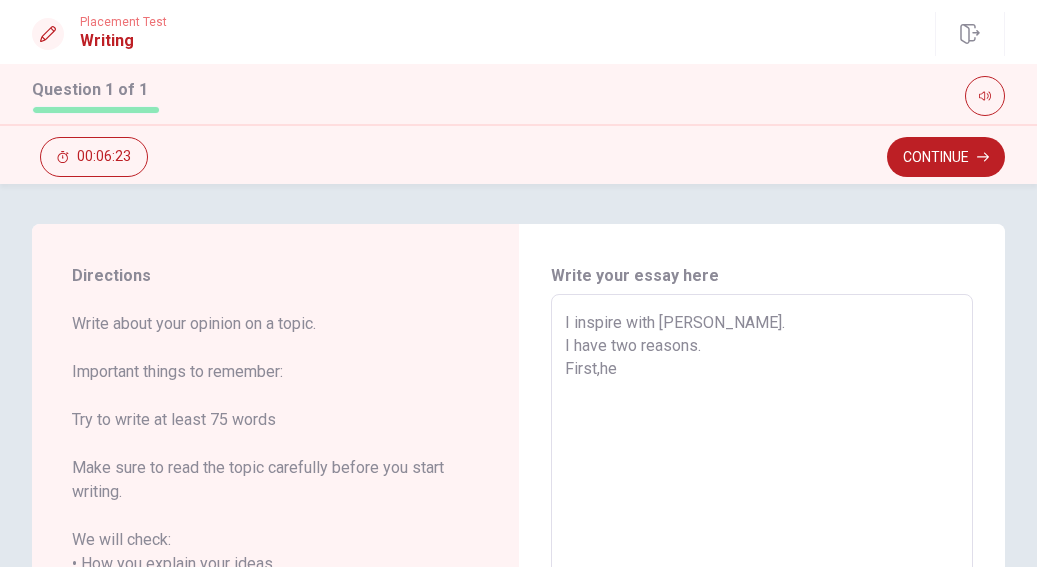type on "I inspire with [PERSON_NAME].
I have two reasons.
First,he w" 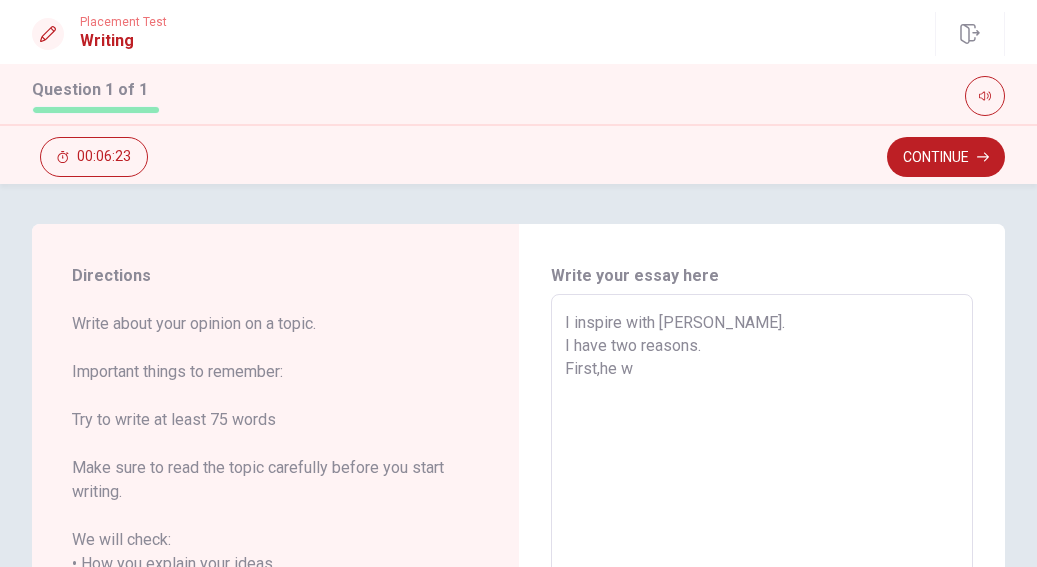 type on "x" 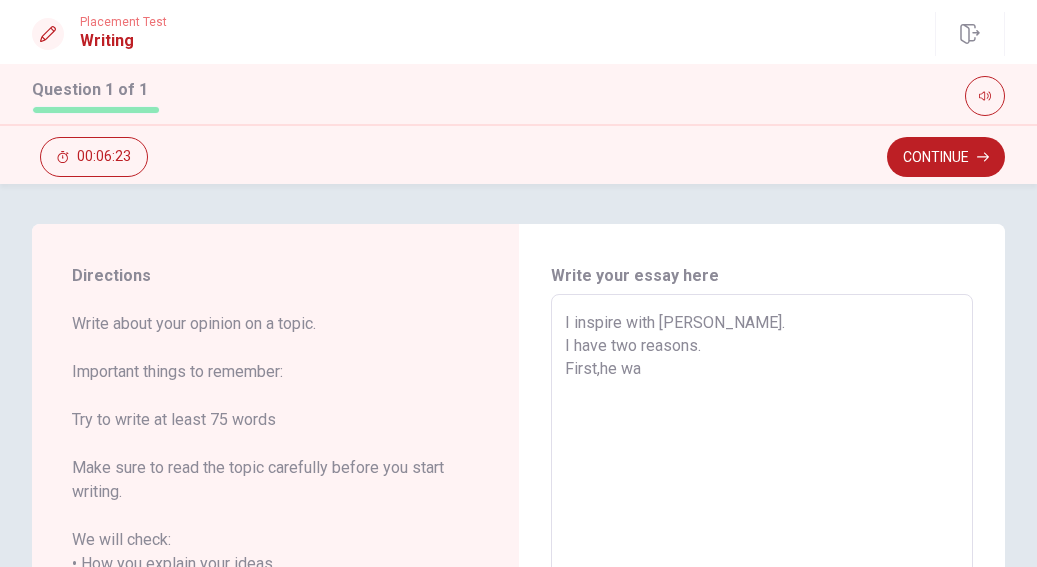 type on "x" 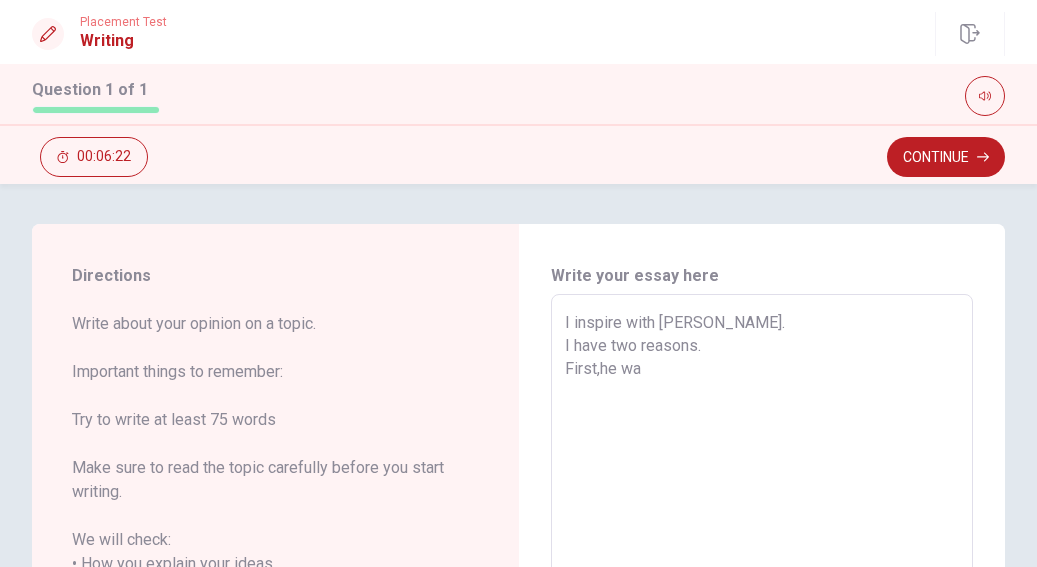 type on "I inspire with [PERSON_NAME].
I have two reasons.
First,he w" 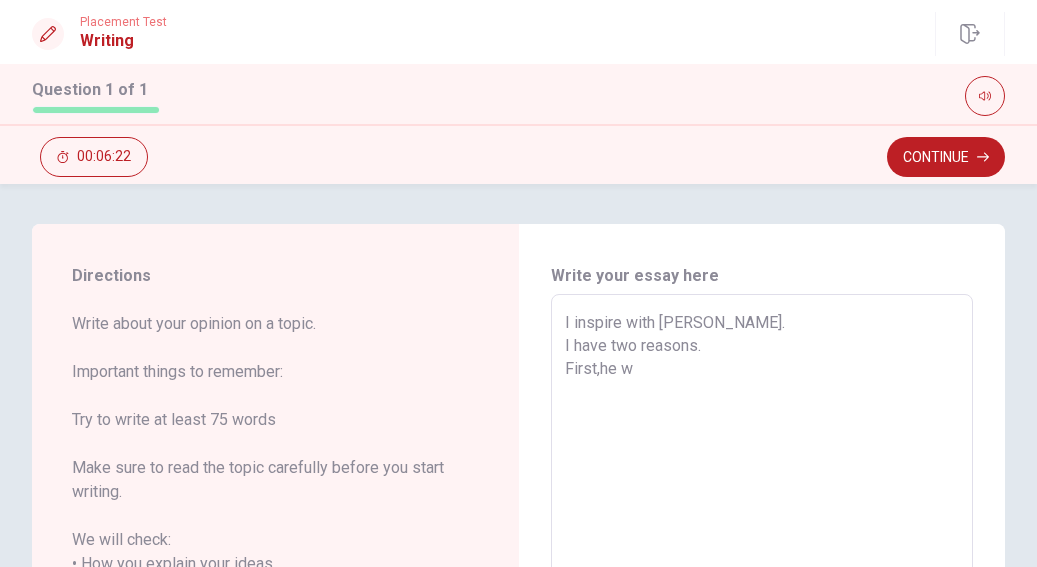 type on "x" 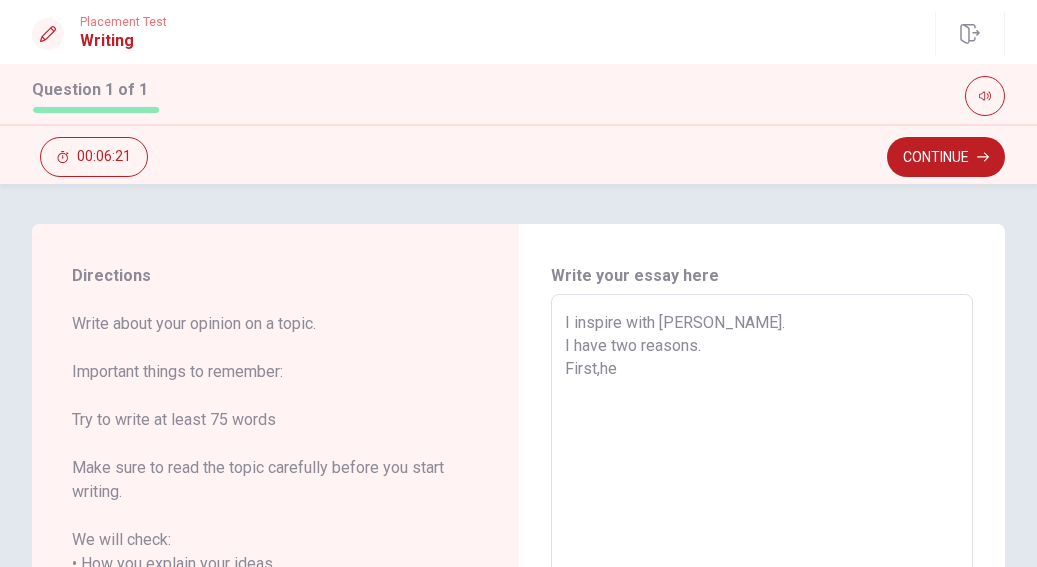 type on "x" 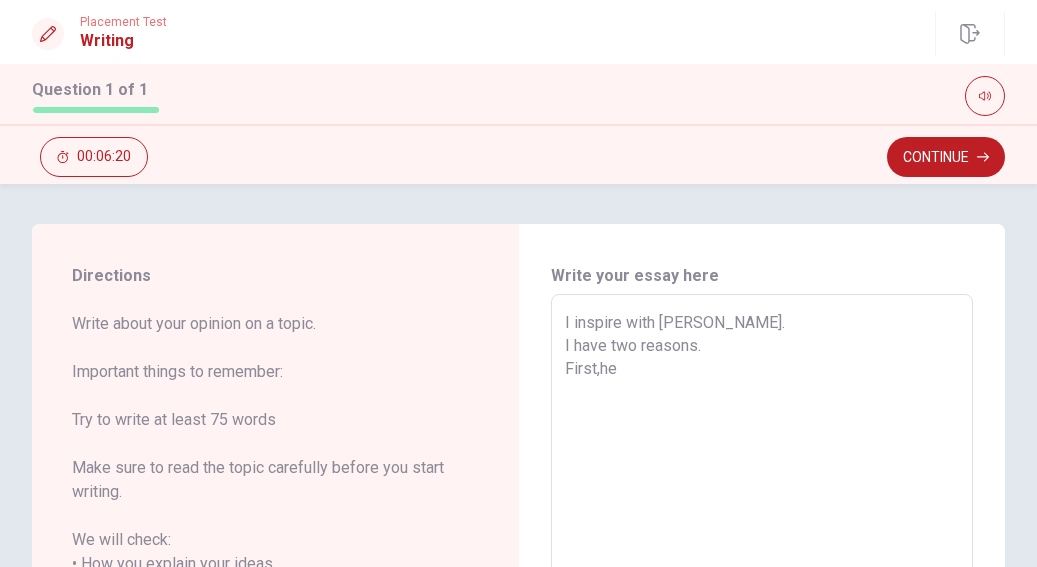 type on "I inspire with [PERSON_NAME].
I have two reasons.
First,he d" 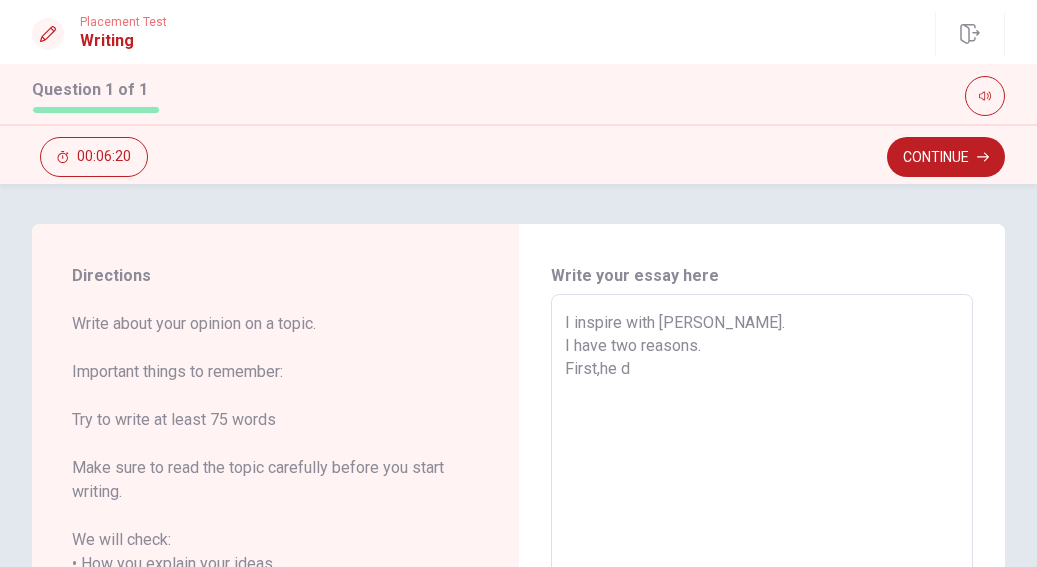 type on "x" 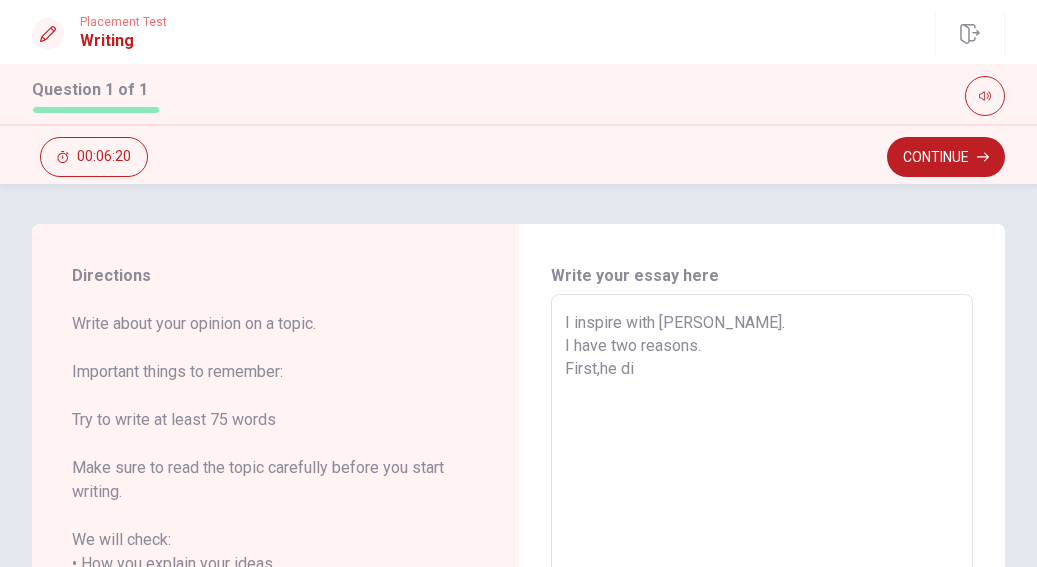 type on "x" 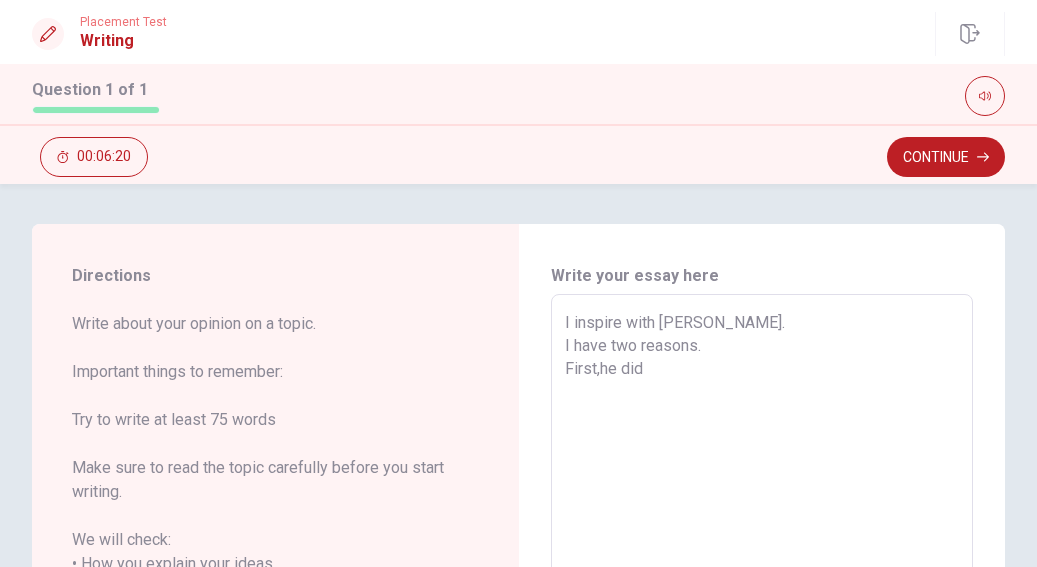type on "x" 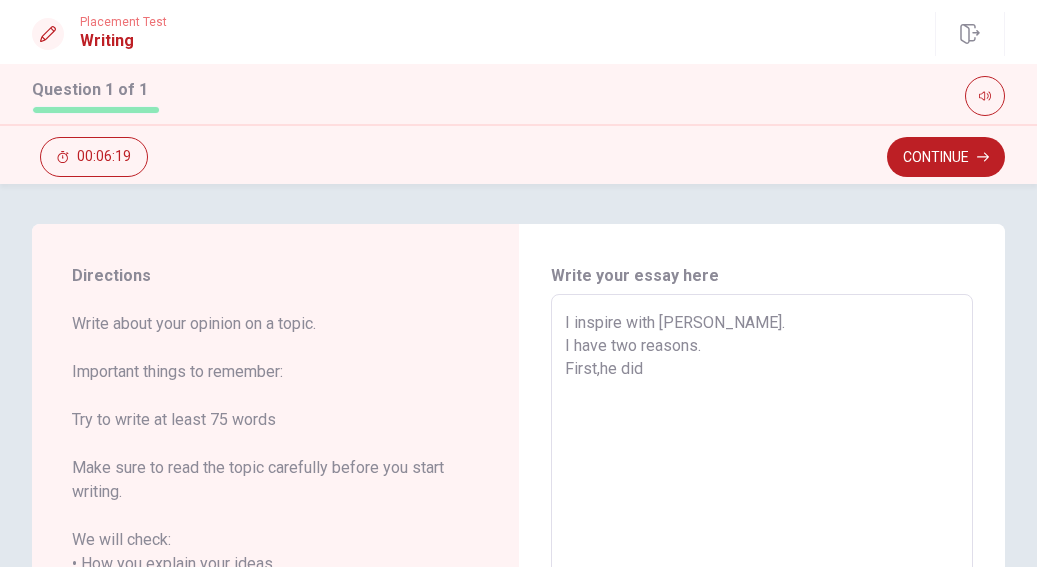 type on "I inspire with [PERSON_NAME].
I have two reasons.
First,he didn" 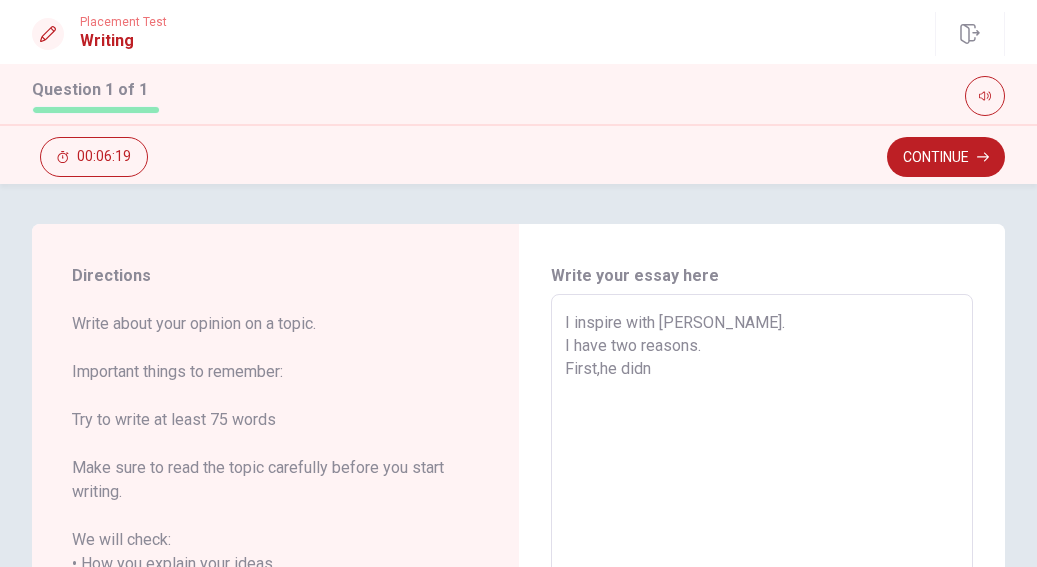 type on "x" 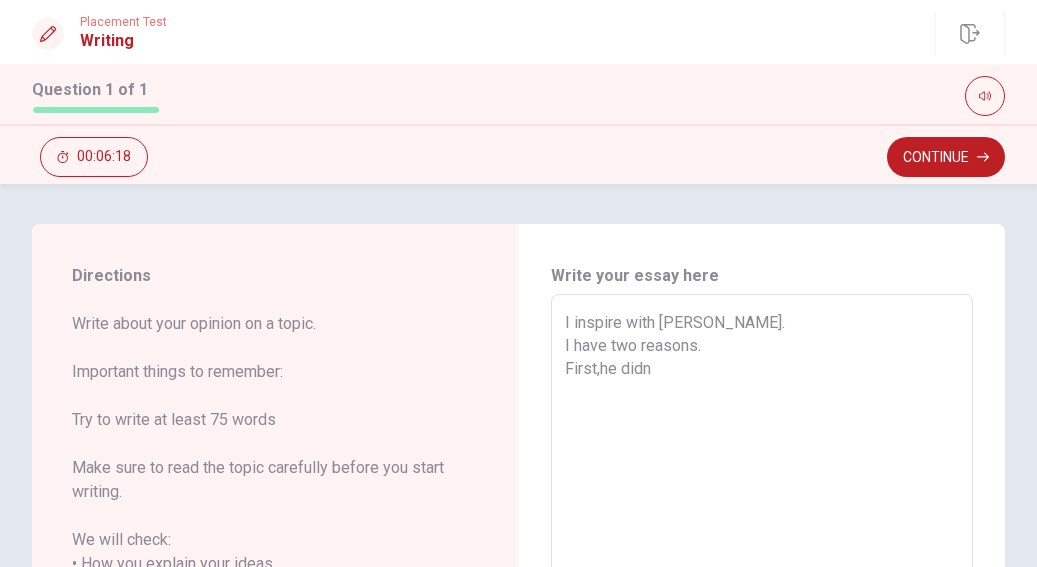 type on "I inspire with [PERSON_NAME].
I have two reasons.
First,he didn." 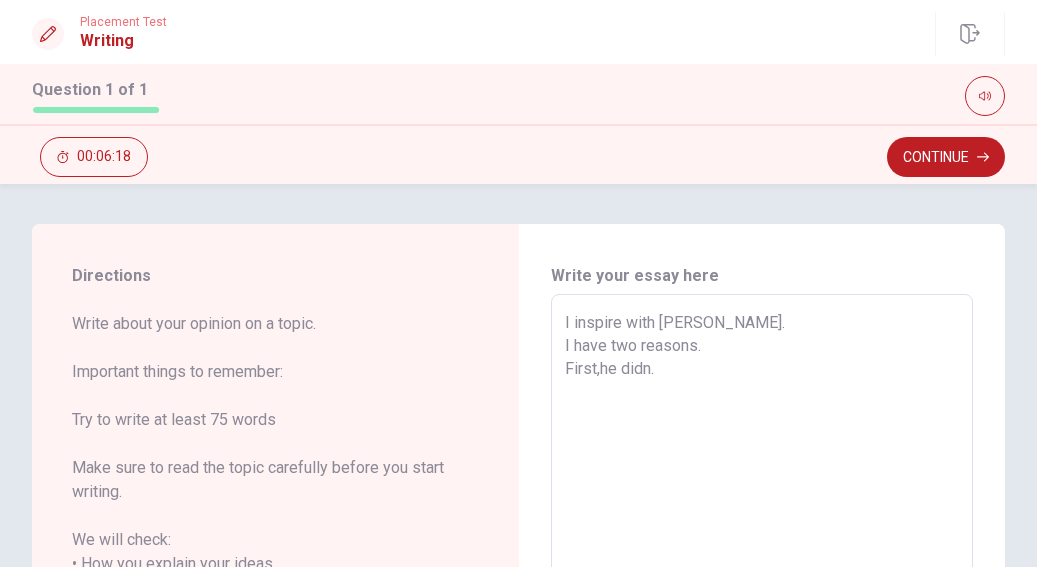 type on "x" 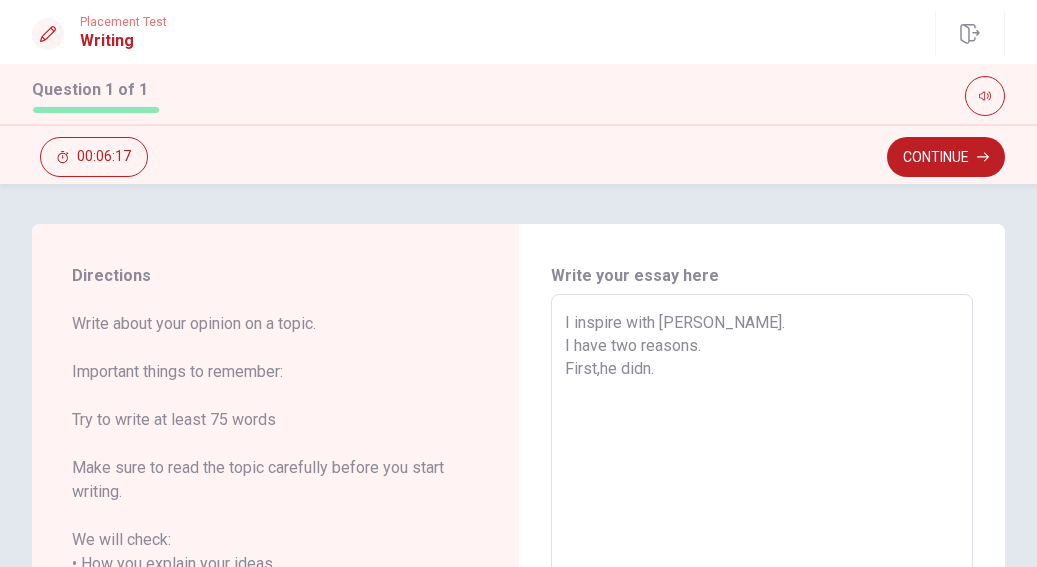 type on "I inspire with [PERSON_NAME].
I have two reasons.
First,he didn" 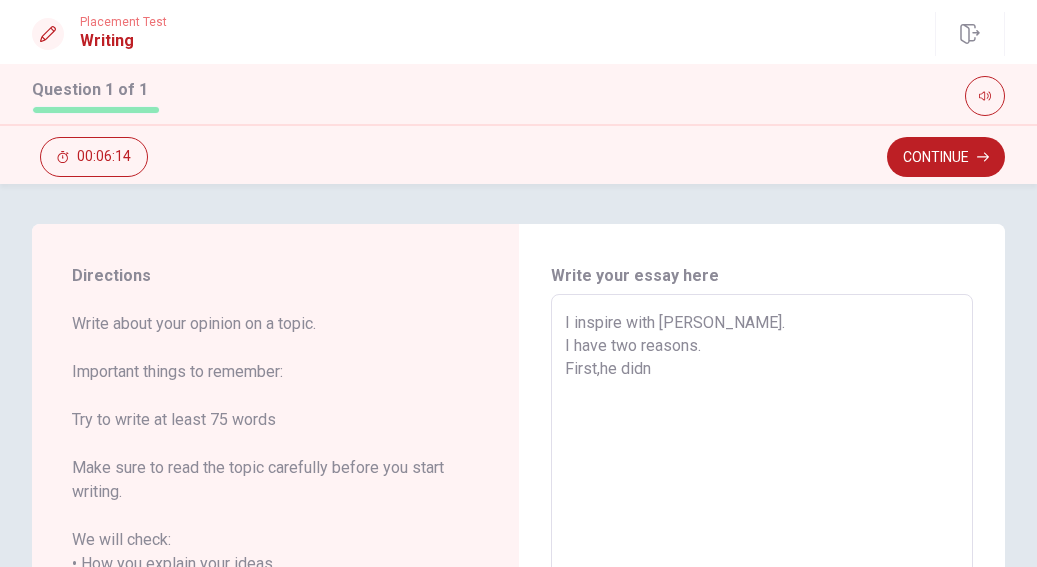 type on "x" 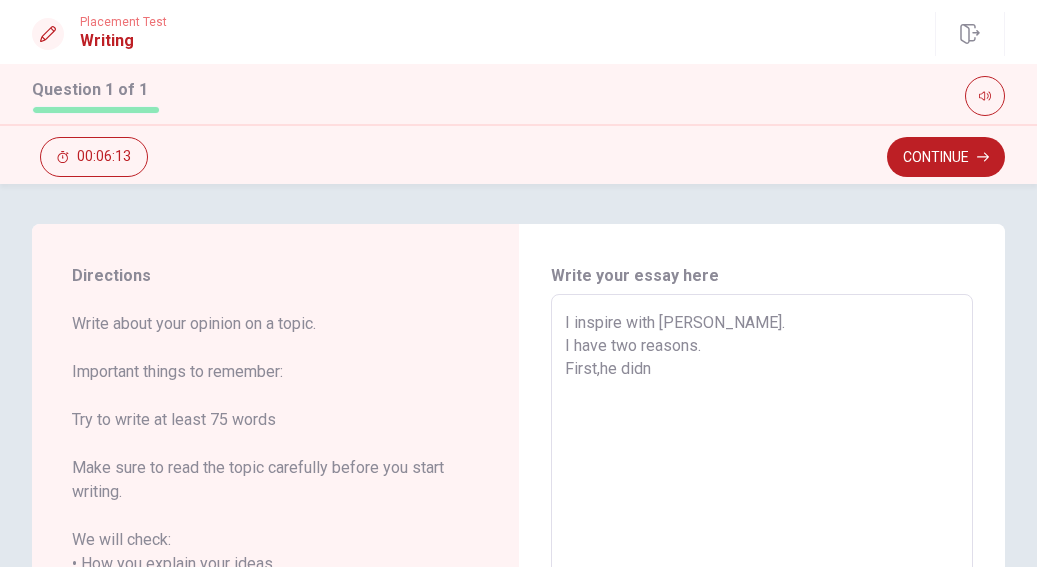 type on "I inspire with [PERSON_NAME].
I have two reasons.
First,he didn'" 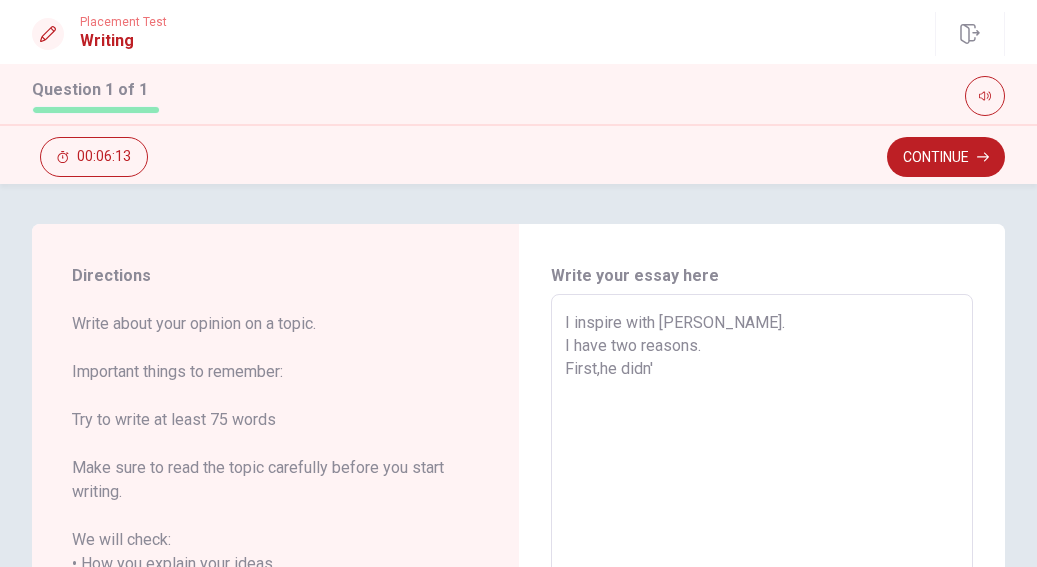type on "x" 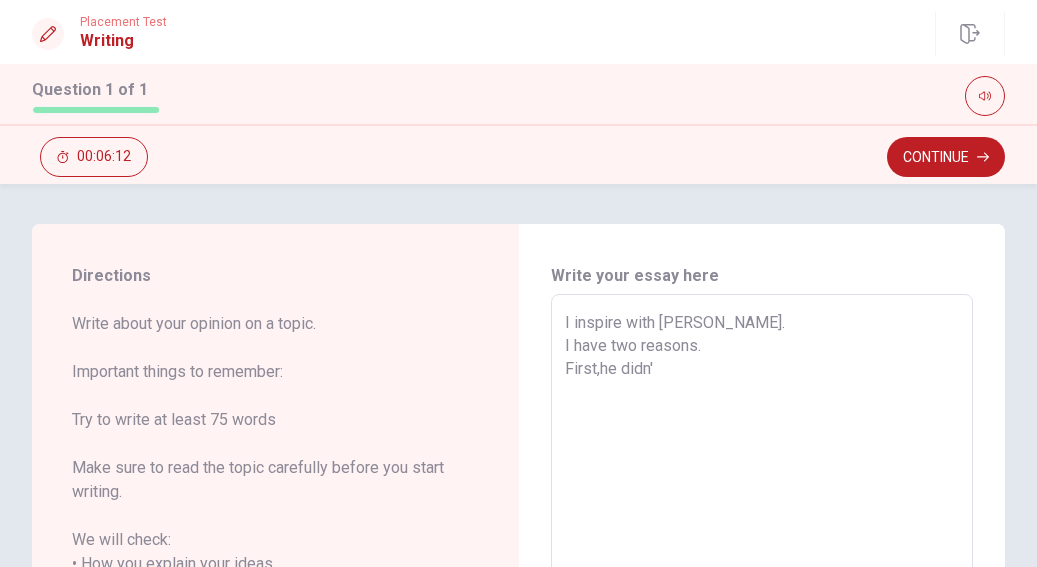type on "I inspire with [PERSON_NAME].
I have two reasons.
First,he didn't" 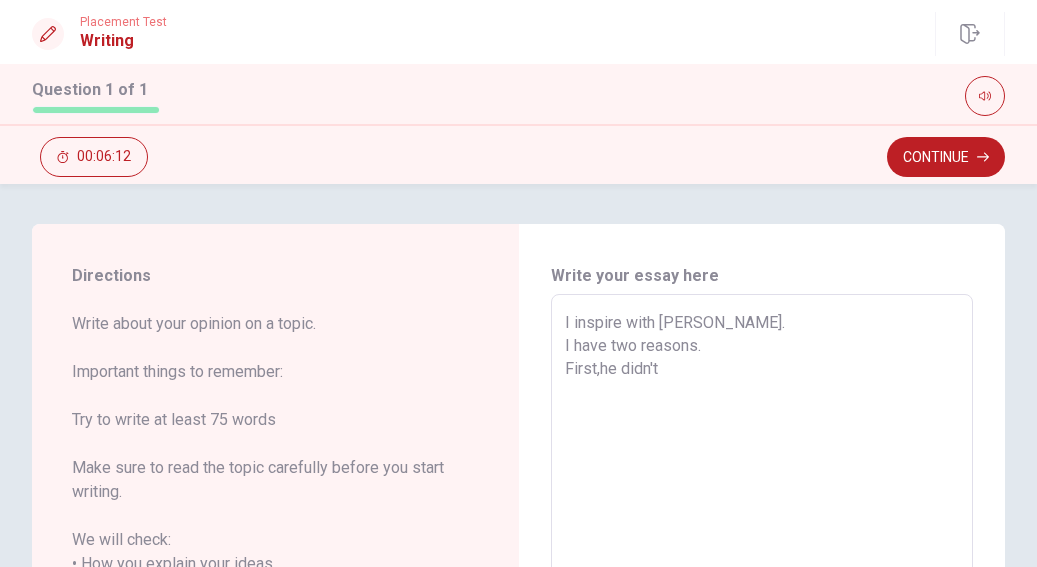 type on "x" 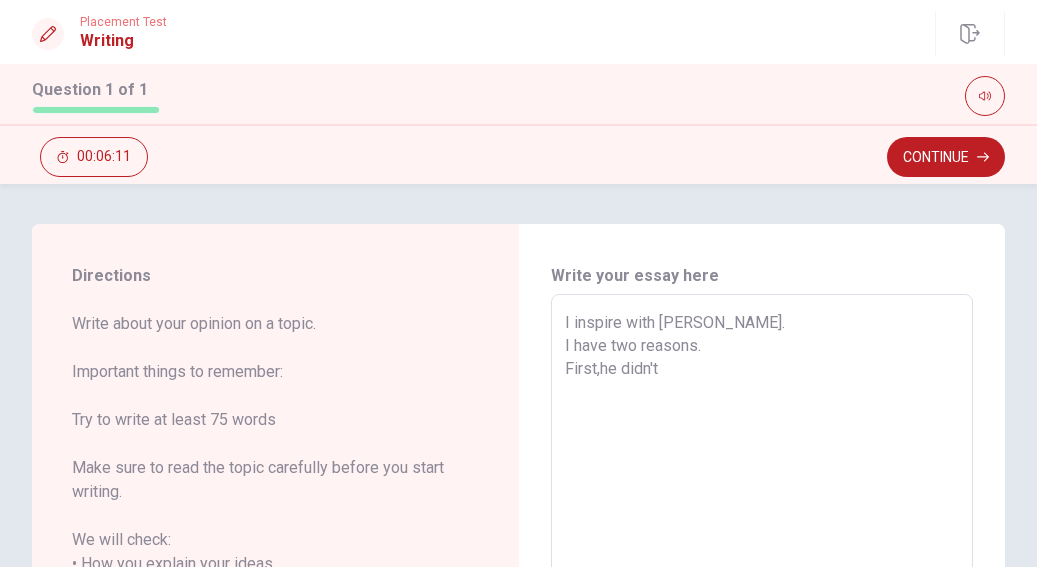 type on "I inspire with [PERSON_NAME].
I have two reasons.
First,he didn't" 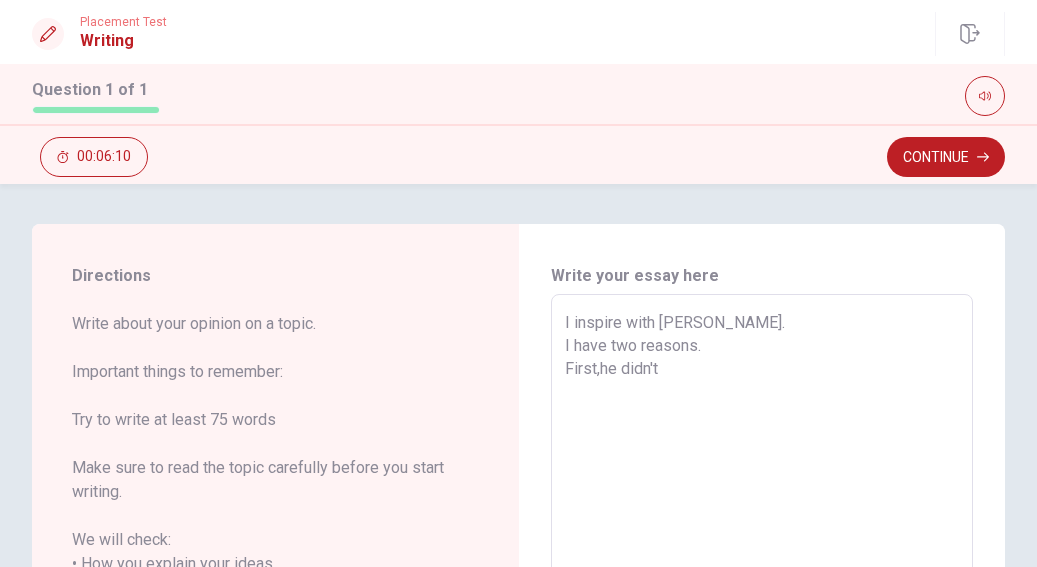 type on "x" 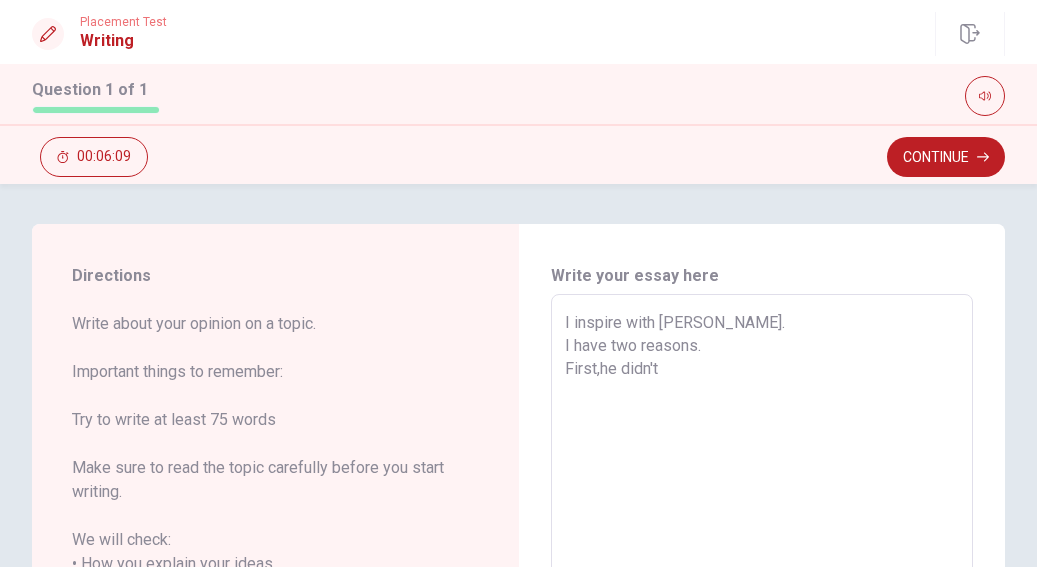 type on "I inspire with [PERSON_NAME].
I have two reasons.
First,he didn'" 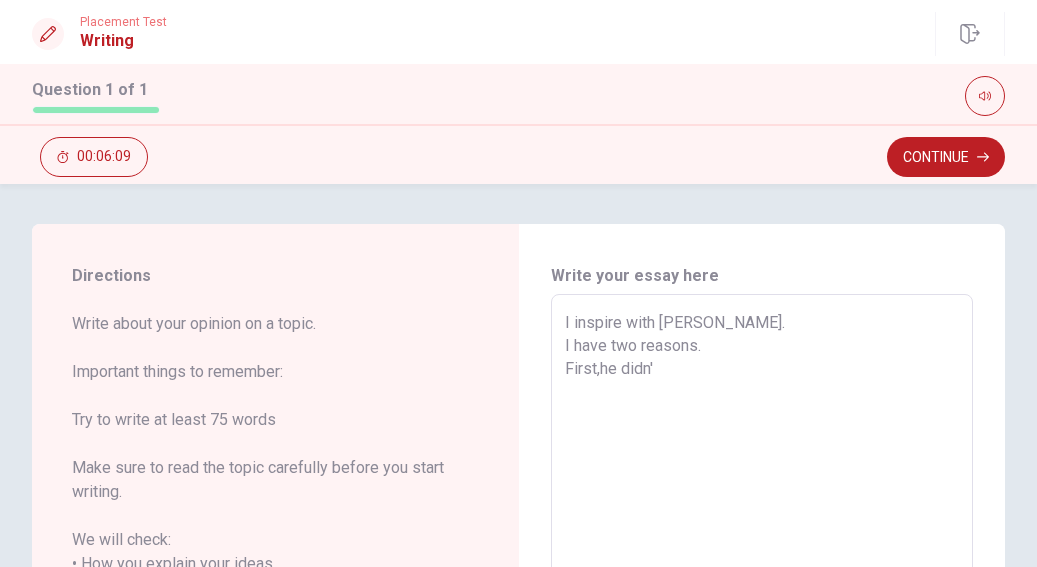 type on "x" 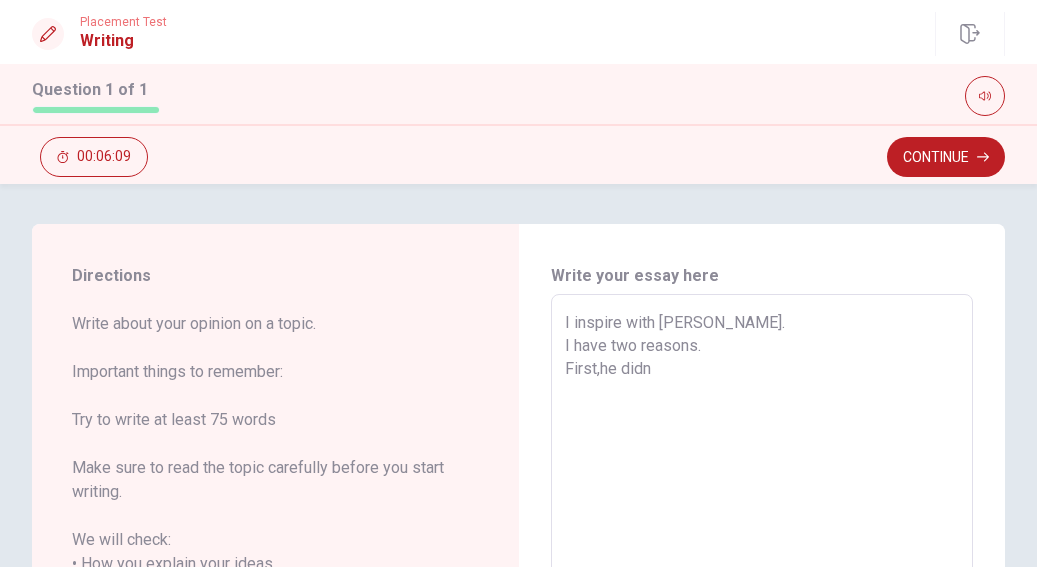 type on "x" 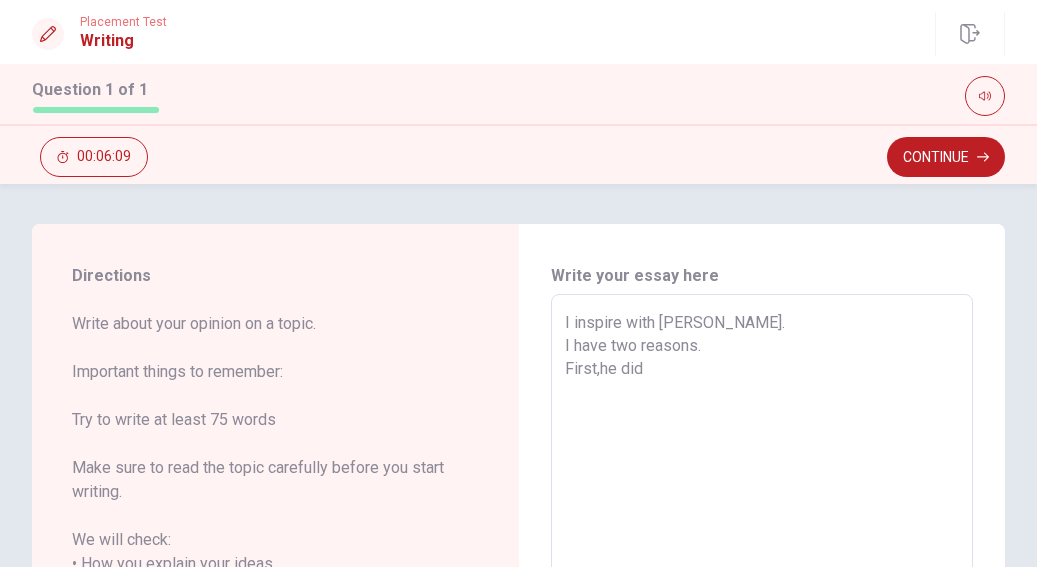 type on "x" 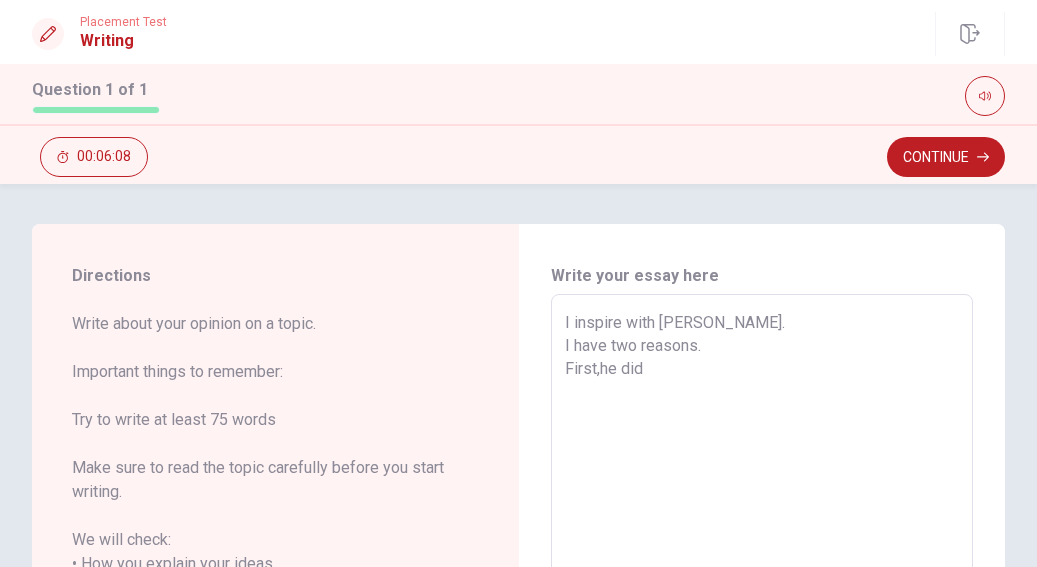 type on "I inspire with [PERSON_NAME].
I have two reasons.
First,he did" 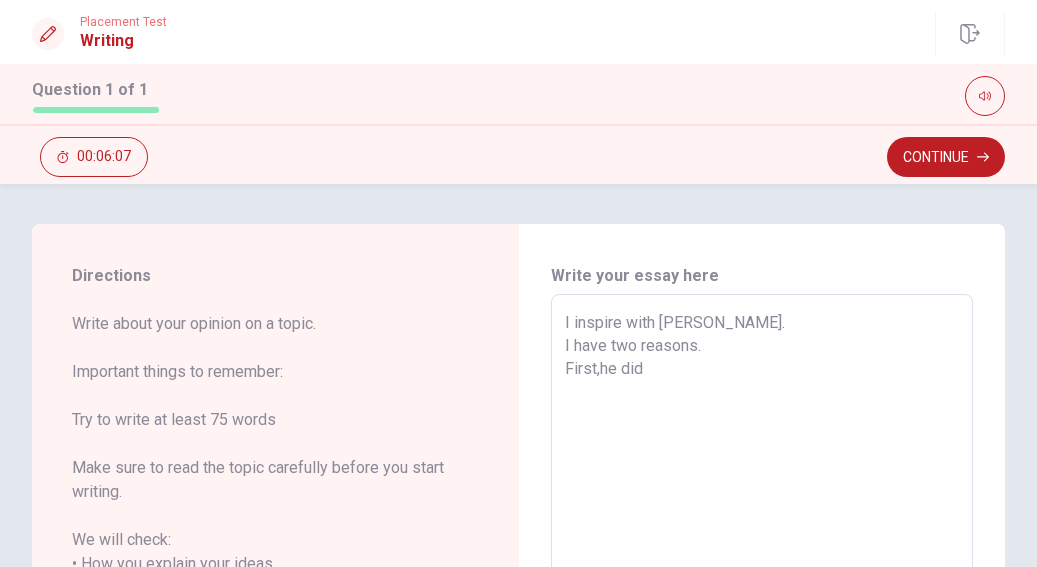 type on "I inspire with [PERSON_NAME].
I have two reasons.
First,he did n" 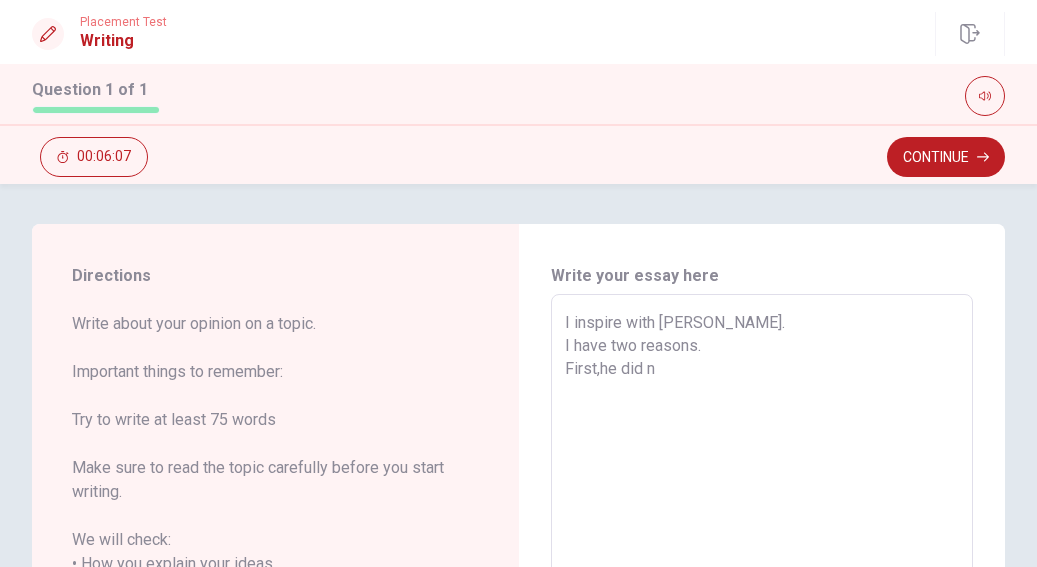 type on "x" 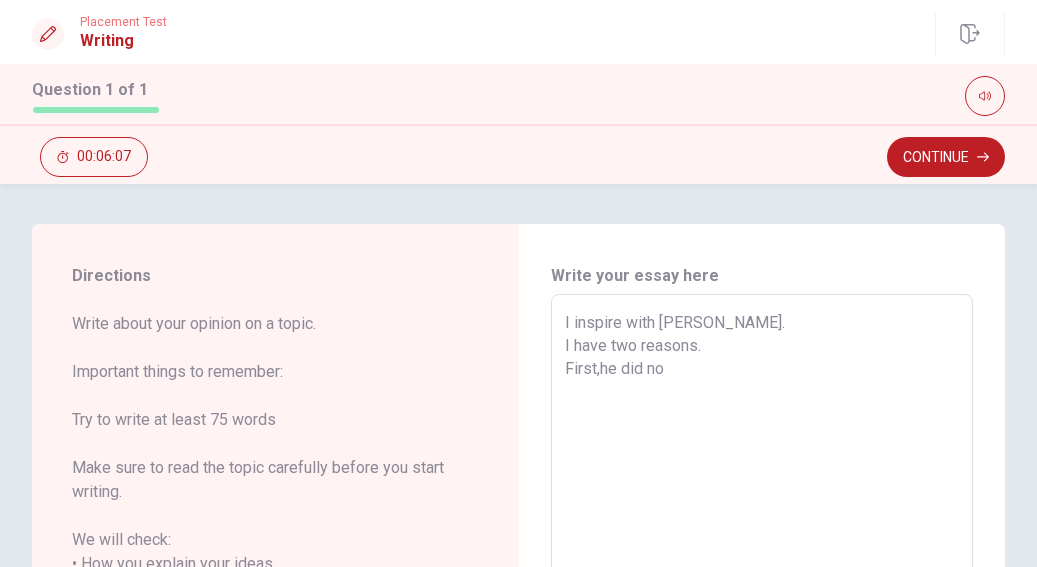 type on "x" 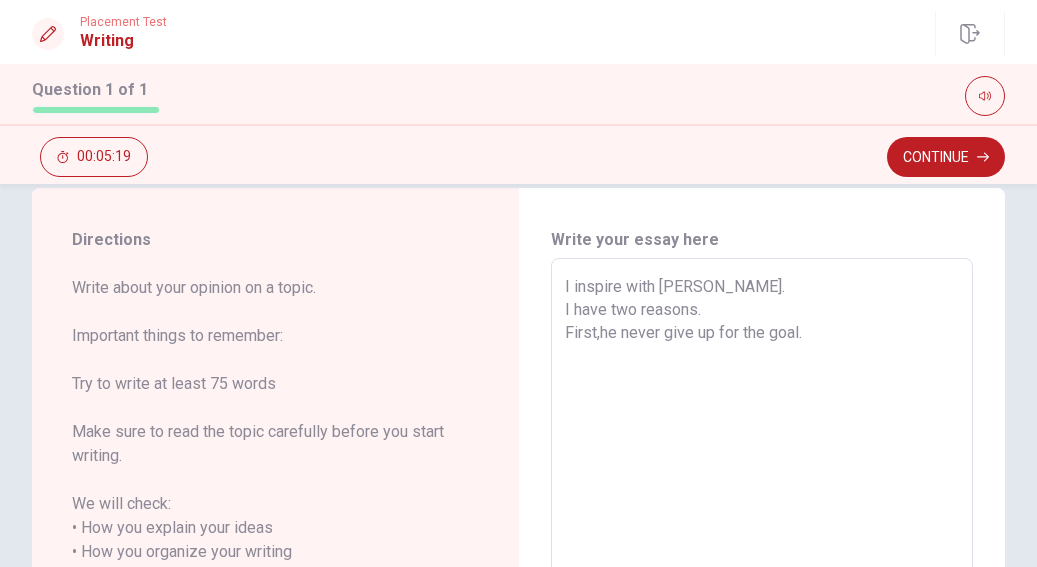 scroll, scrollTop: 23, scrollLeft: 0, axis: vertical 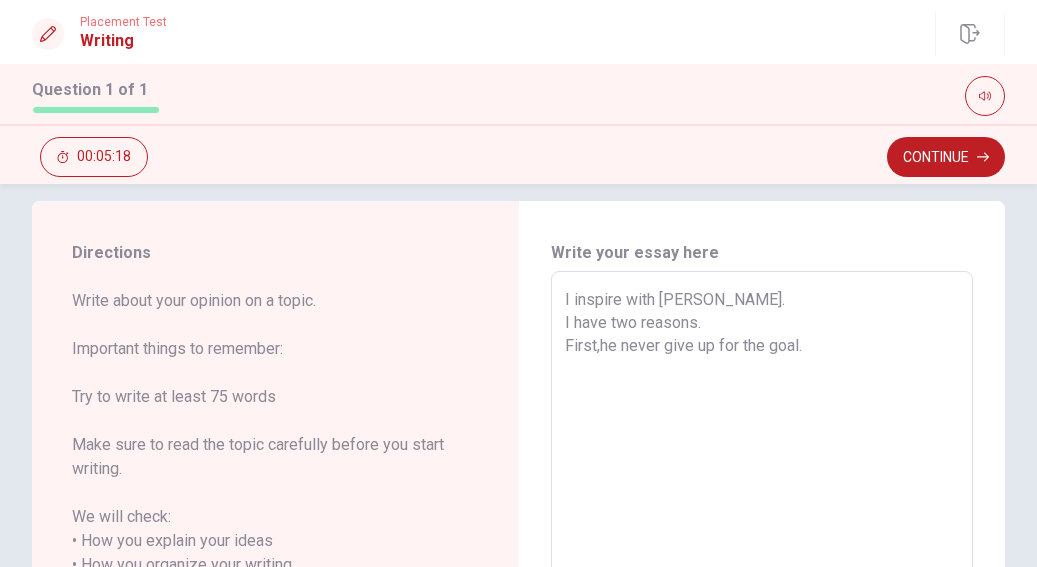 click on "I inspire with [PERSON_NAME].
I have two reasons.
First,he never give up for the goal." at bounding box center [762, 577] 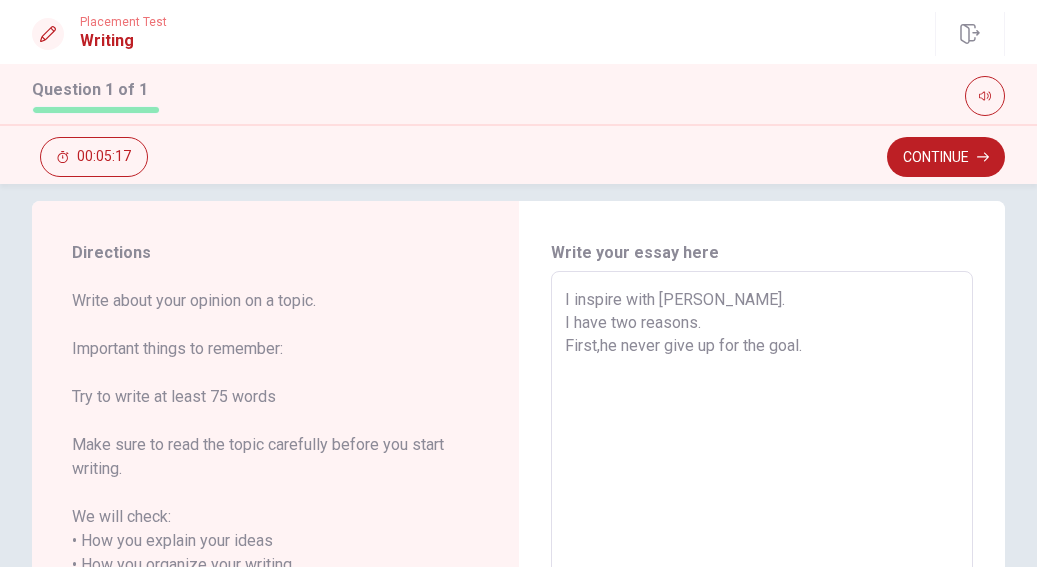 click on "I inspire with [PERSON_NAME].
I have two reasons.
First,he never give up for the goal." at bounding box center [762, 577] 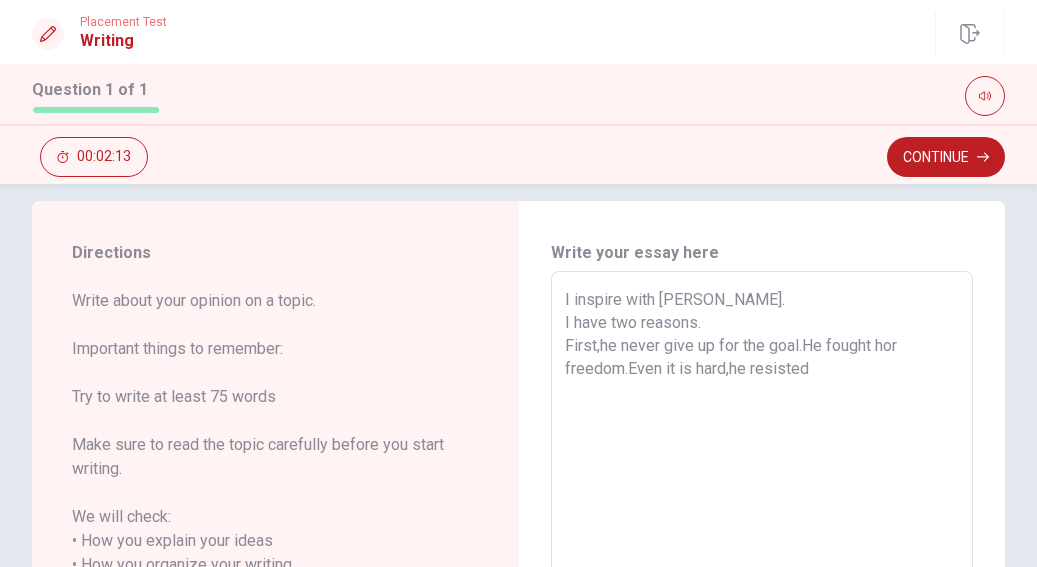 click on "I inspire with [PERSON_NAME].
I have two reasons.
First,he never give up for the goal.He fought hor freedom.Even it is hard,he resisted" at bounding box center [762, 577] 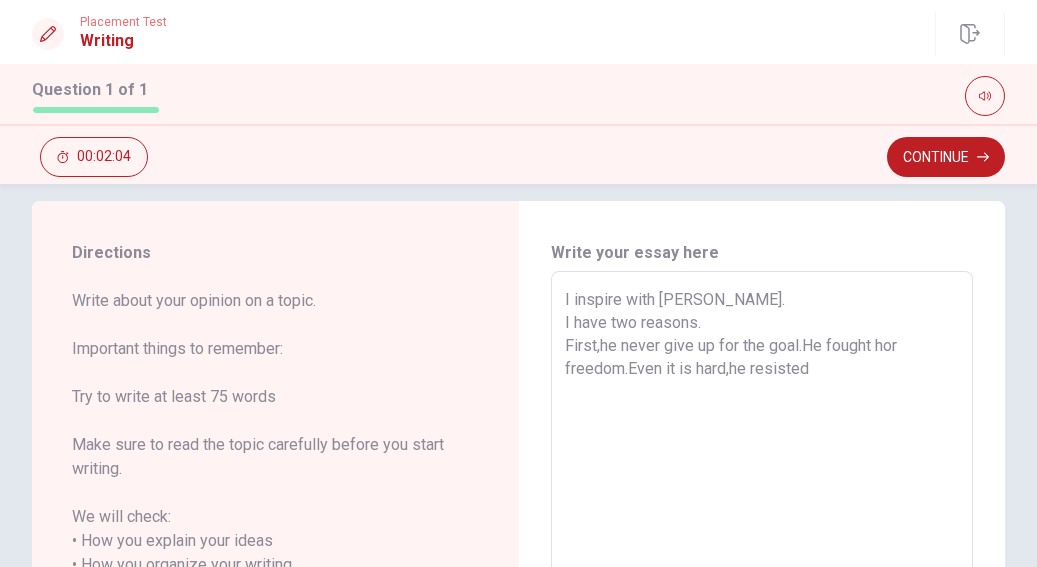 click on "I inspire with [PERSON_NAME].
I have two reasons.
First,he never give up for the goal.He fought hor freedom.Even it is hard,he resisted" at bounding box center (762, 577) 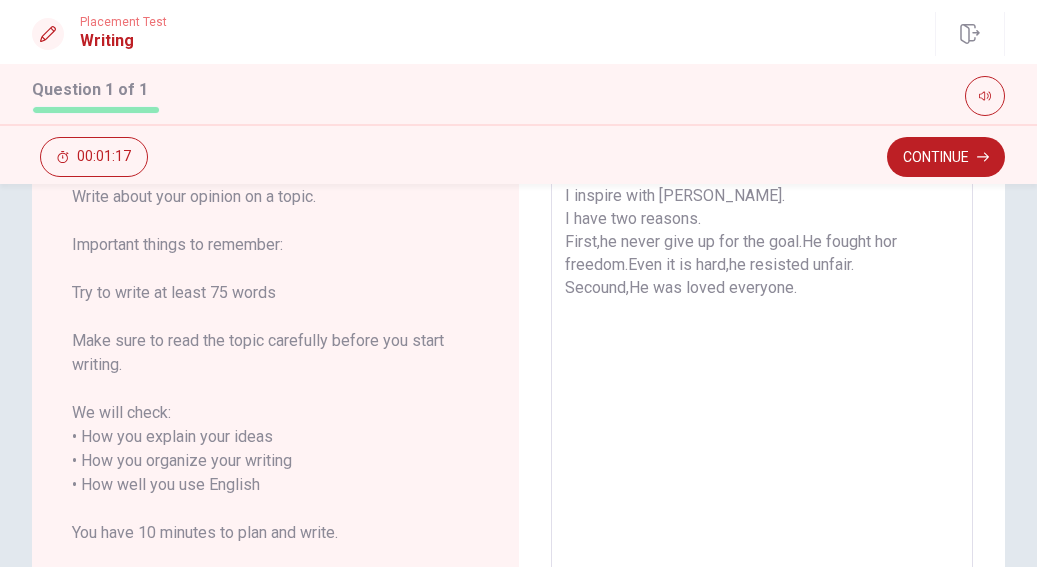 scroll, scrollTop: 0, scrollLeft: 0, axis: both 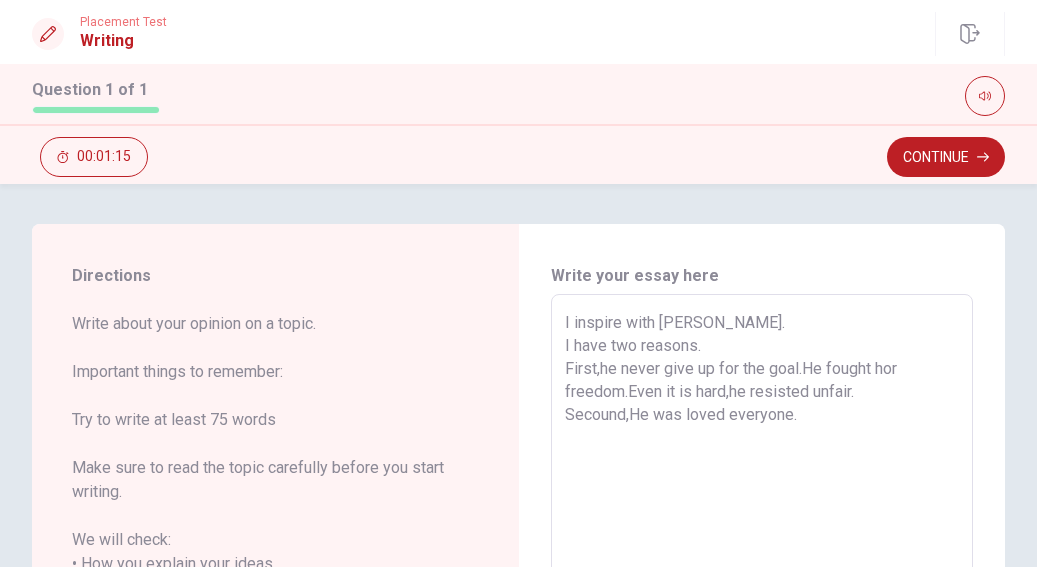 click on "I inspire with [PERSON_NAME].
I have two reasons.
First,he never give up for the goal.He fought hor freedom.Even it is hard,he resisted unfair.
Secound,He was loved everyone." at bounding box center (762, 600) 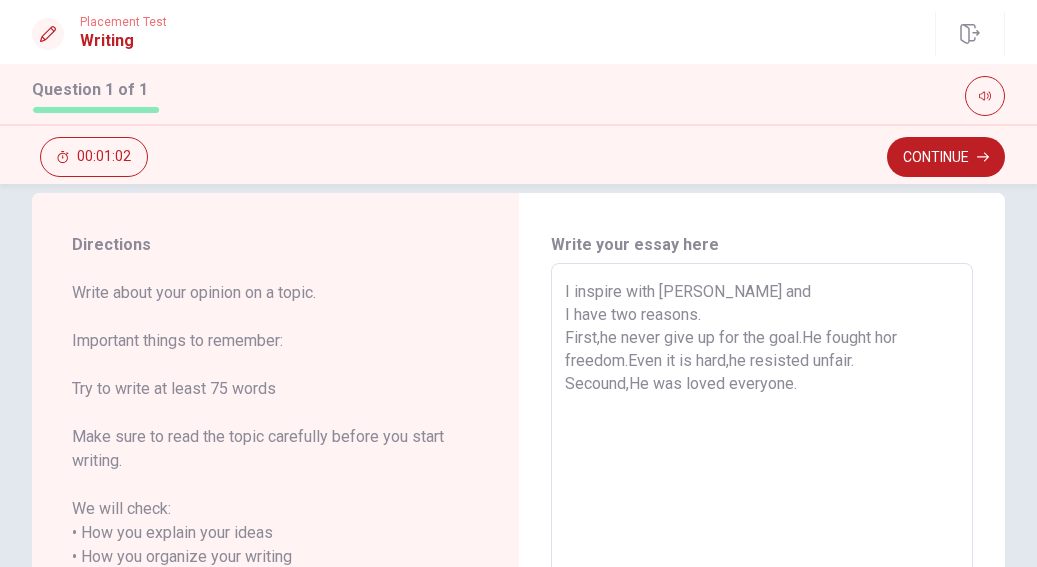 scroll, scrollTop: 0, scrollLeft: 0, axis: both 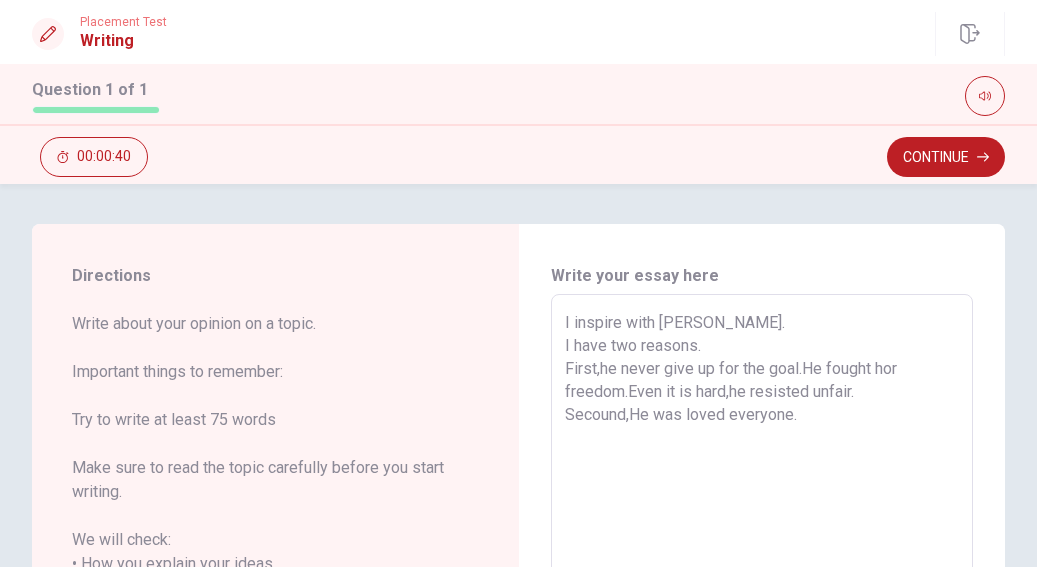 click on "I inspire with [PERSON_NAME].
I have two reasons.
First,he never give up for the goal.He fought hor freedom.Even it is hard,he resisted unfair.
Secound,He was loved everyone." at bounding box center (762, 600) 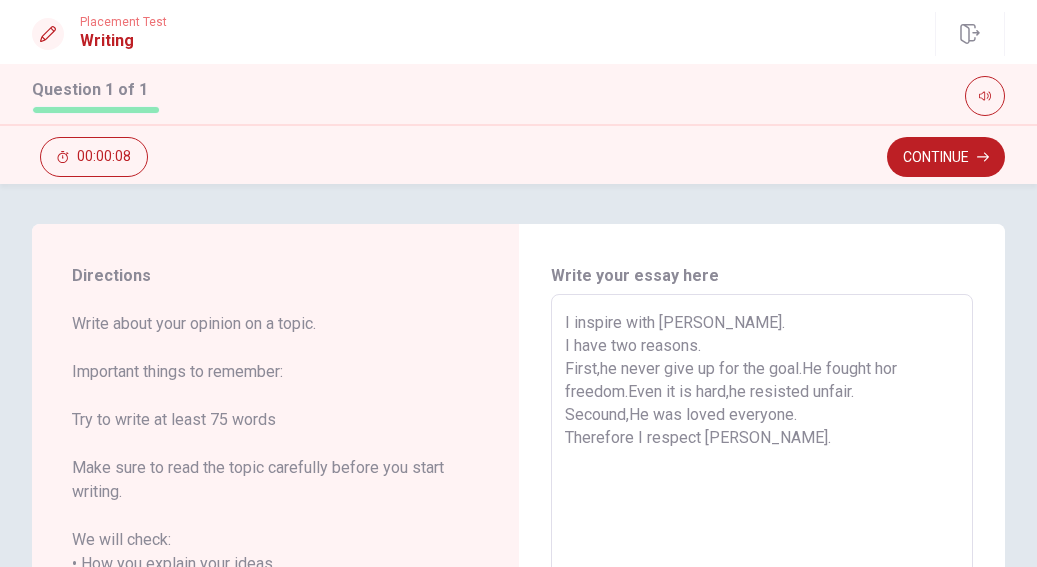 click on "I inspire with [PERSON_NAME].
I have two reasons.
First,he never give up for the goal.He fought hor freedom.Even it is hard,he resisted unfair.
Secound,He was loved everyone.
Therefore I respect [PERSON_NAME]." at bounding box center [762, 600] 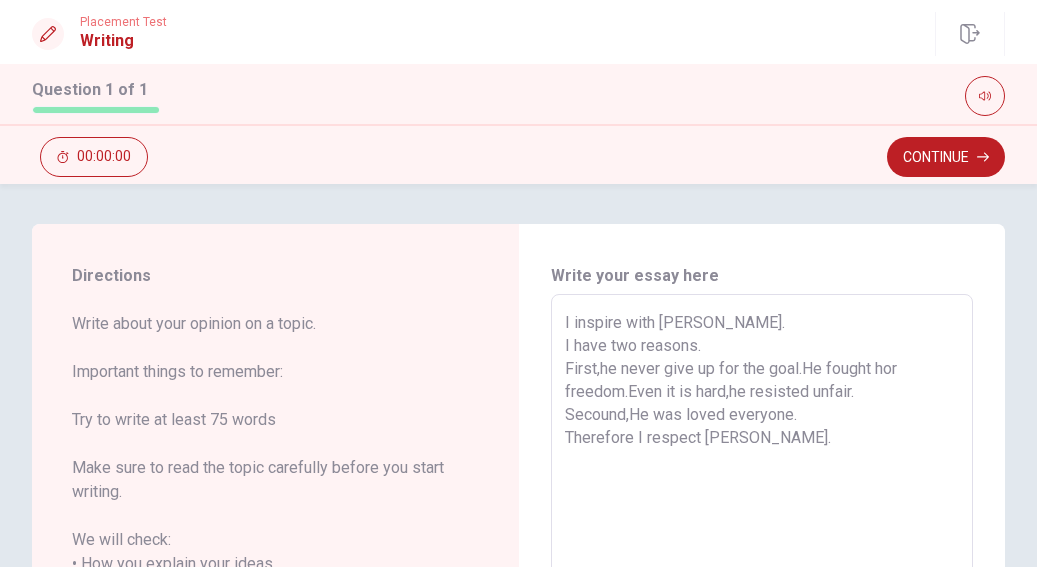 click on "I inspire with [PERSON_NAME].
I have two reasons.
First,he never give up for the goal.He fought hor freedom.Even it is hard,he resisted unfair.
Secound,He was loved everyone.
Therefore I respect [PERSON_NAME]." at bounding box center [762, 600] 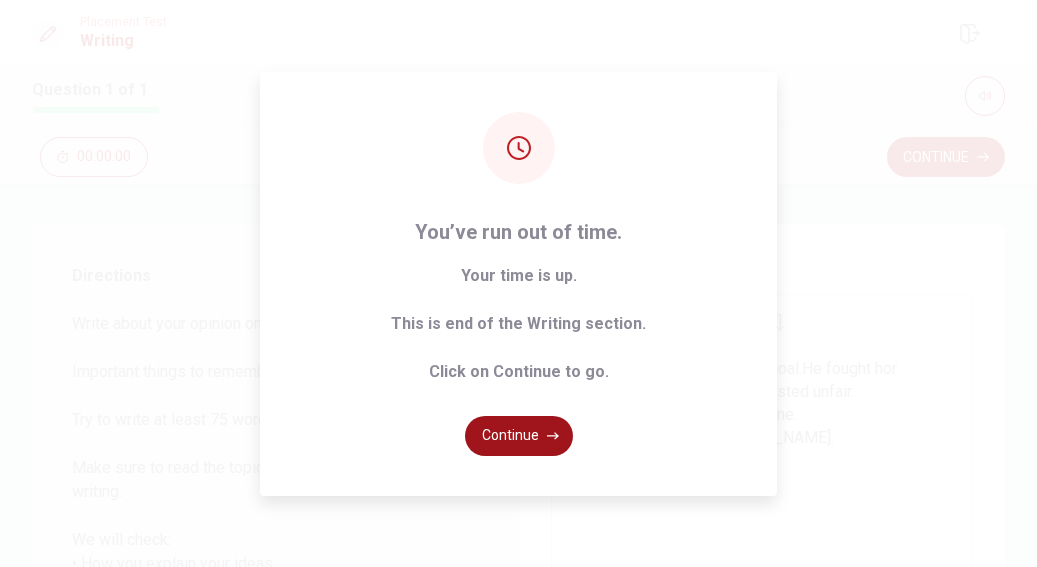 click on "Continue" at bounding box center [519, 436] 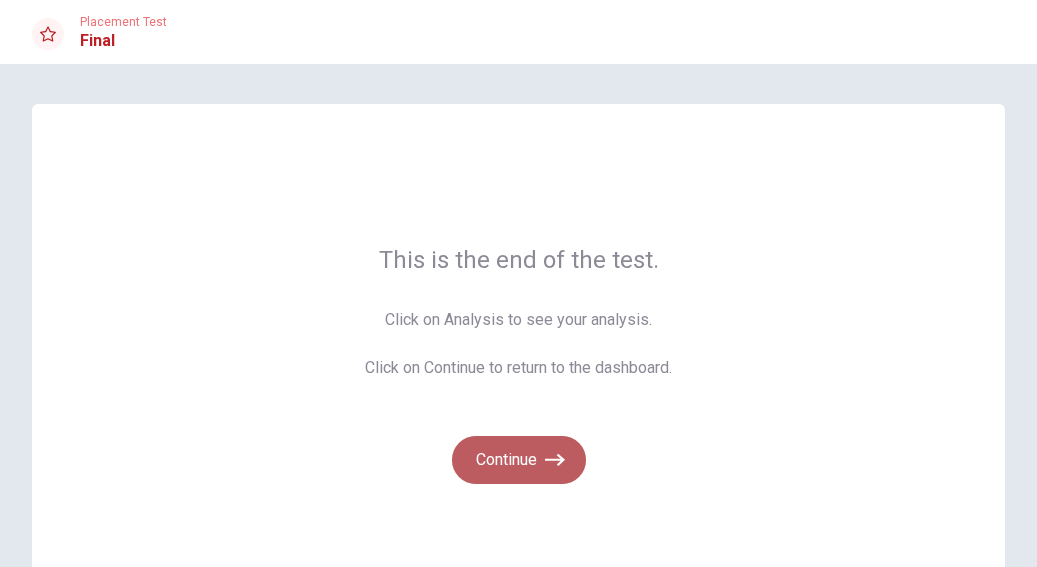 click on "Continue" at bounding box center [519, 460] 